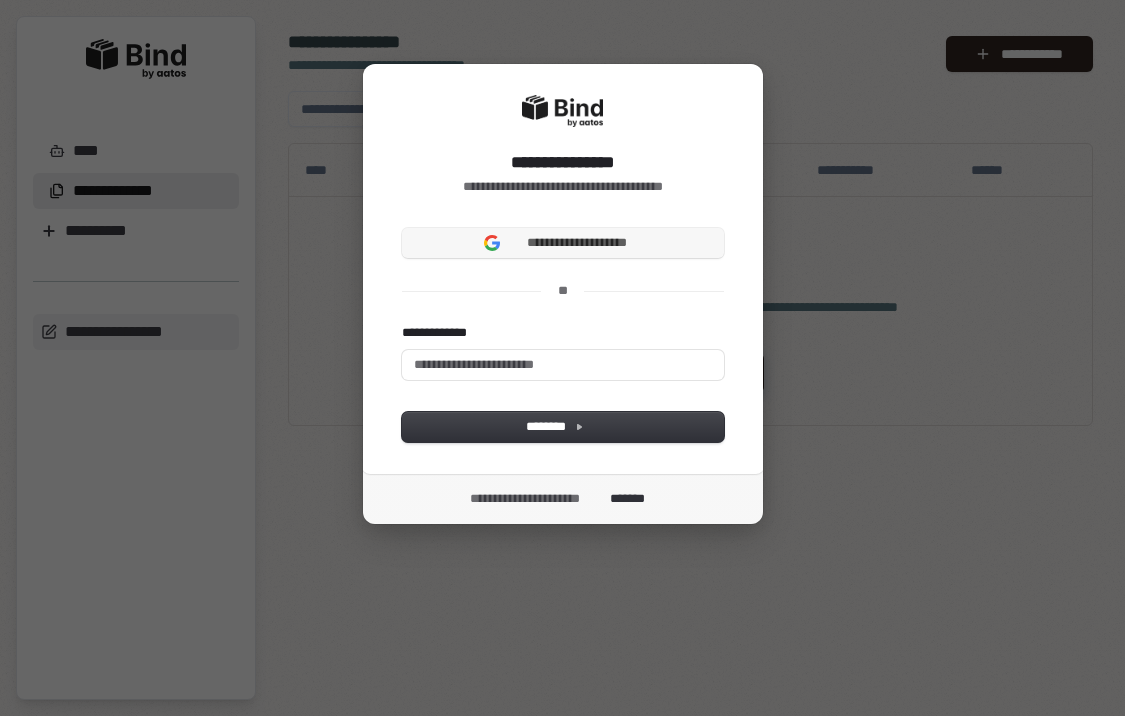 scroll, scrollTop: 0, scrollLeft: 0, axis: both 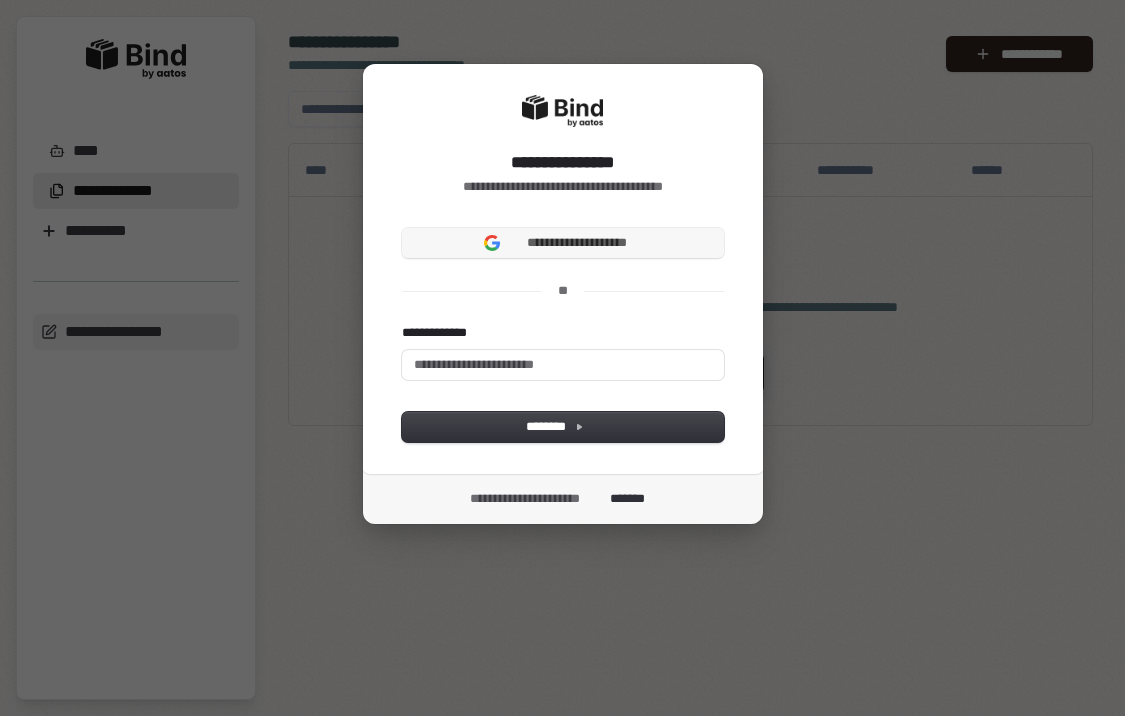 click on "**********" at bounding box center [563, 243] 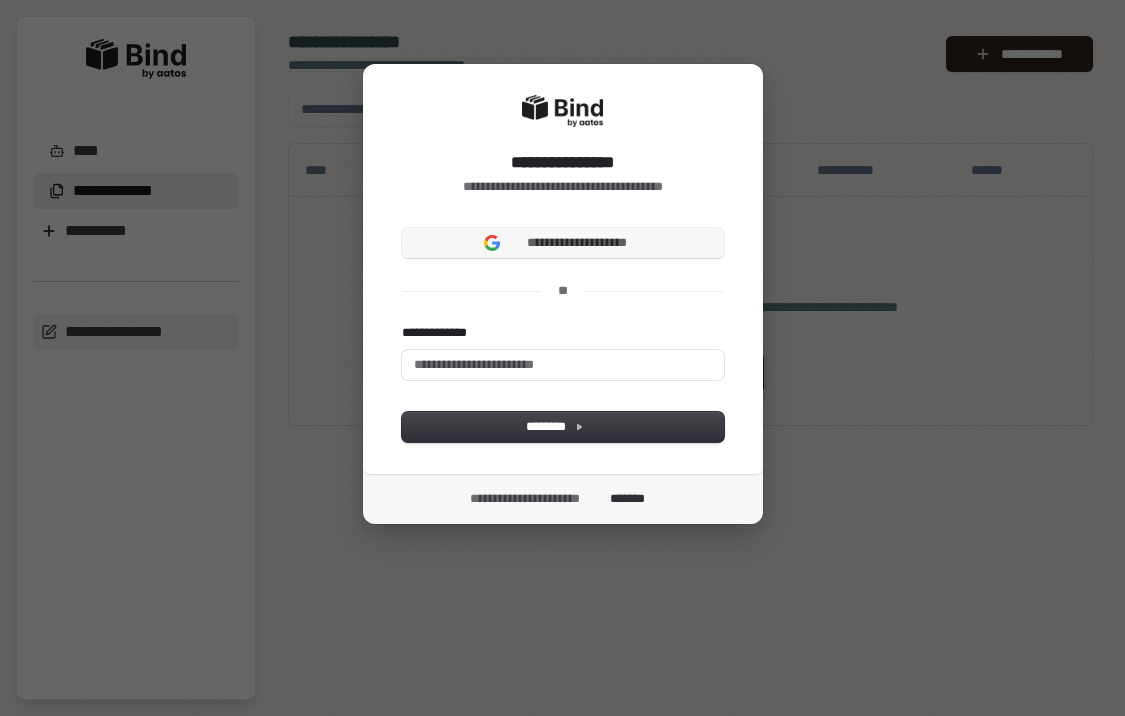 type 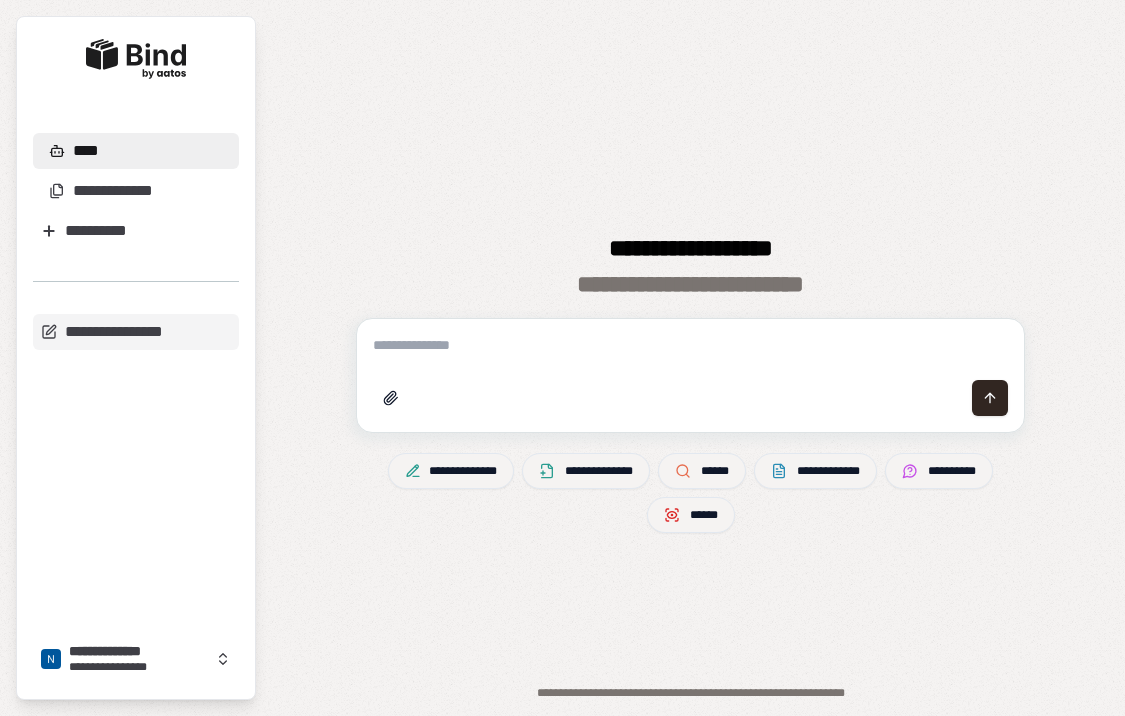 scroll, scrollTop: 0, scrollLeft: 0, axis: both 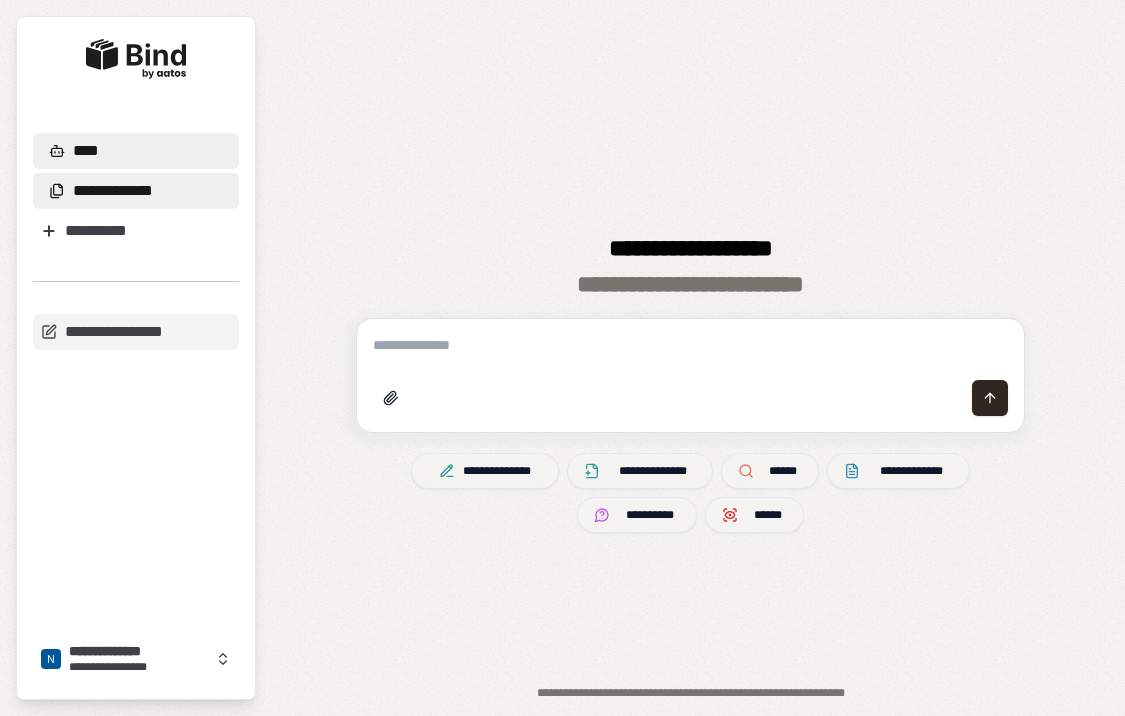 click on "**********" at bounding box center [113, 191] 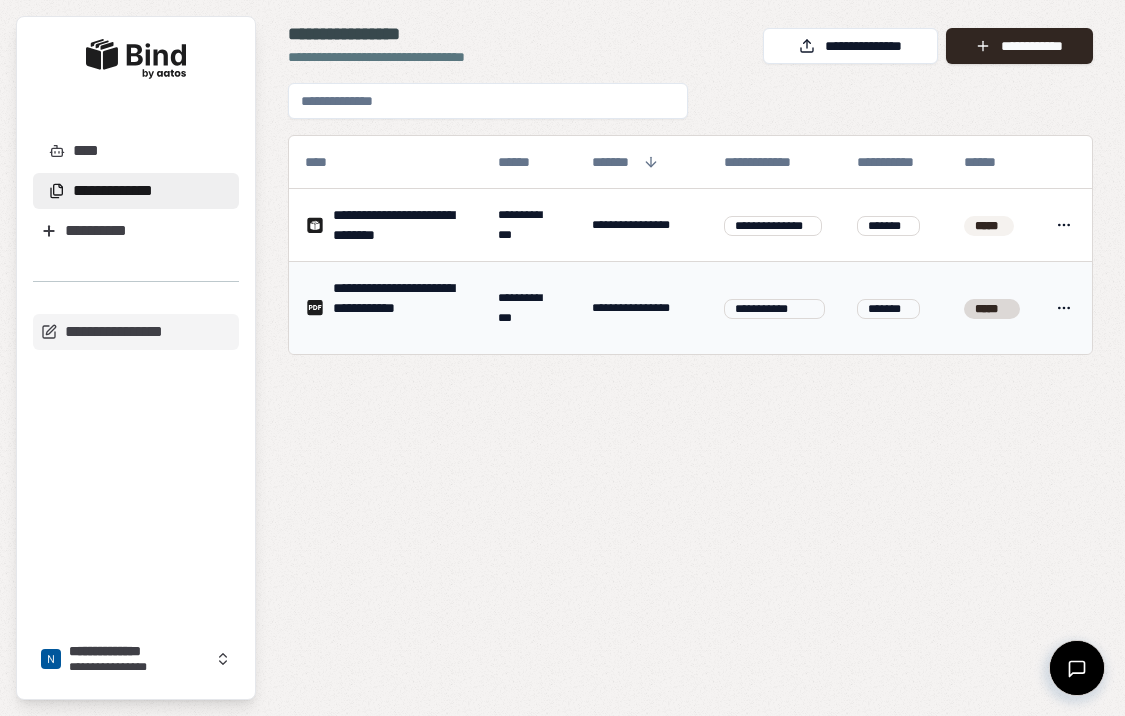 click on "Please send the package to Jane Doe, Apt 4B, 789 Oak Avenue, Springfield, IL 62704, USA." at bounding box center [562, 358] 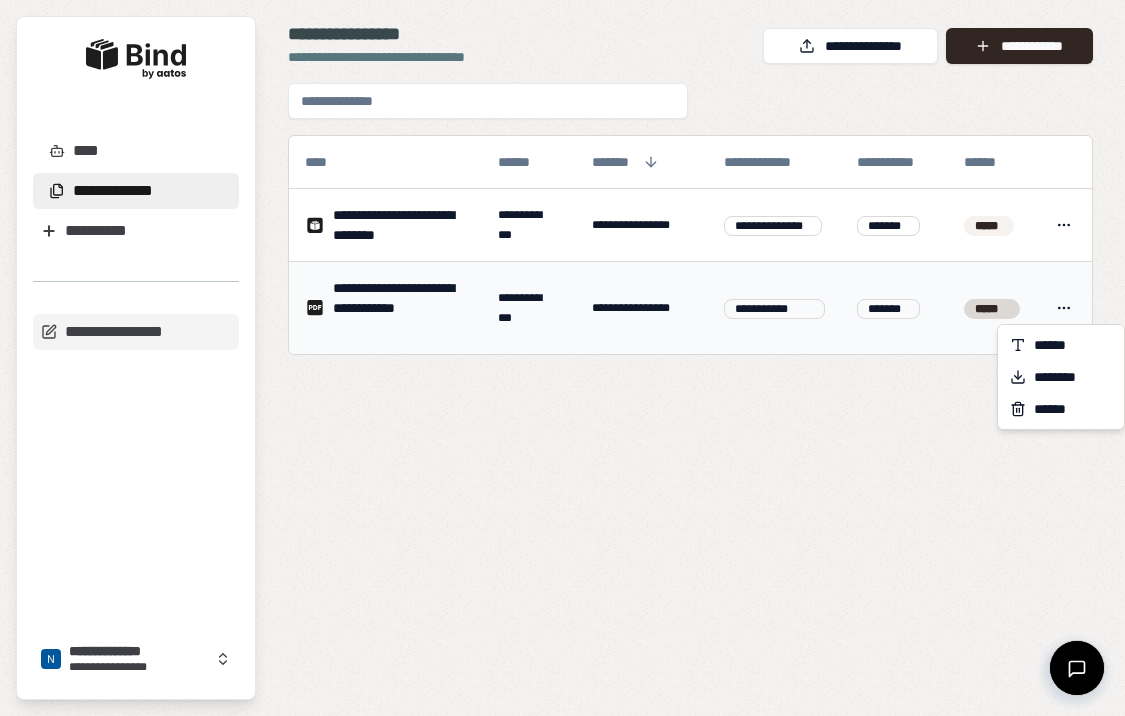 click on "A user with email address user@example.com from New York, NY, USA, contacted support at 123-456-7890." at bounding box center [562, 358] 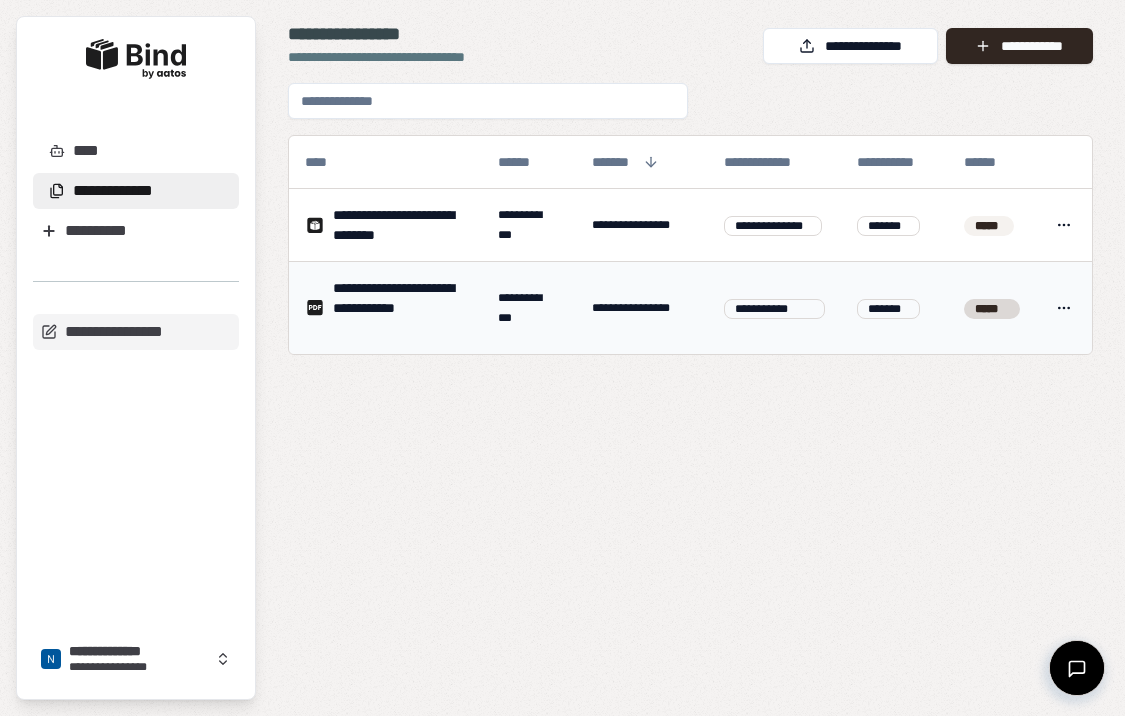 click on "**********" at bounding box center (774, 309) 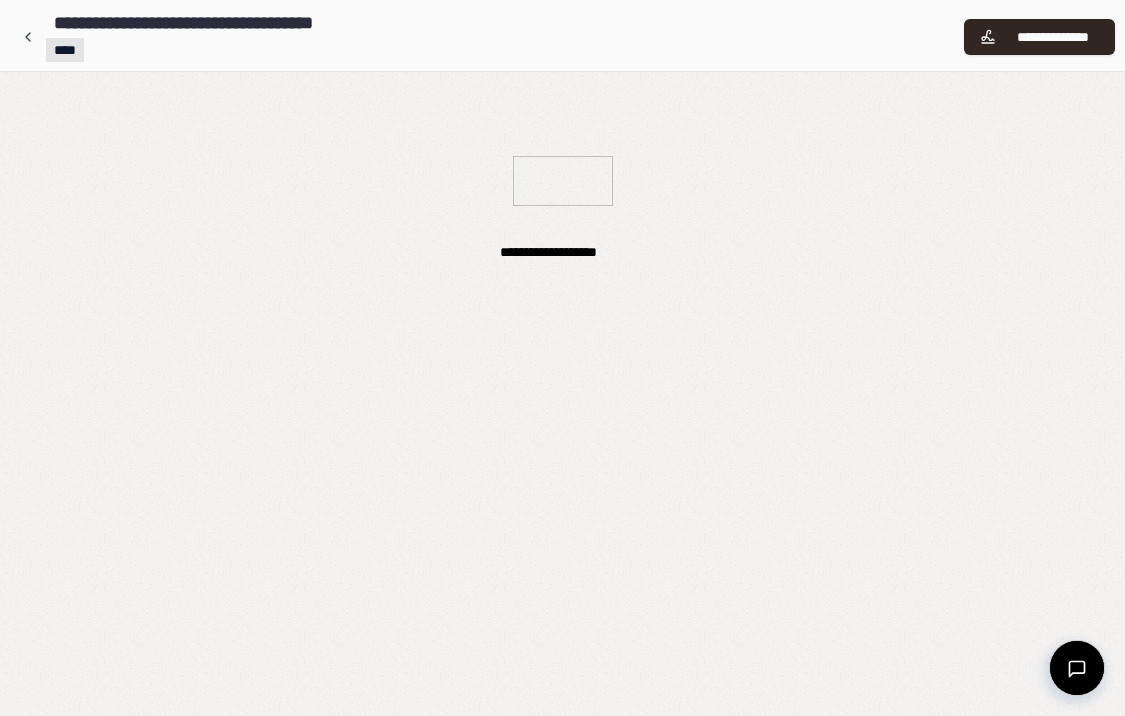 click on "The user John Smith, residing at 123 Main St, Anytown, CA 90210, USA, called us at 555-123-4567." at bounding box center [562, 358] 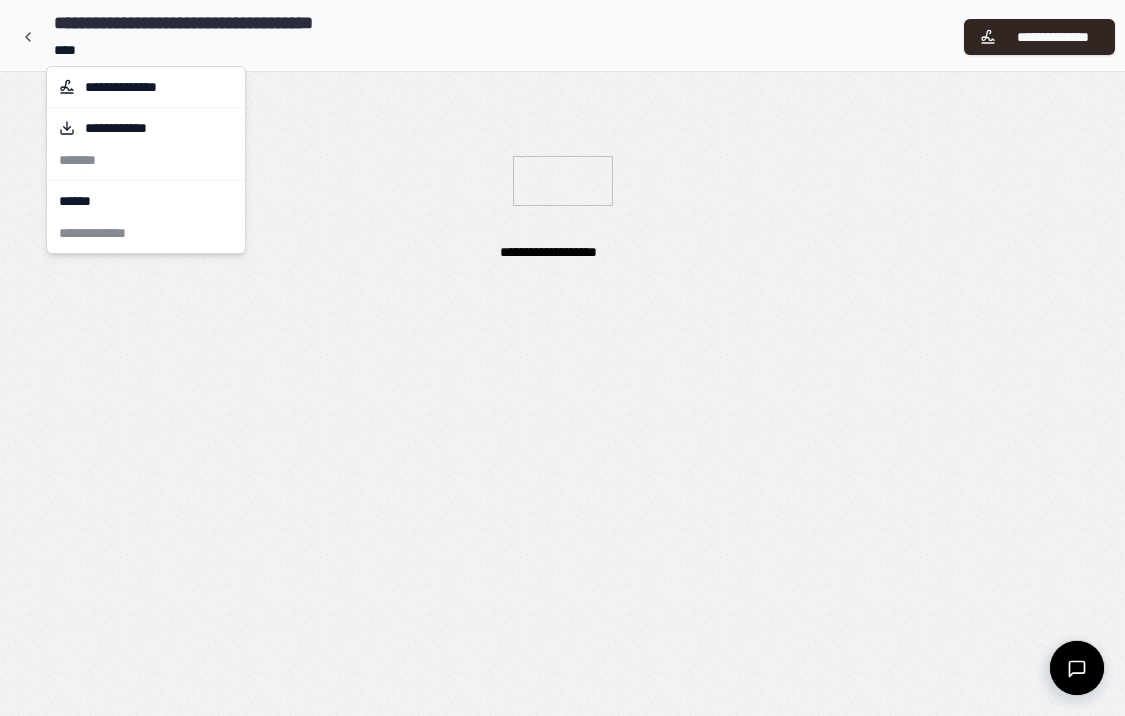 click on "The customer, Alice Wonderland, from Wonderland, Wonderlandia, called from 987-654-3210." at bounding box center (562, 358) 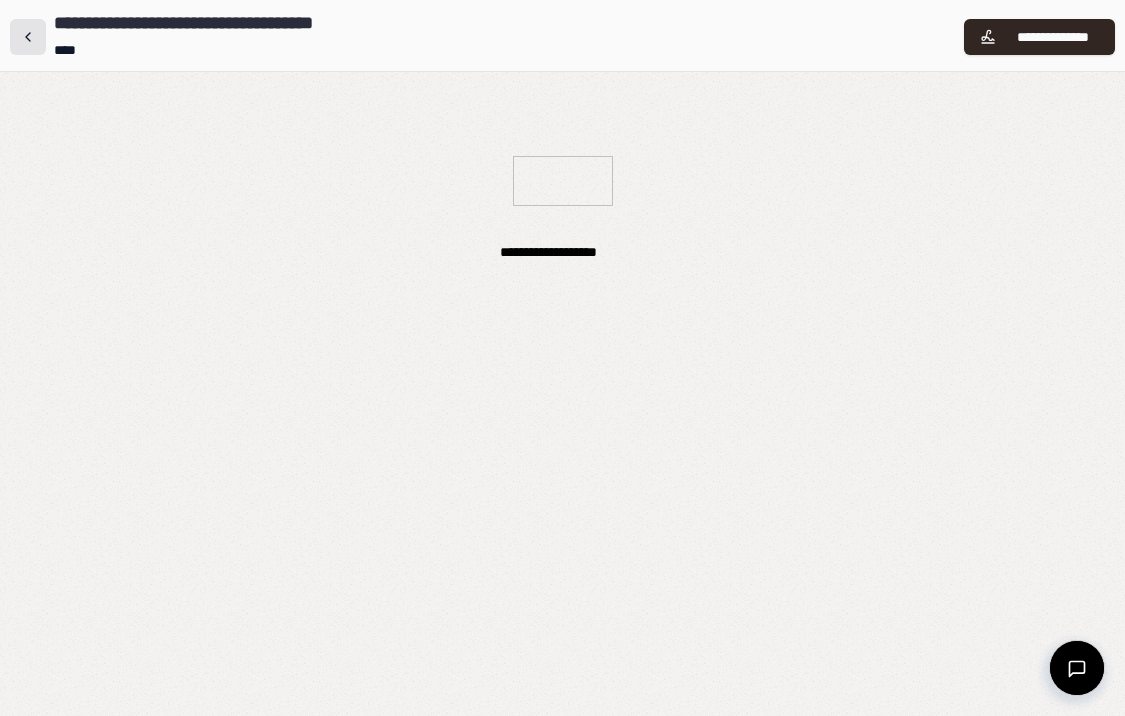 click at bounding box center [28, 37] 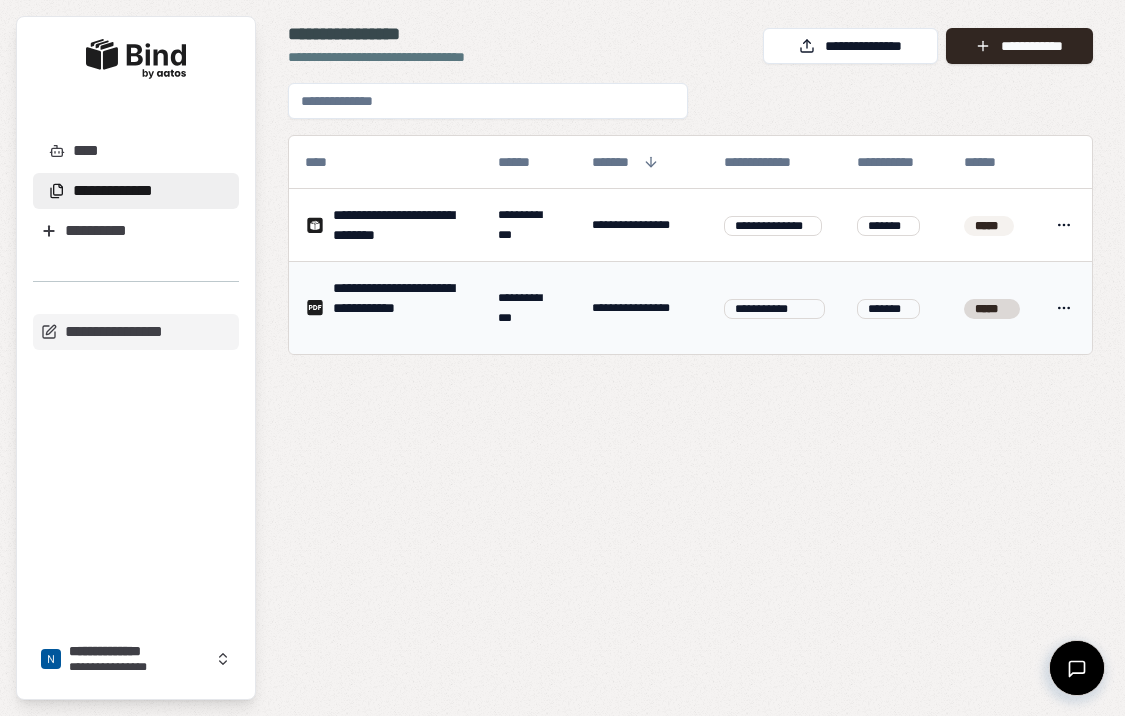 click on "*******" at bounding box center [888, 309] 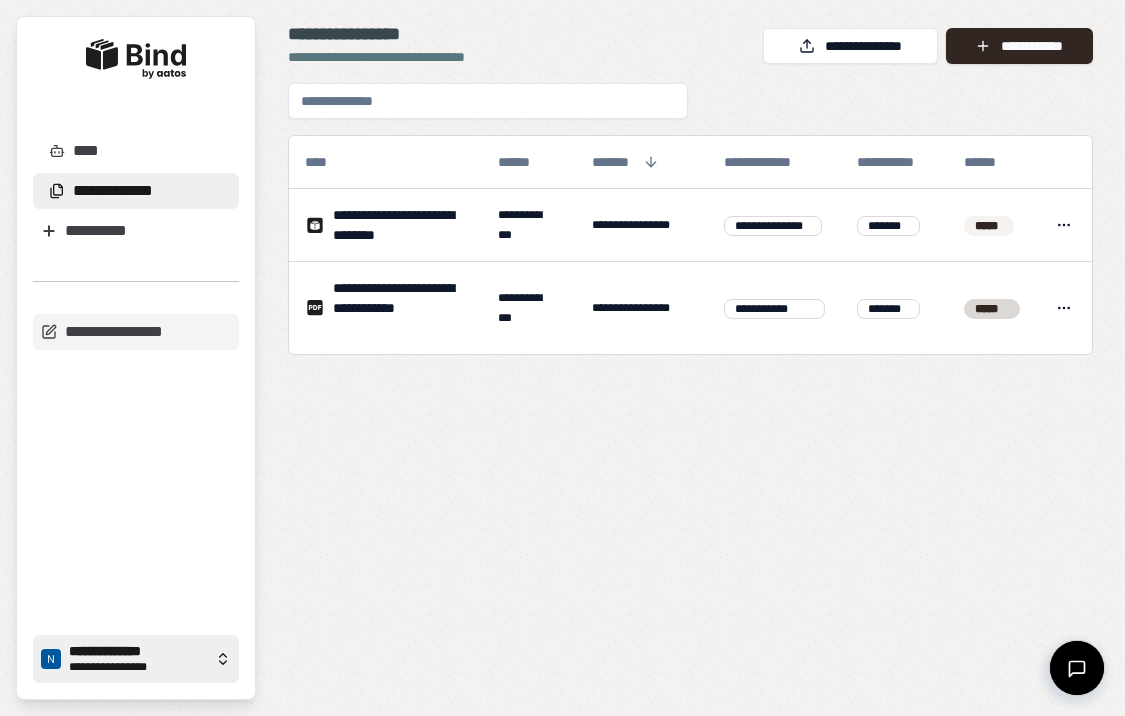click 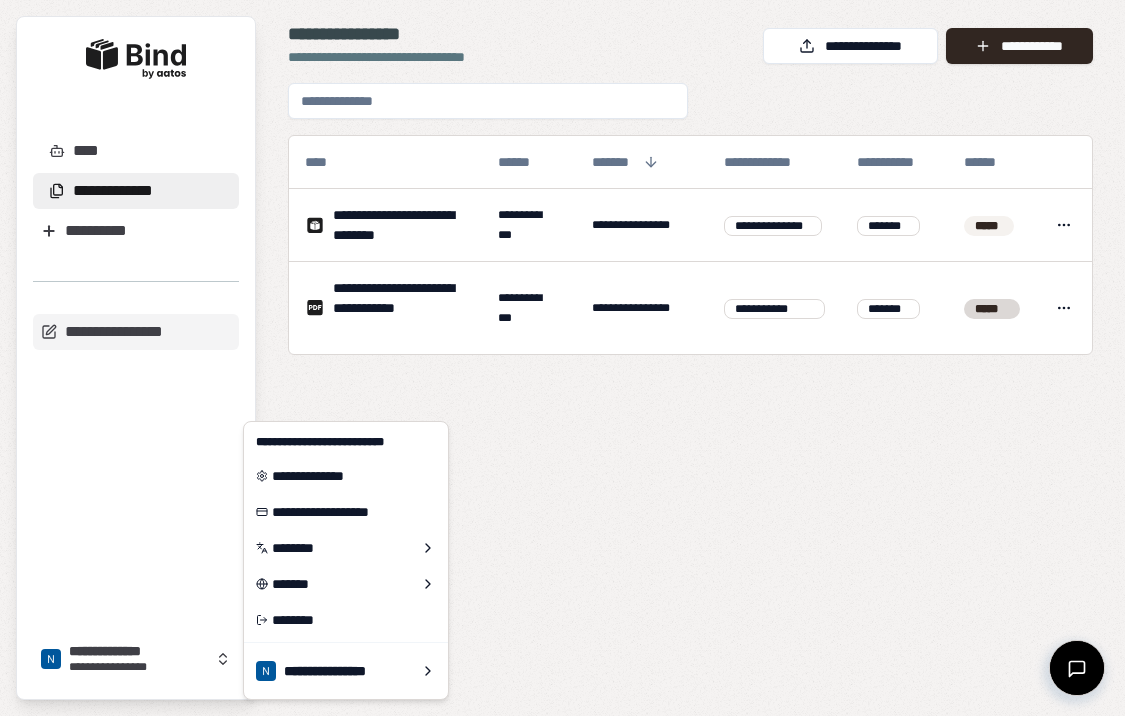 click on "We received an order from Bob Johnson at 456 Pine Ln, Metropolis, IL 60606, USA." at bounding box center (690, 383) 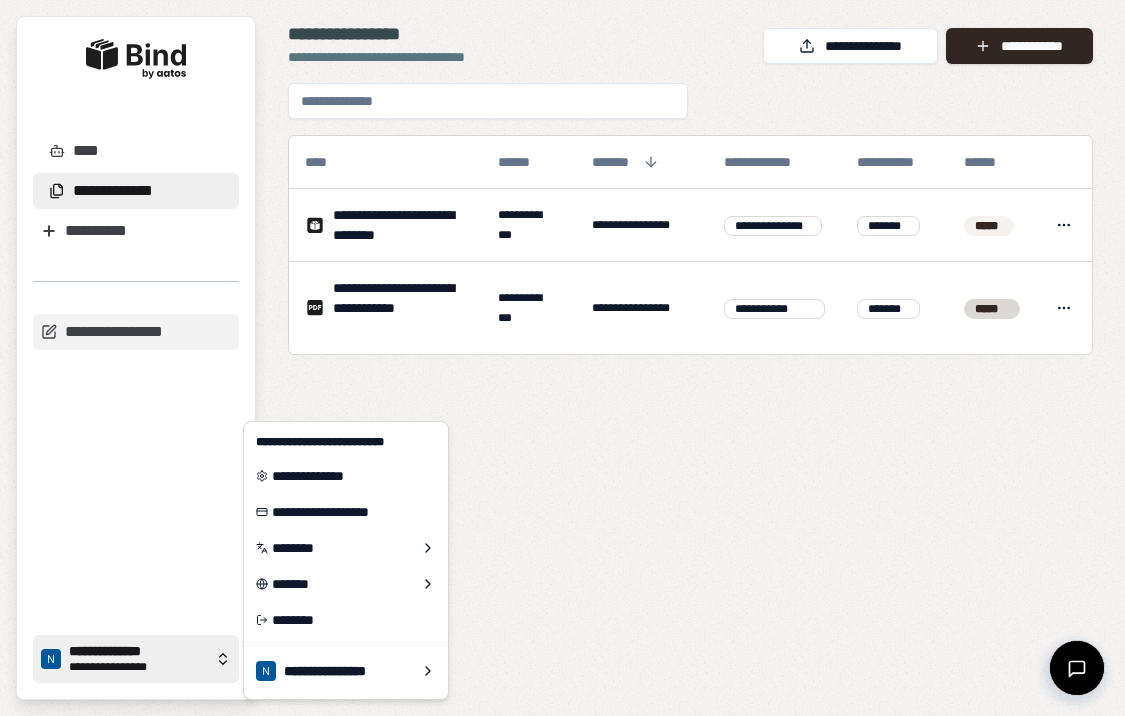 click 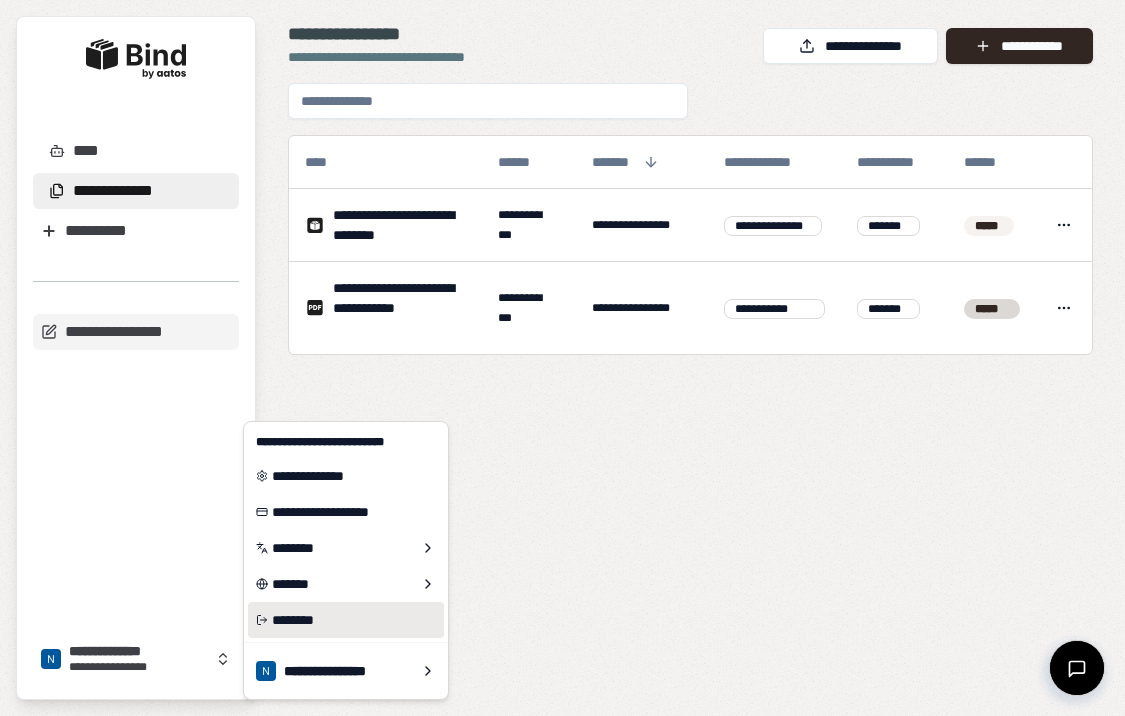 click on "********" at bounding box center [346, 620] 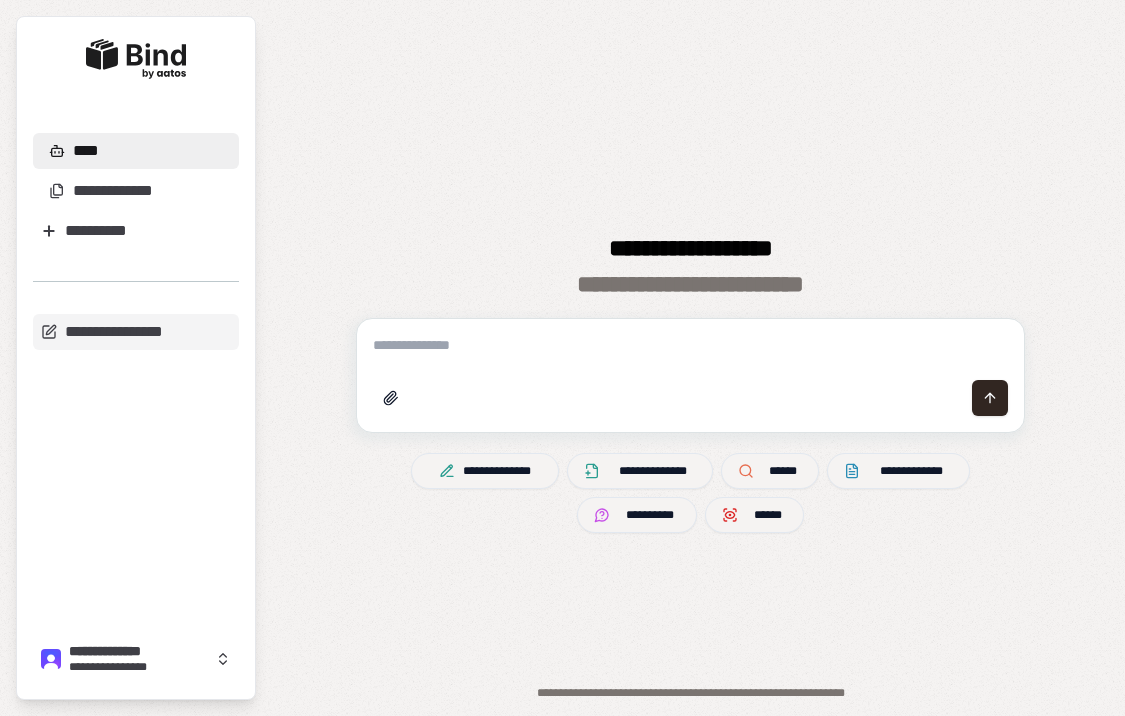 scroll, scrollTop: 0, scrollLeft: 0, axis: both 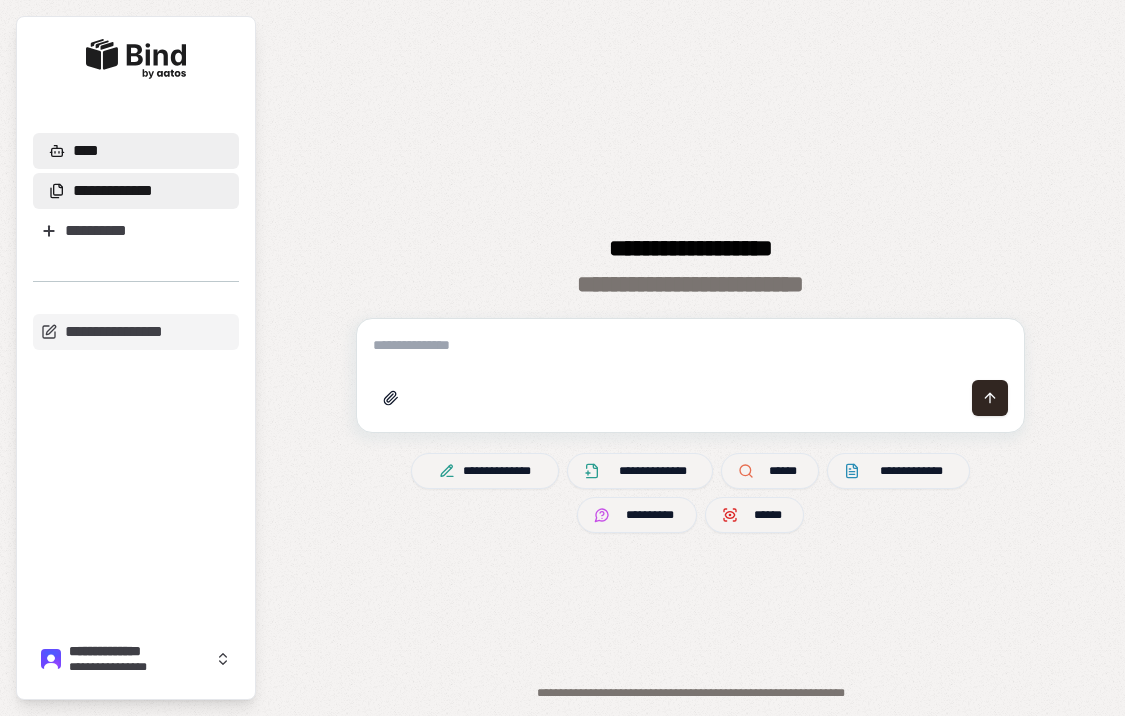 click on "**********" at bounding box center [136, 191] 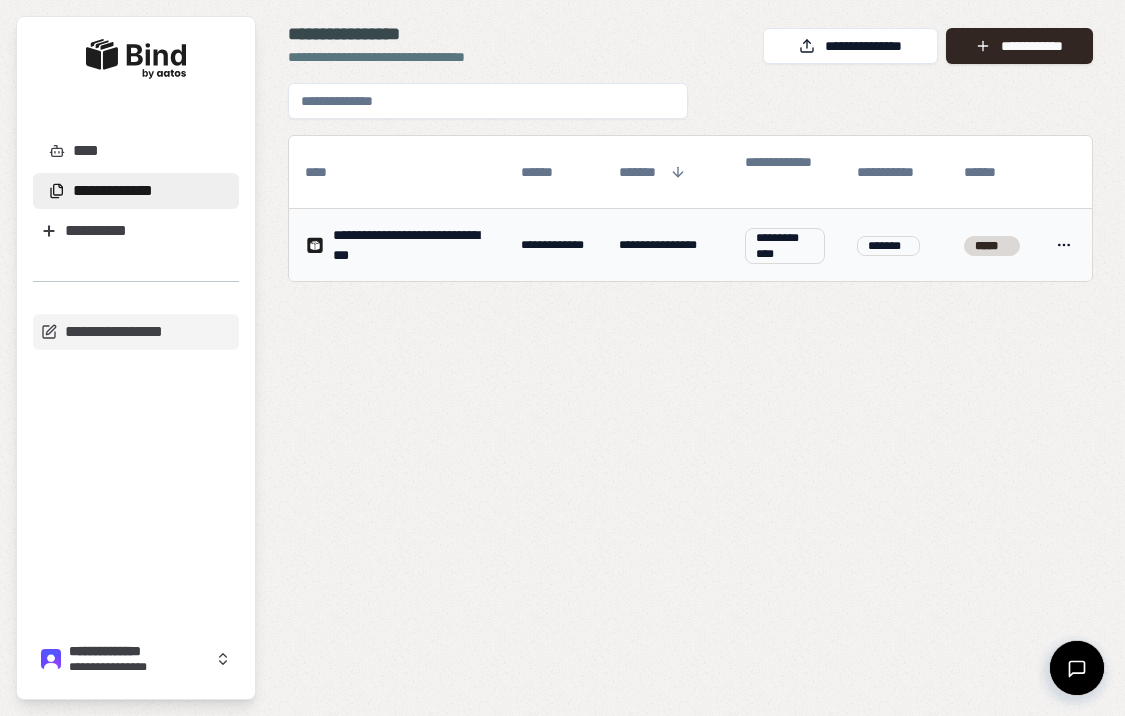 click on "**********" at bounding box center (562, 358) 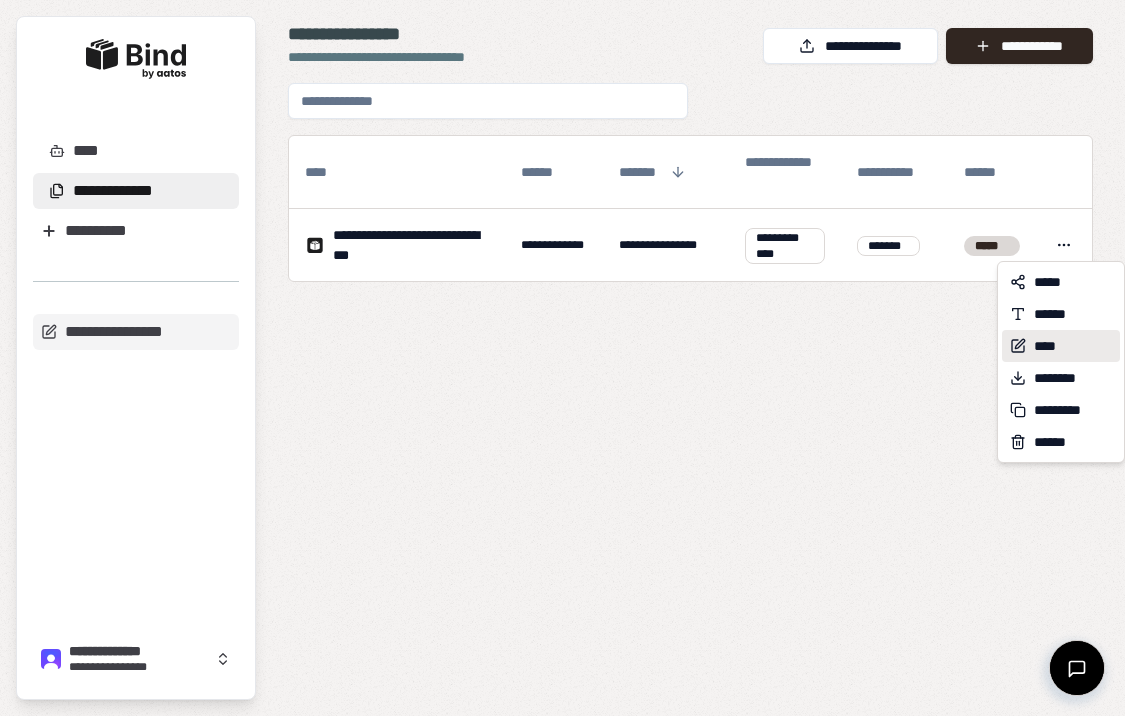 click on "****" at bounding box center (1046, 346) 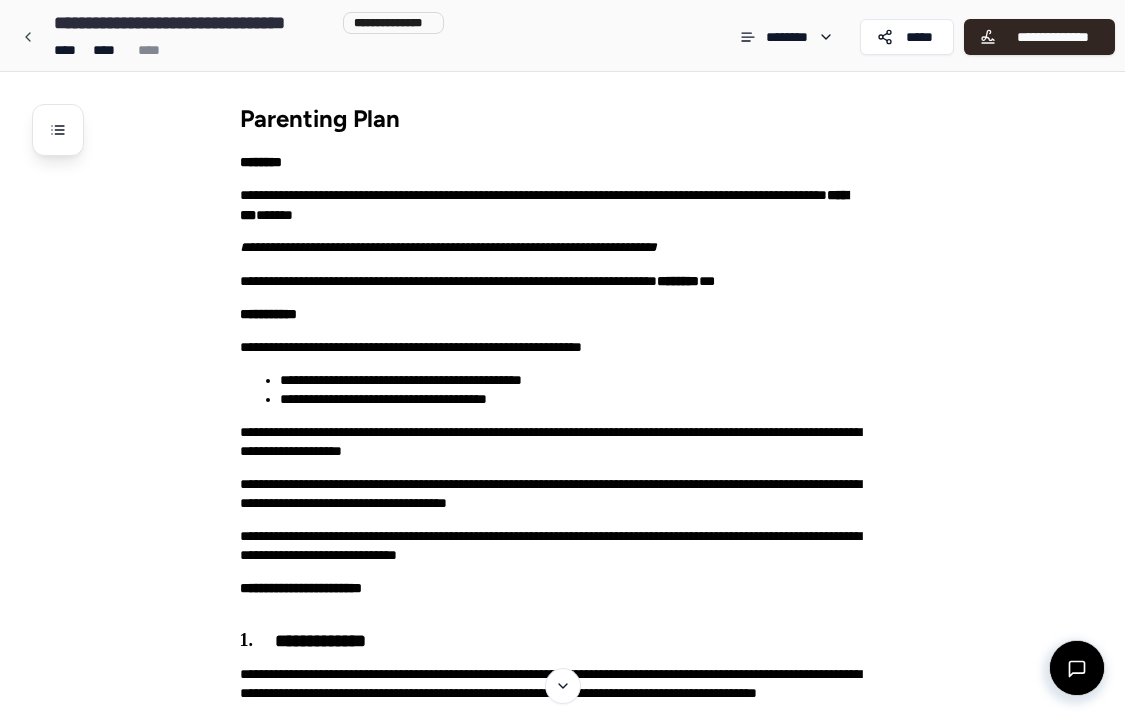 click at bounding box center (1077, 668) 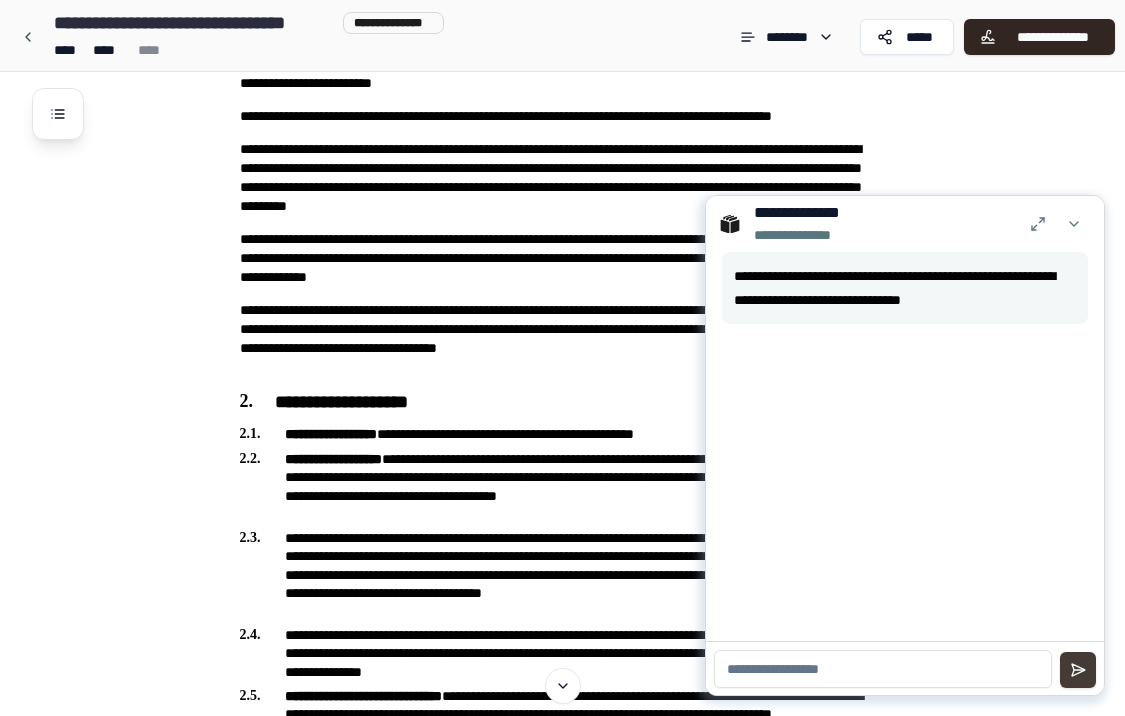 scroll, scrollTop: 682, scrollLeft: 0, axis: vertical 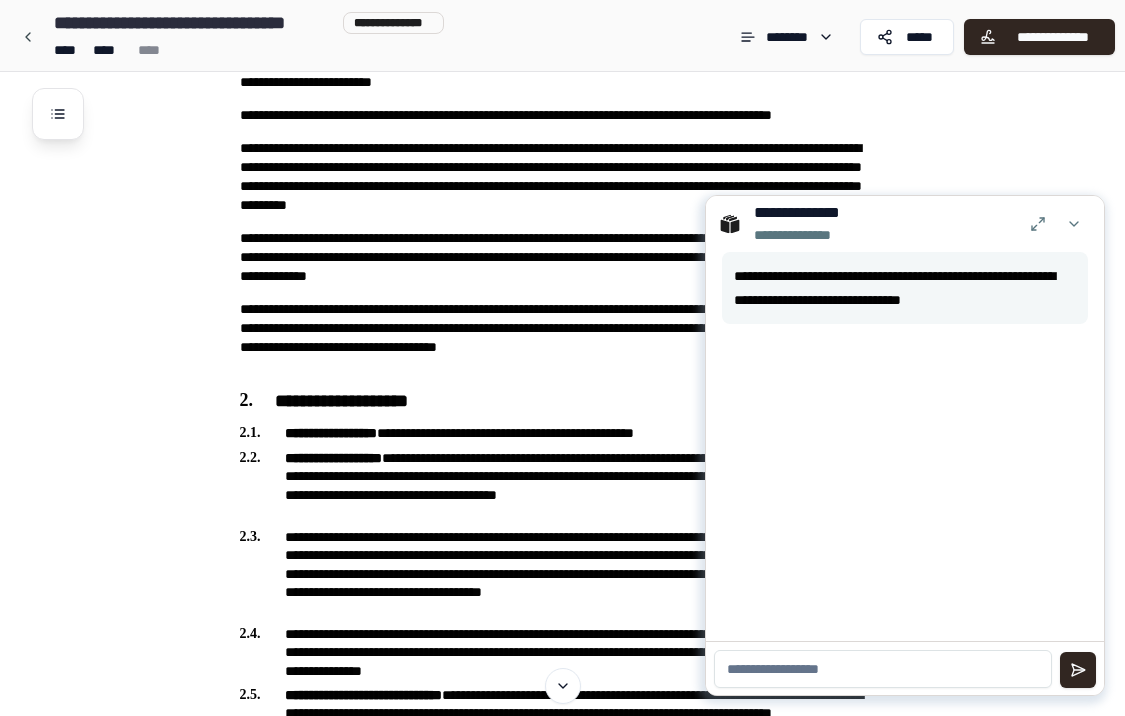 click at bounding box center [883, 669] 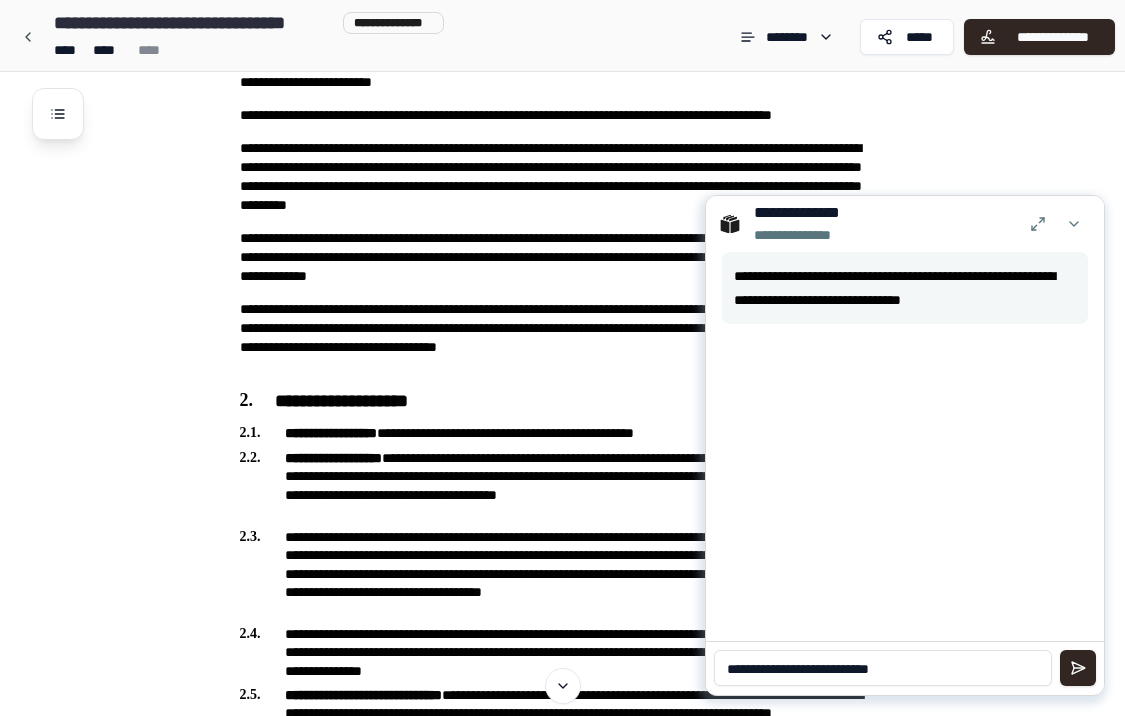type on "**********" 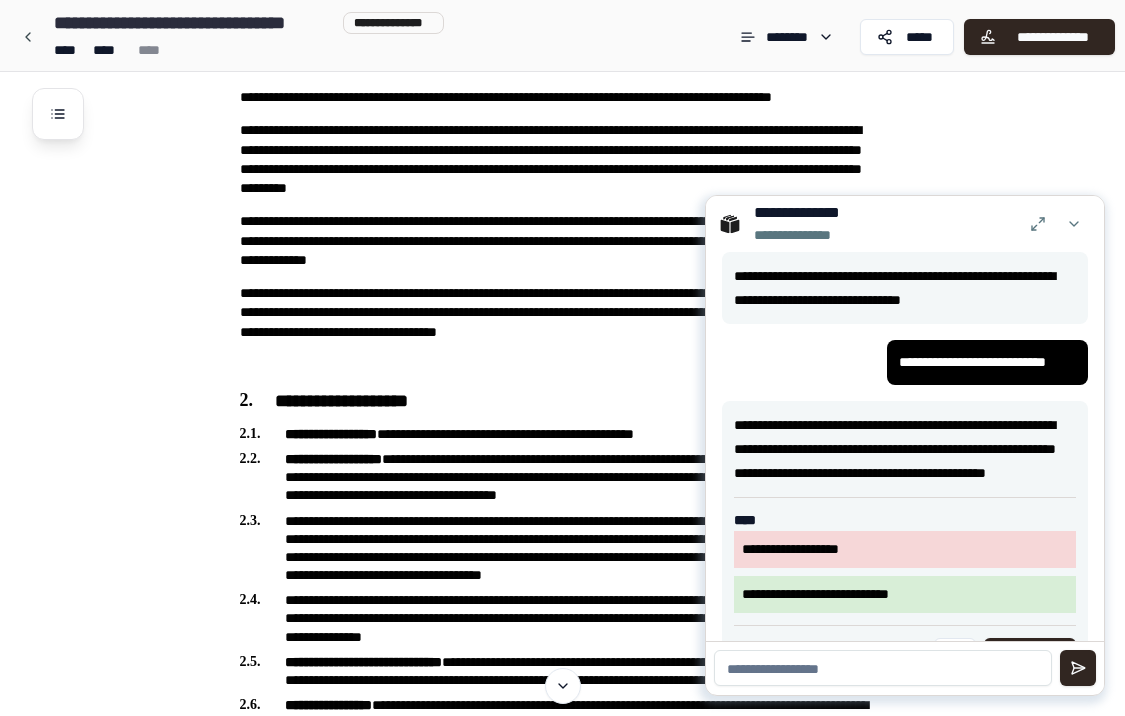 scroll, scrollTop: 1255, scrollLeft: 0, axis: vertical 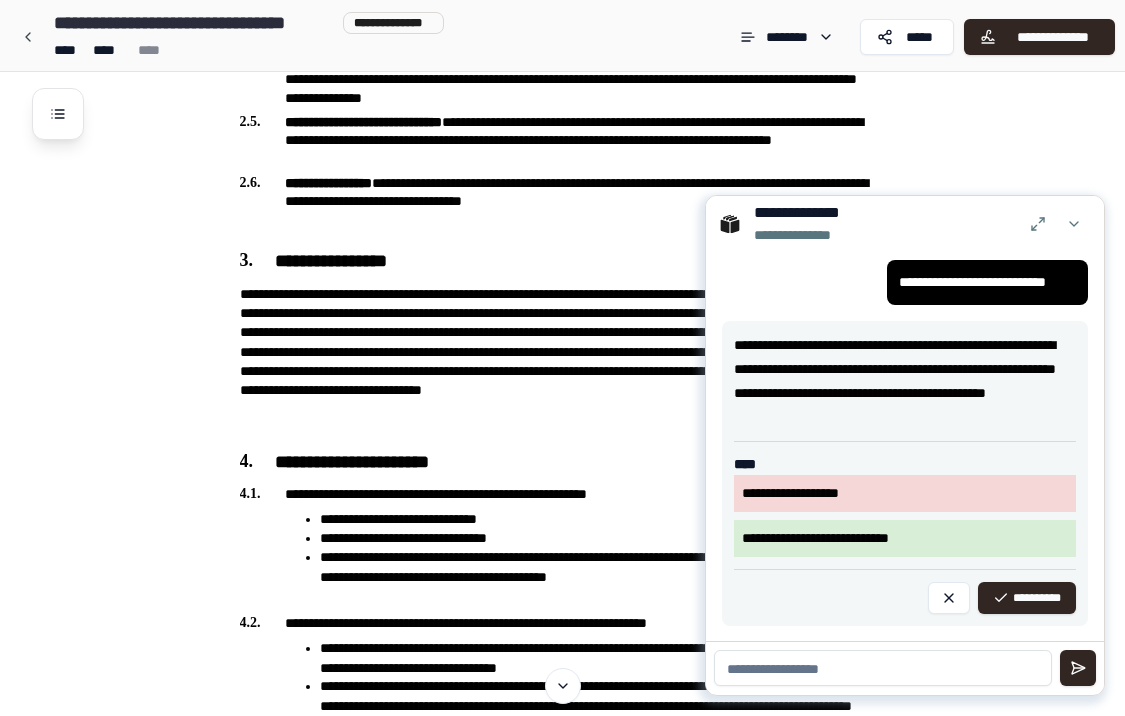 click on "**********" at bounding box center (588, 803) 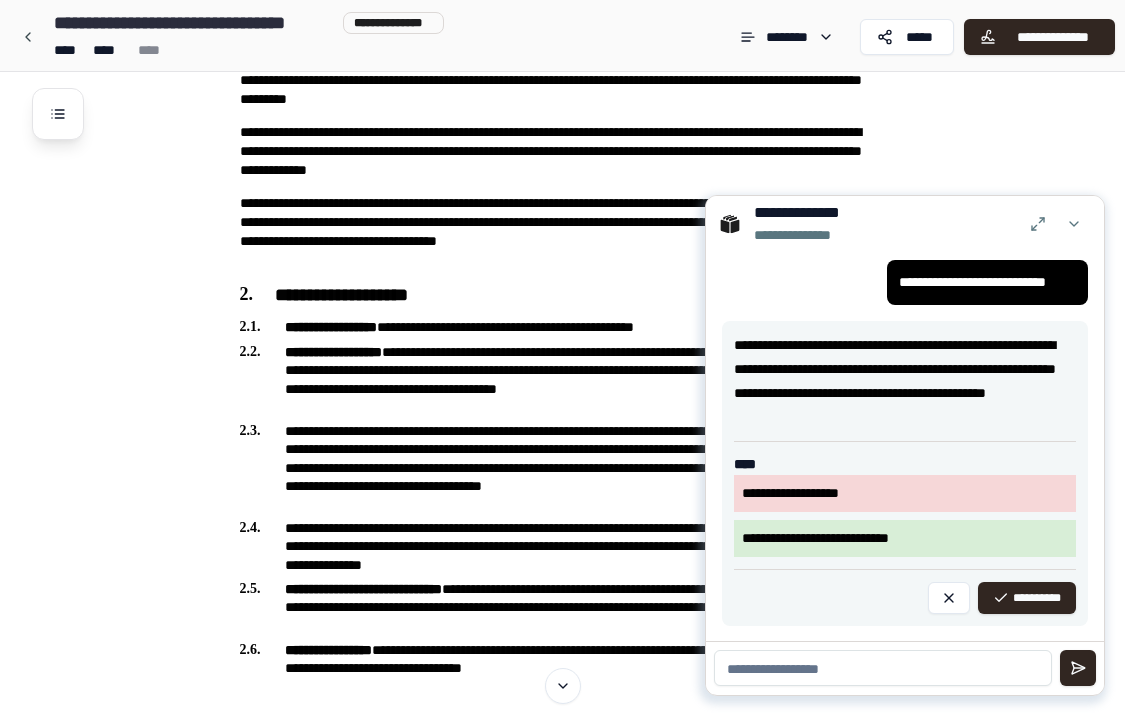 scroll, scrollTop: 776, scrollLeft: 0, axis: vertical 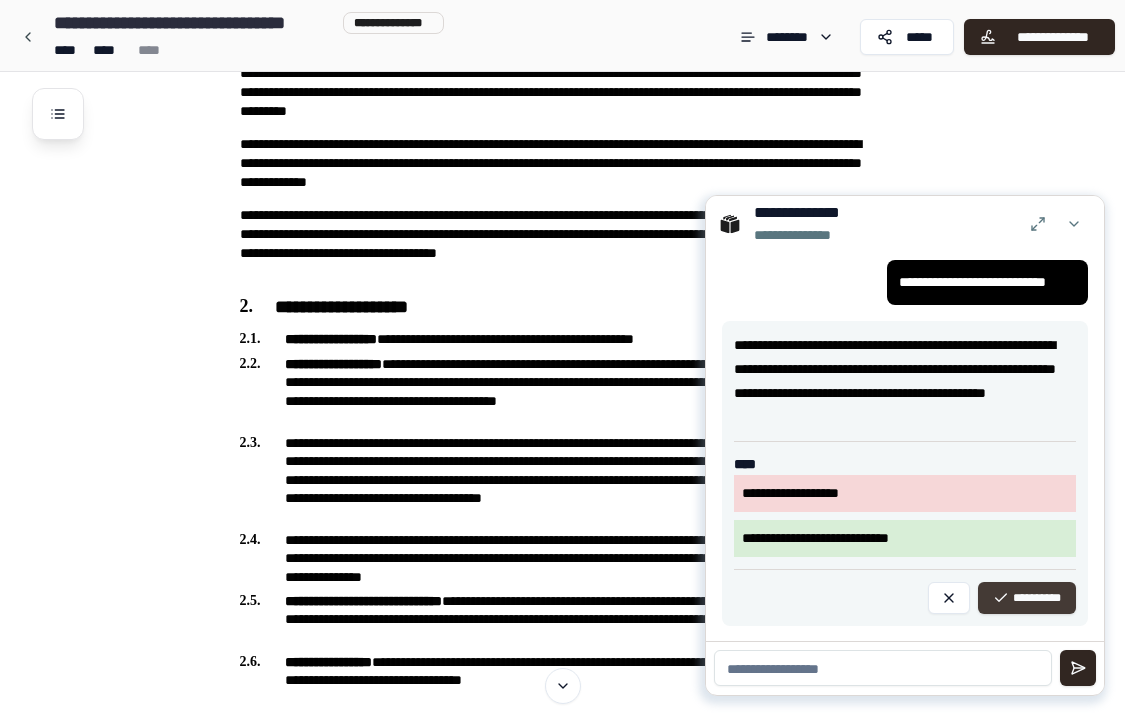 click on "**********" at bounding box center (1027, 598) 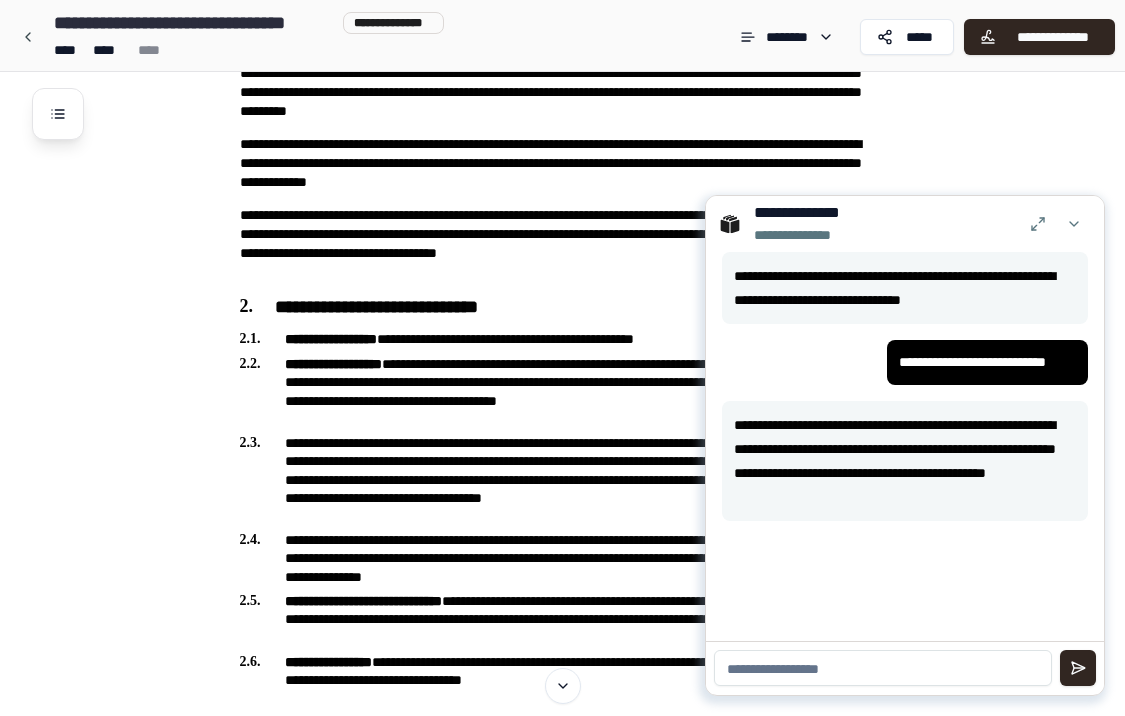 scroll, scrollTop: 0, scrollLeft: 0, axis: both 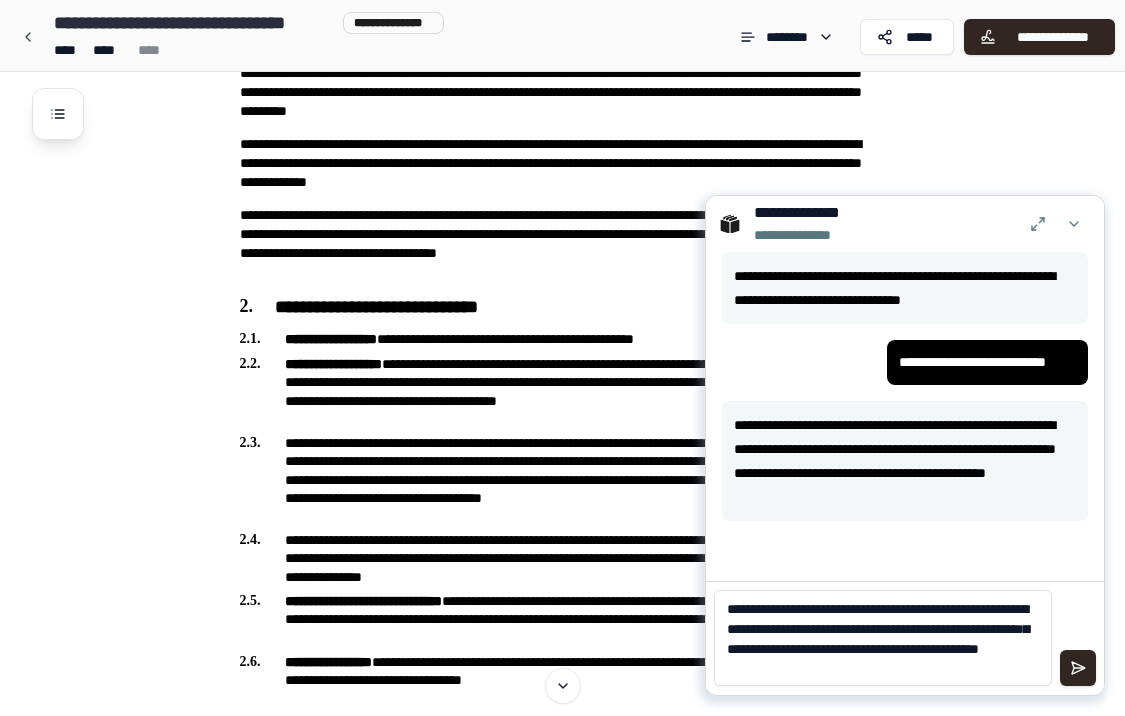 type on "**********" 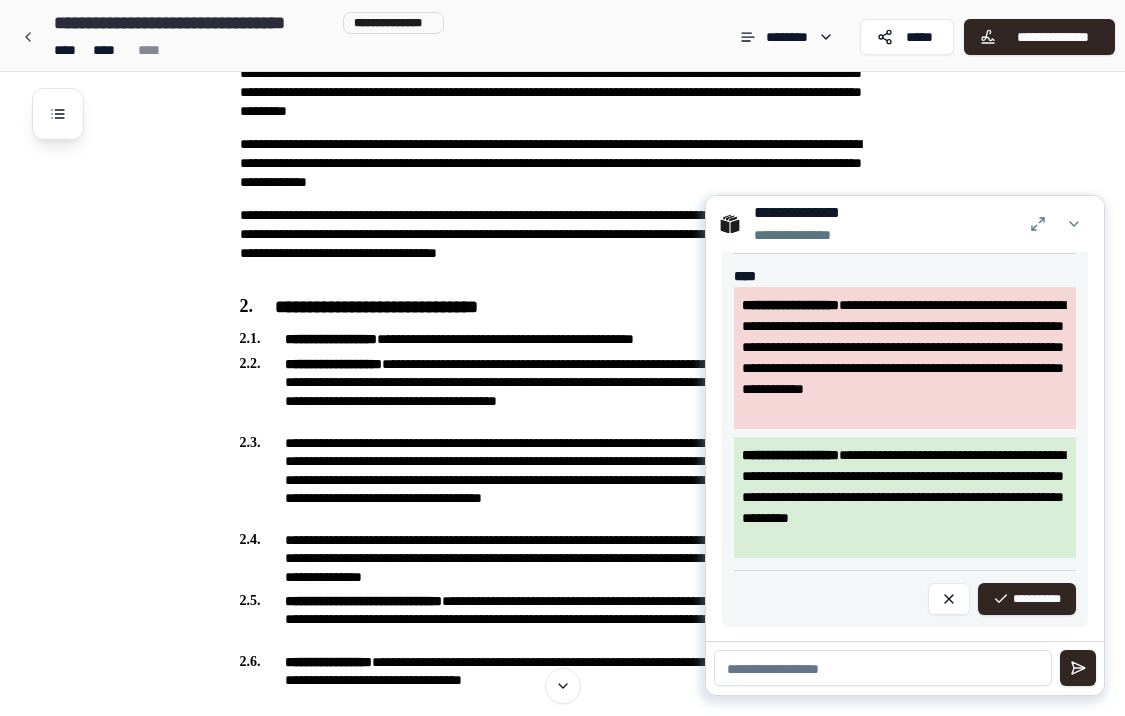 scroll, scrollTop: 617, scrollLeft: 0, axis: vertical 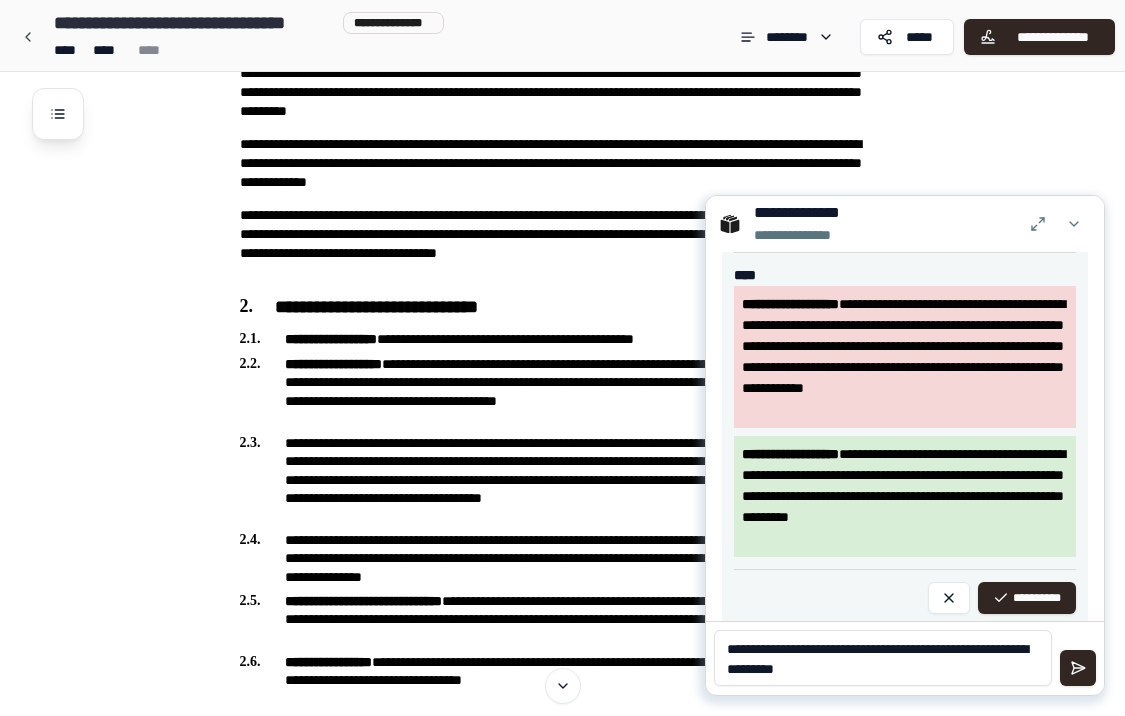 type on "**********" 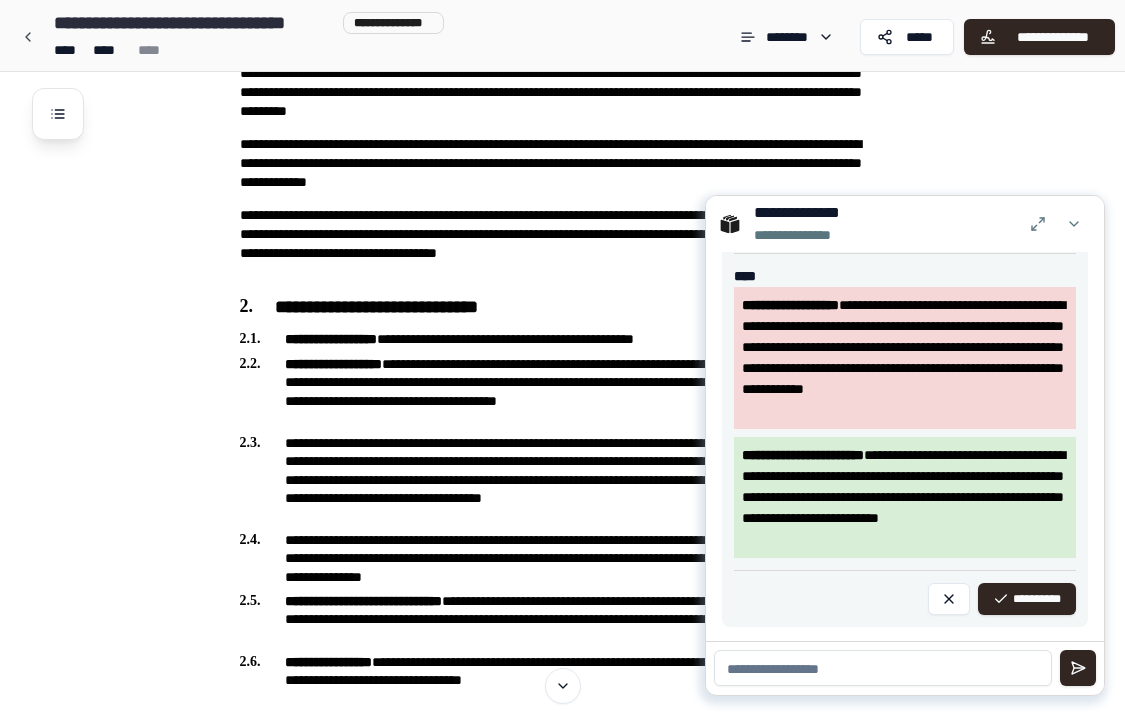 scroll, scrollTop: 963, scrollLeft: 0, axis: vertical 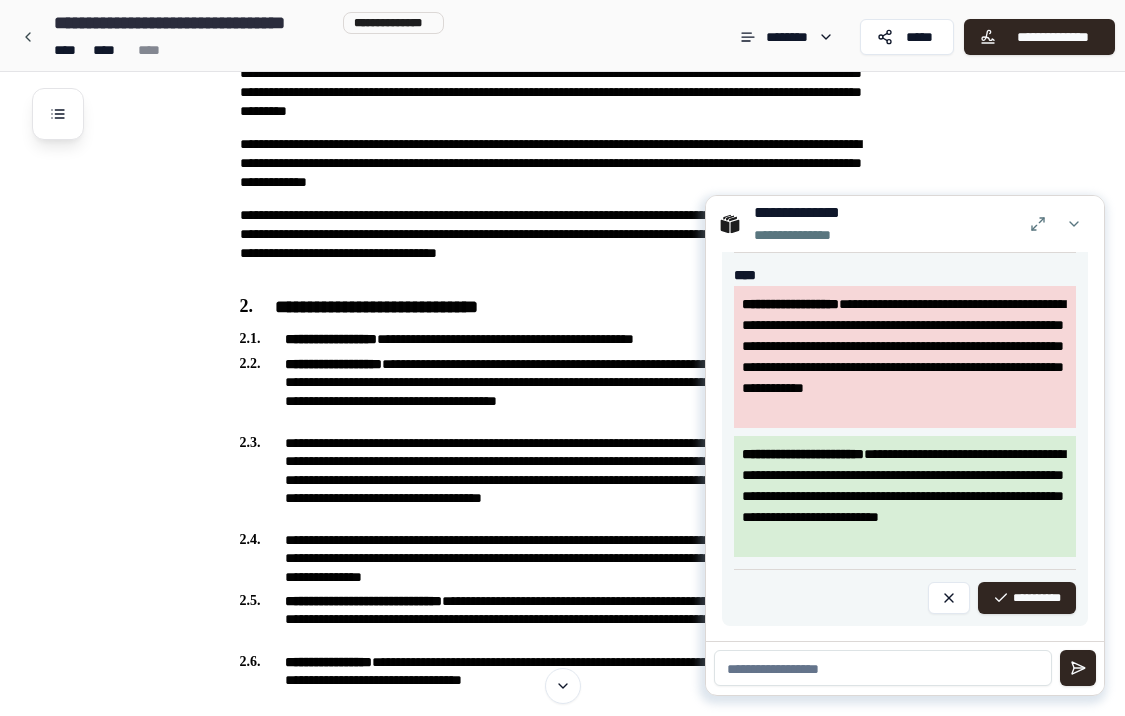 click at bounding box center (883, 668) 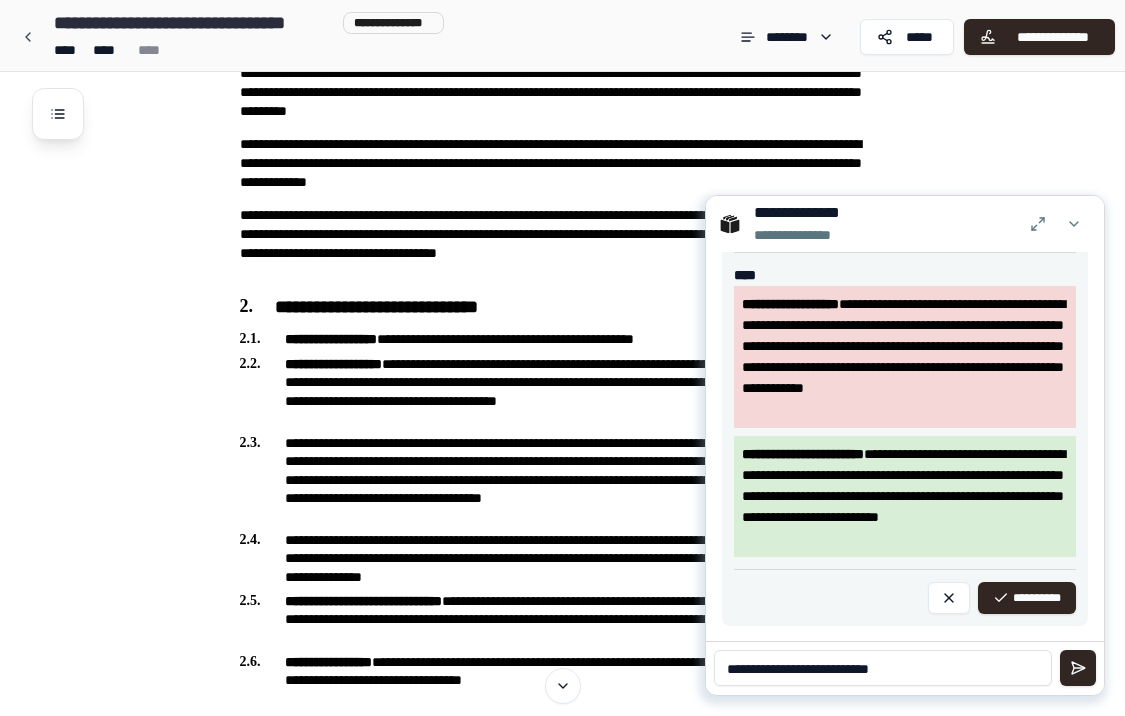 type on "**********" 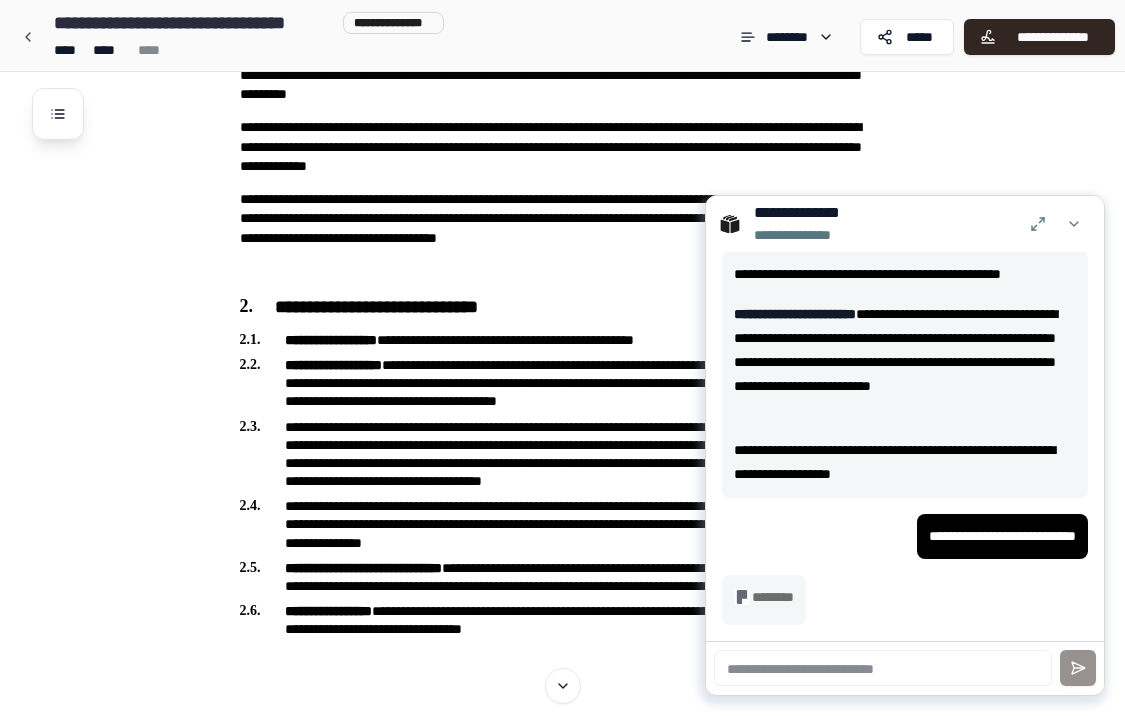 type 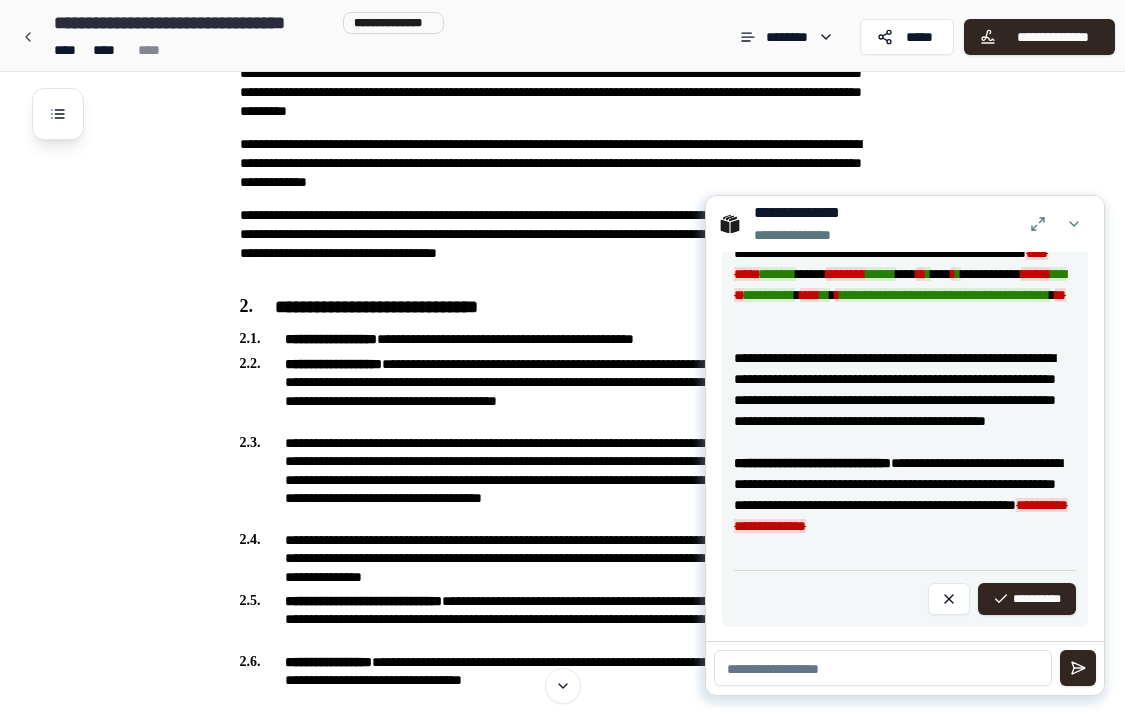 scroll, scrollTop: 1720, scrollLeft: 0, axis: vertical 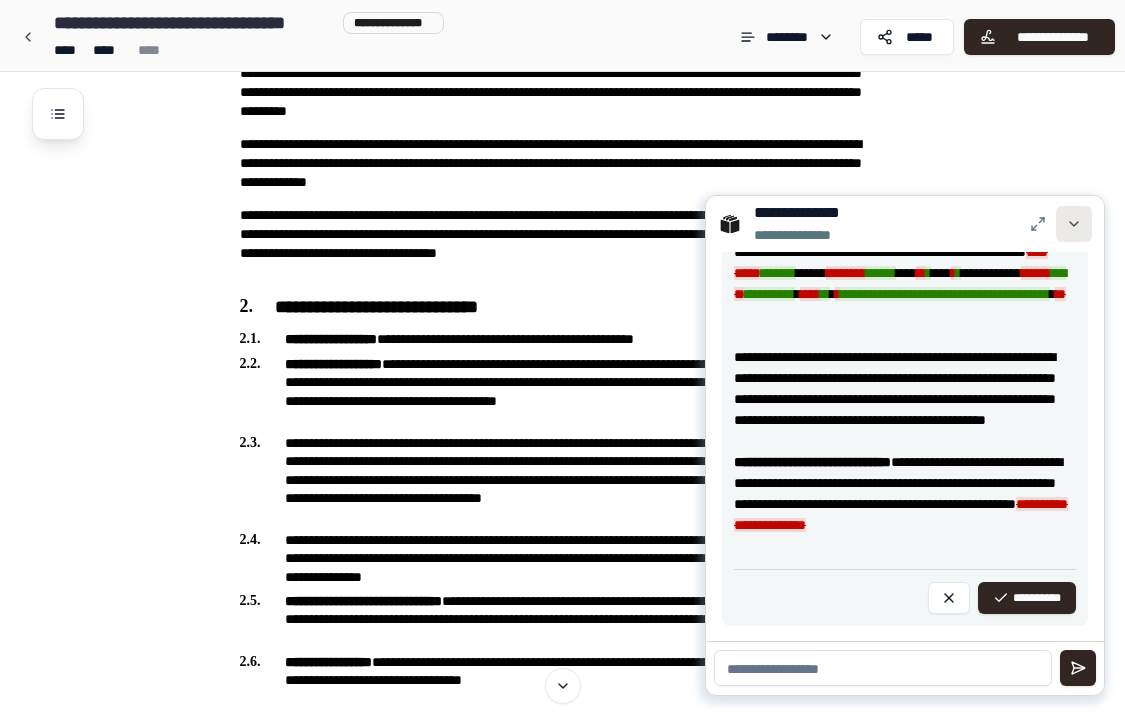 click at bounding box center [1074, 224] 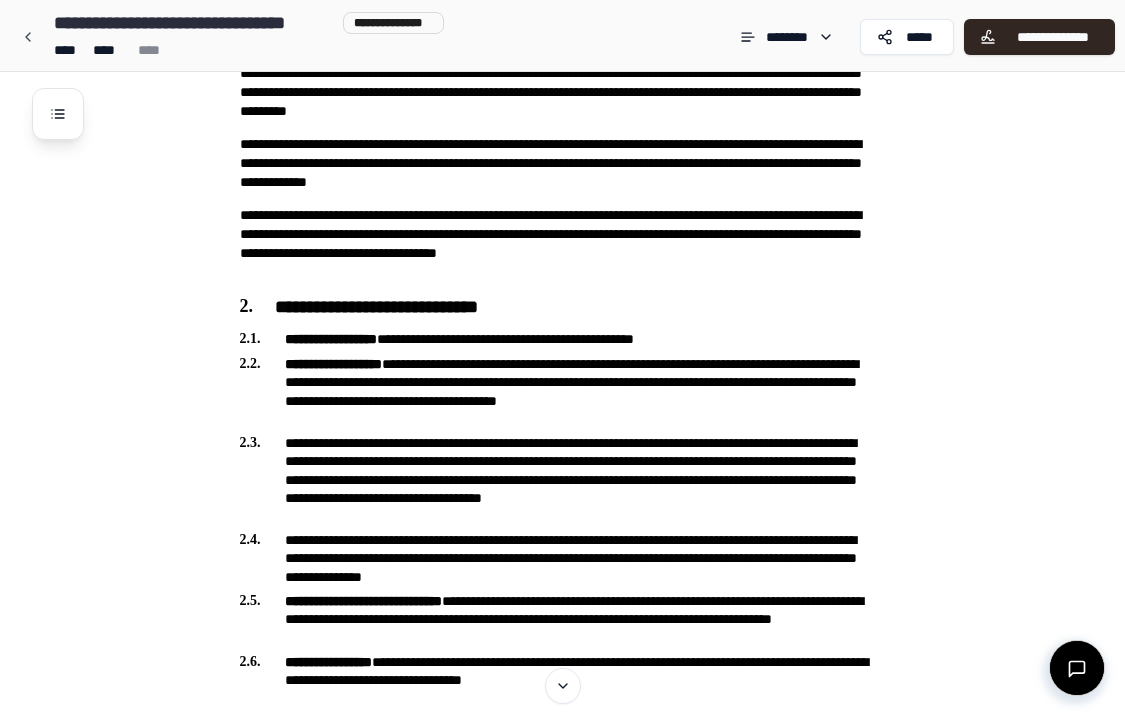 click at bounding box center [1077, 668] 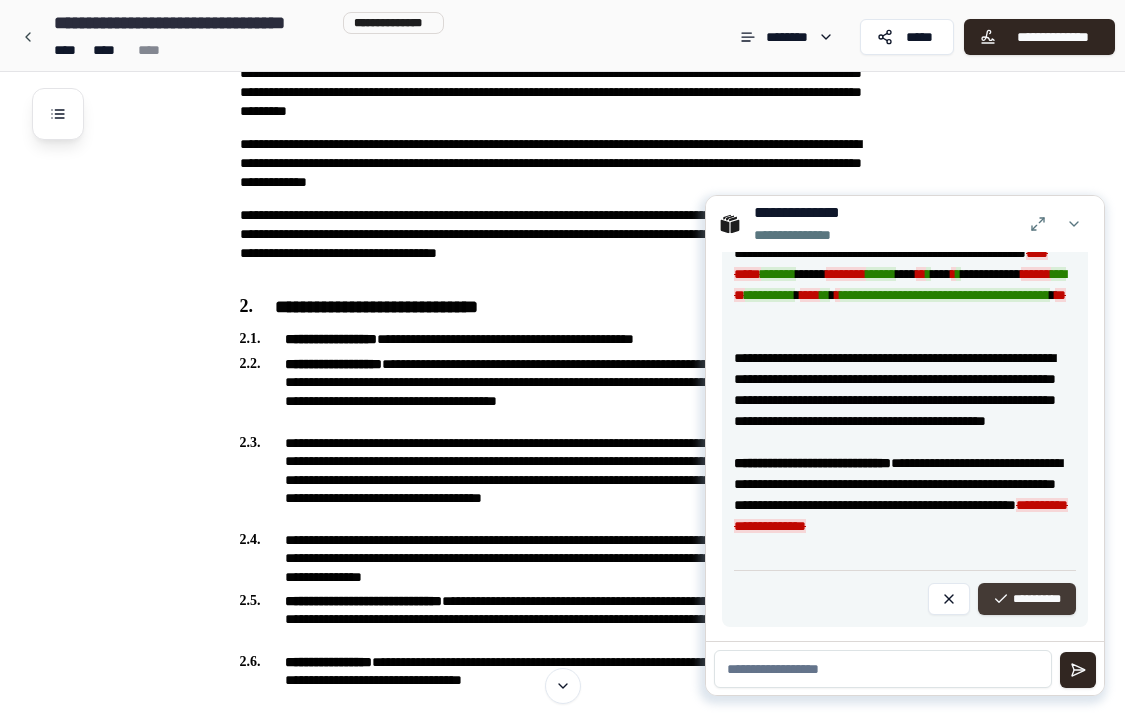 scroll, scrollTop: 1720, scrollLeft: 0, axis: vertical 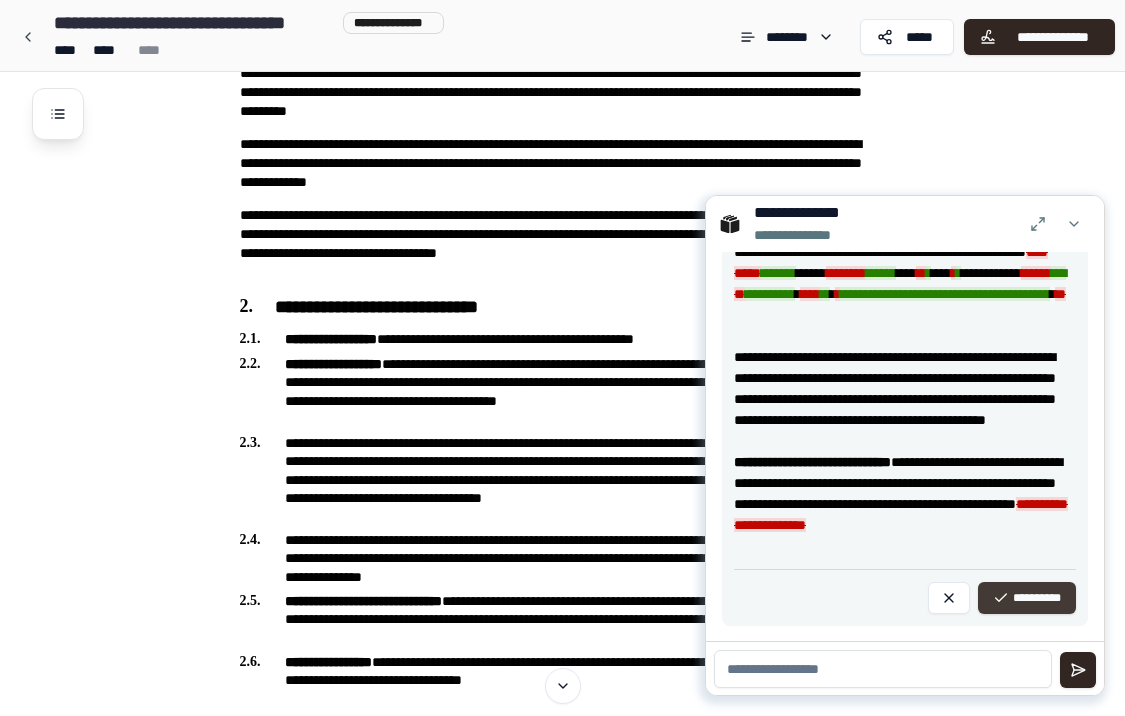 click on "**********" at bounding box center [1027, 598] 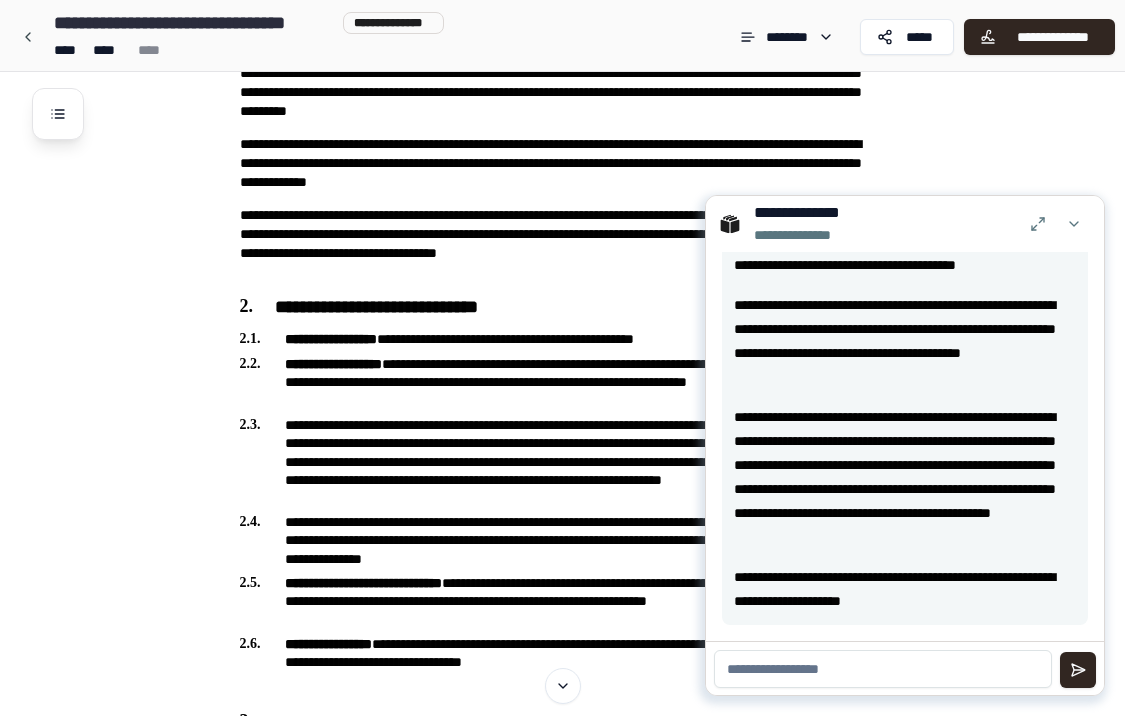 scroll, scrollTop: 1050, scrollLeft: 0, axis: vertical 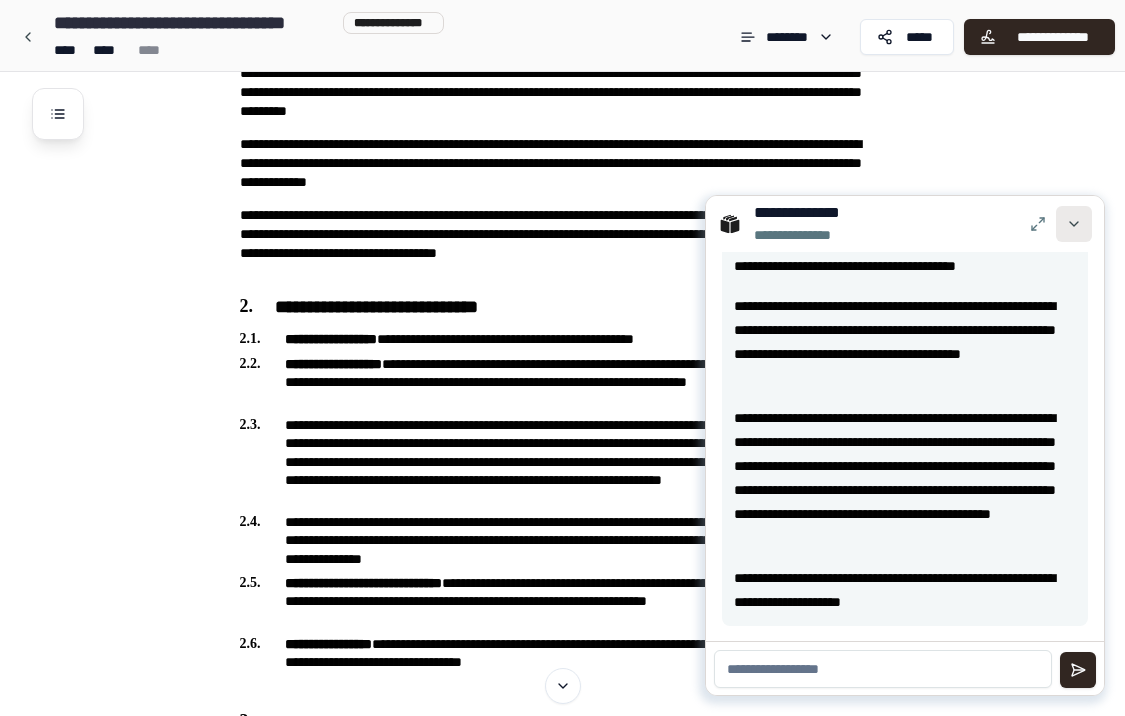 click at bounding box center [1074, 224] 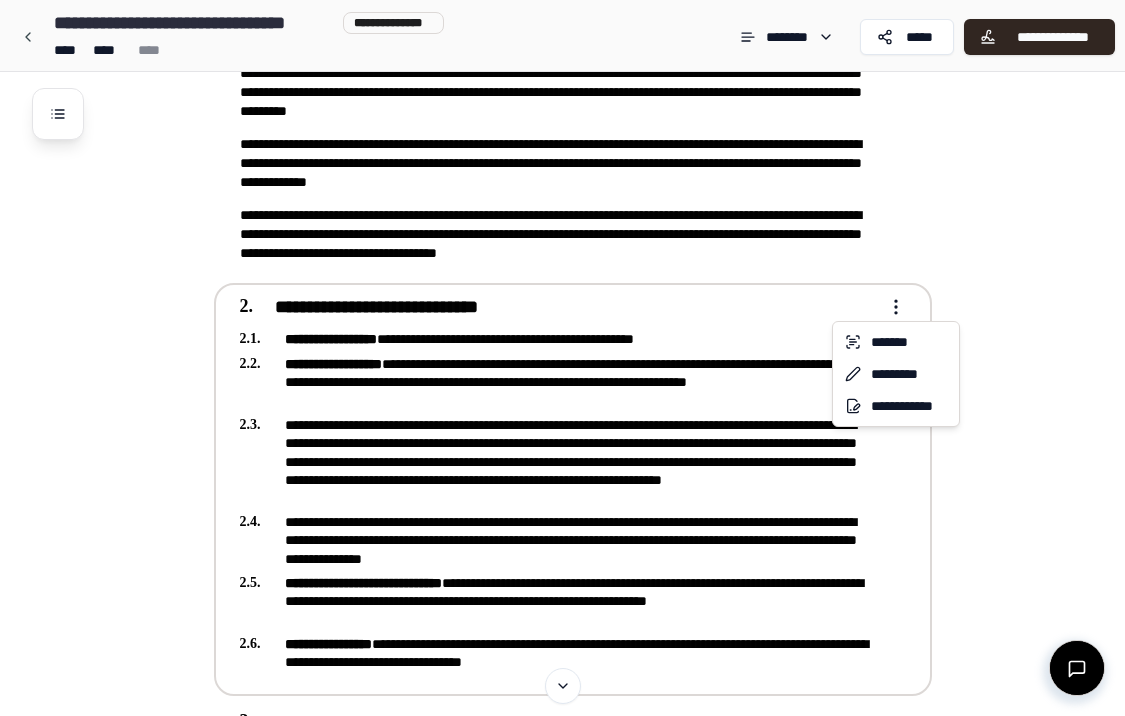 click on "**********" at bounding box center (562, 1237) 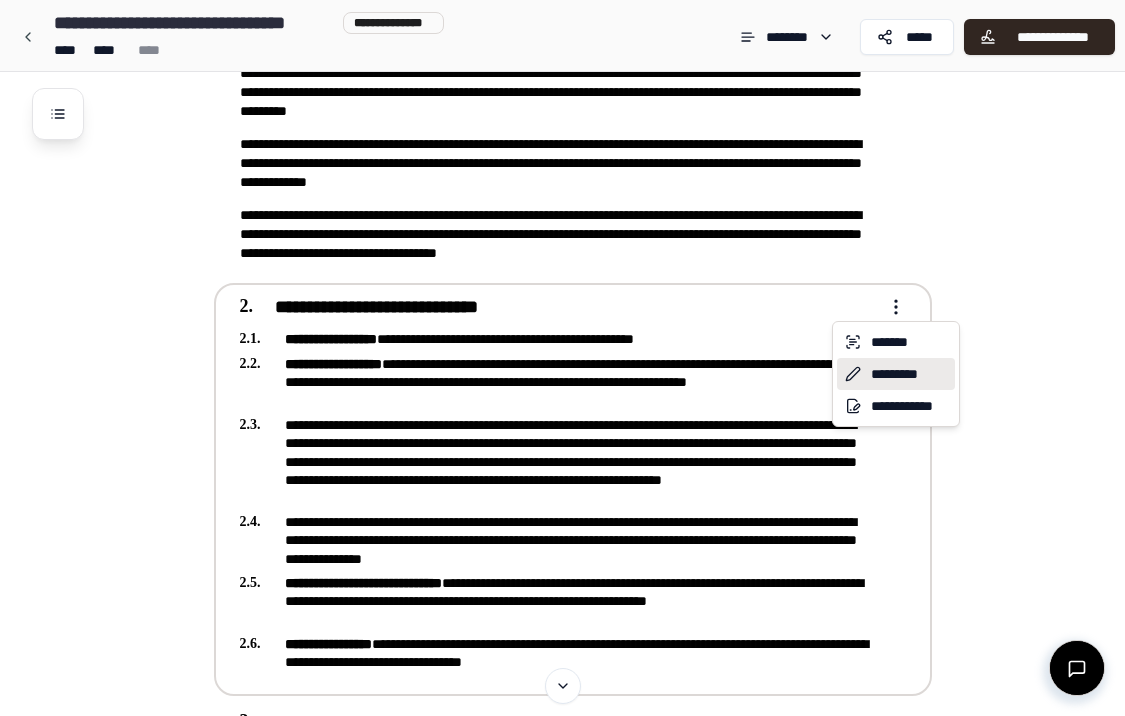 click on "*********" at bounding box center [896, 374] 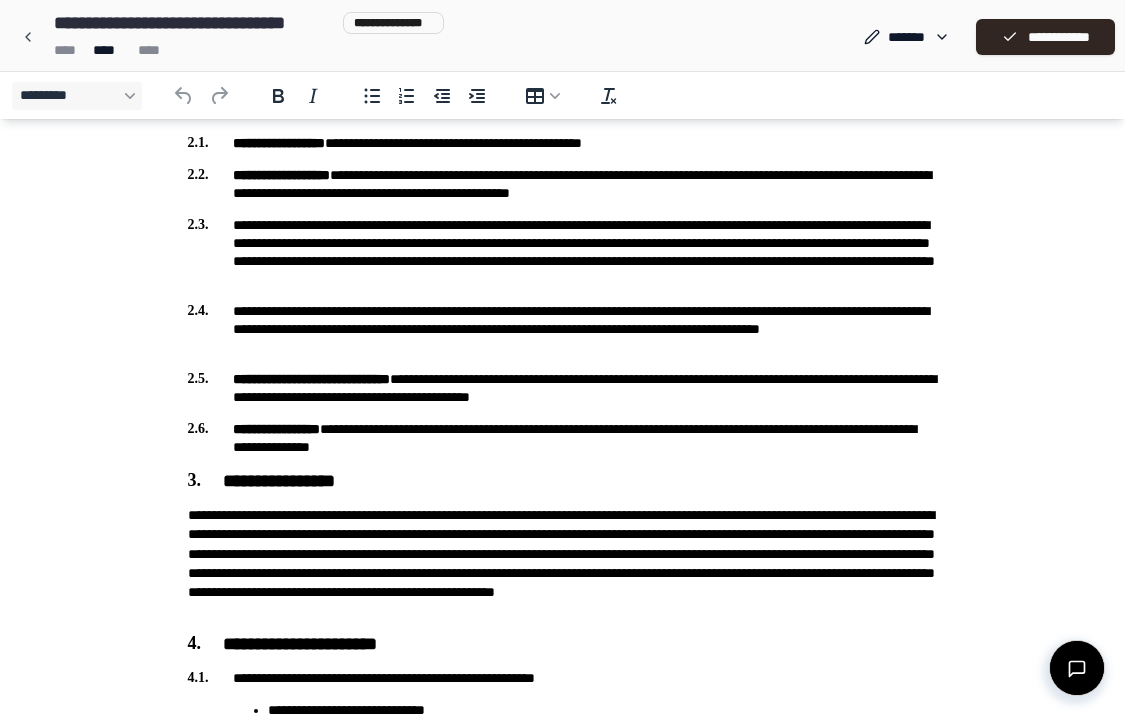 scroll, scrollTop: 978, scrollLeft: 0, axis: vertical 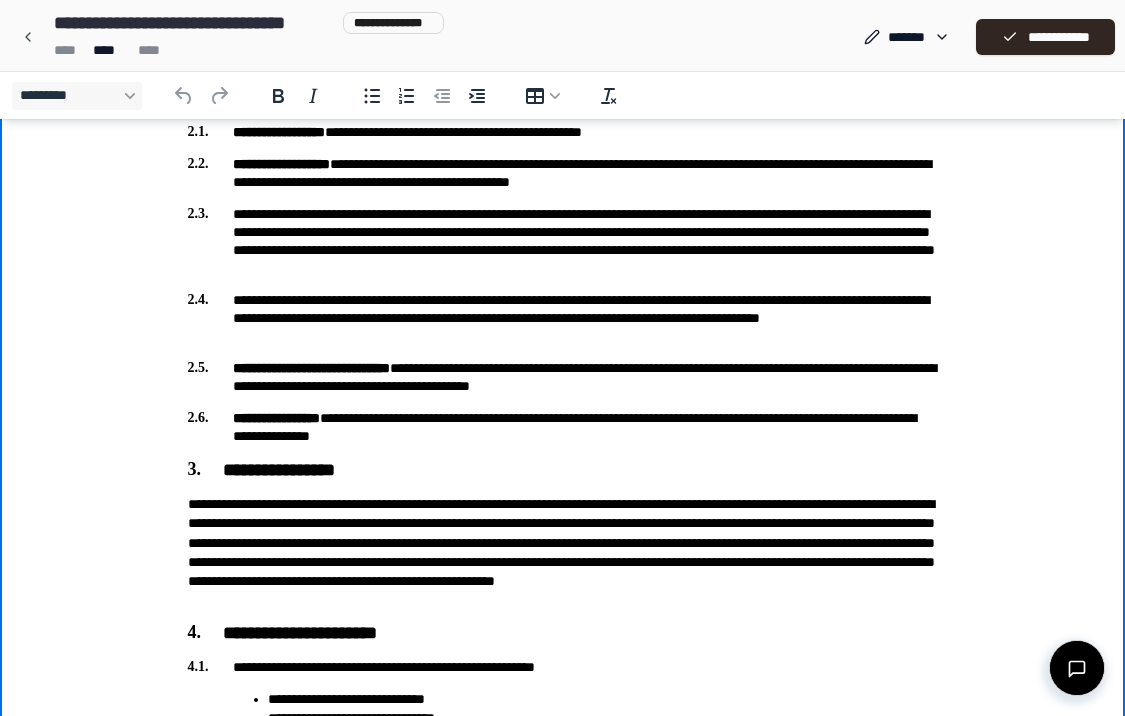 click on "**********" at bounding box center (563, 241) 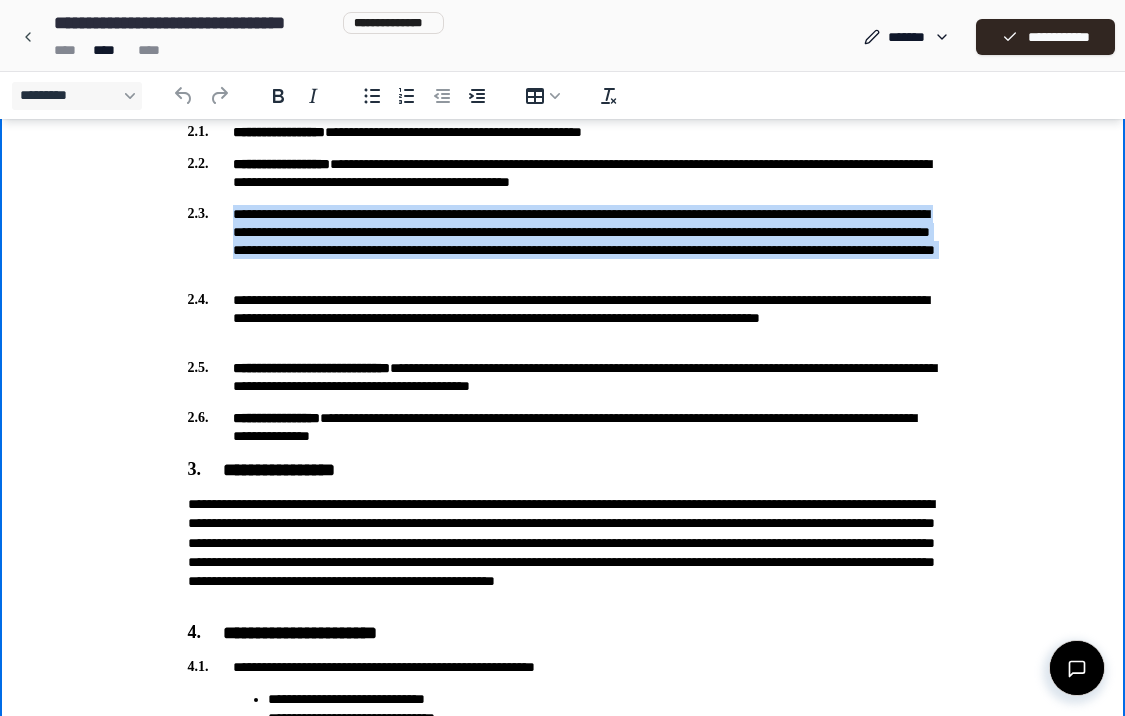 drag, startPoint x: 186, startPoint y: 217, endPoint x: 797, endPoint y: 278, distance: 614.0375 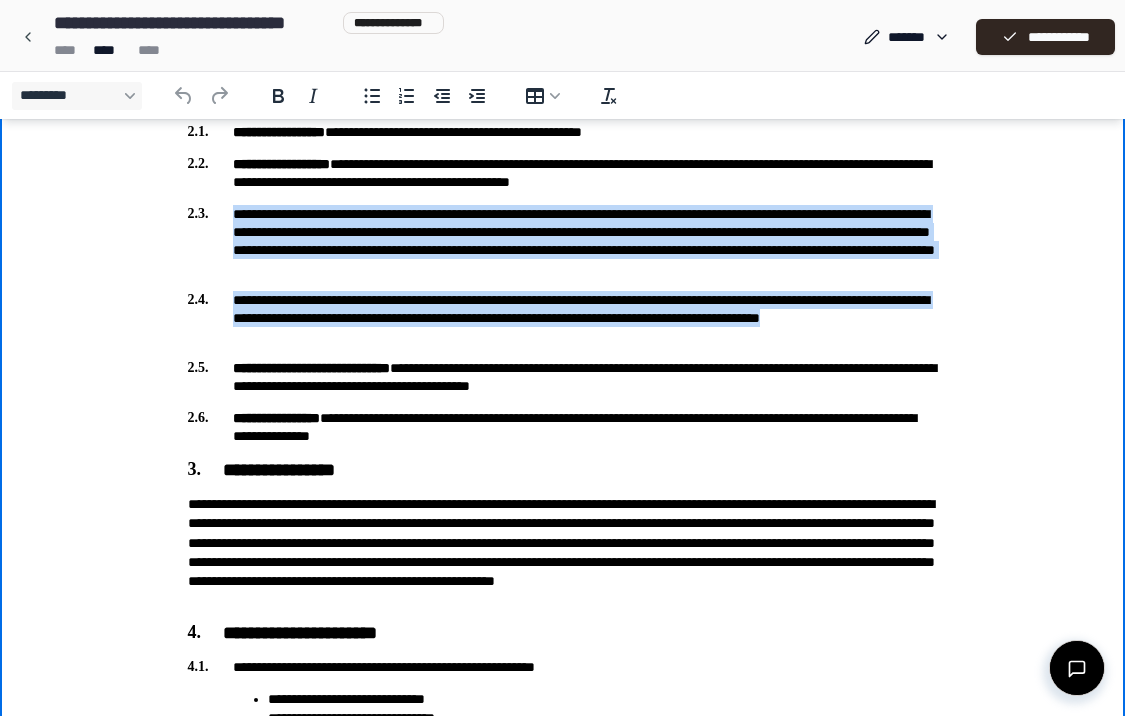 drag, startPoint x: 418, startPoint y: 329, endPoint x: 217, endPoint y: 213, distance: 232.0711 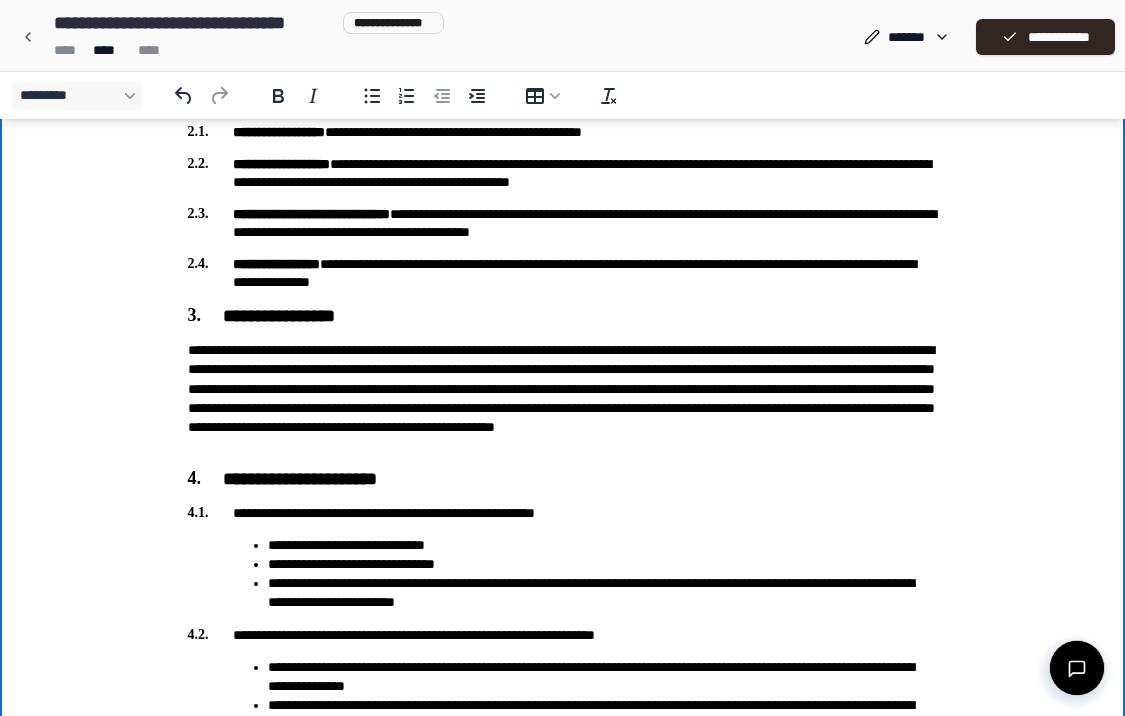 click on "**********" at bounding box center (563, 223) 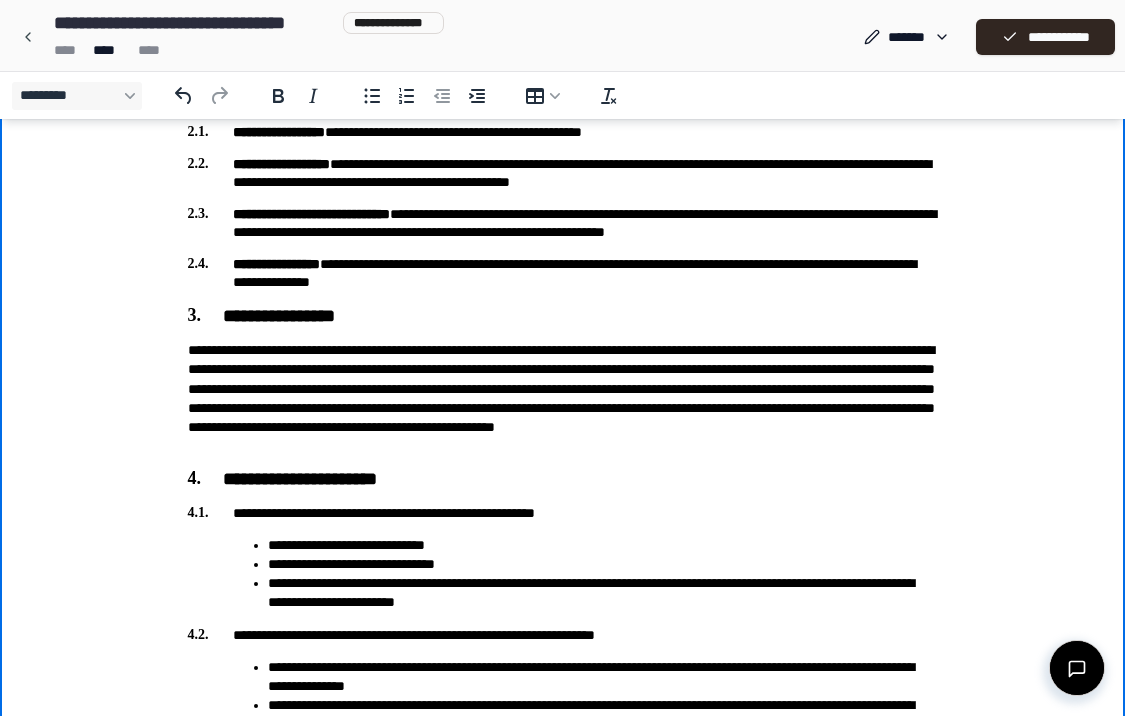 click on "**********" at bounding box center [563, 273] 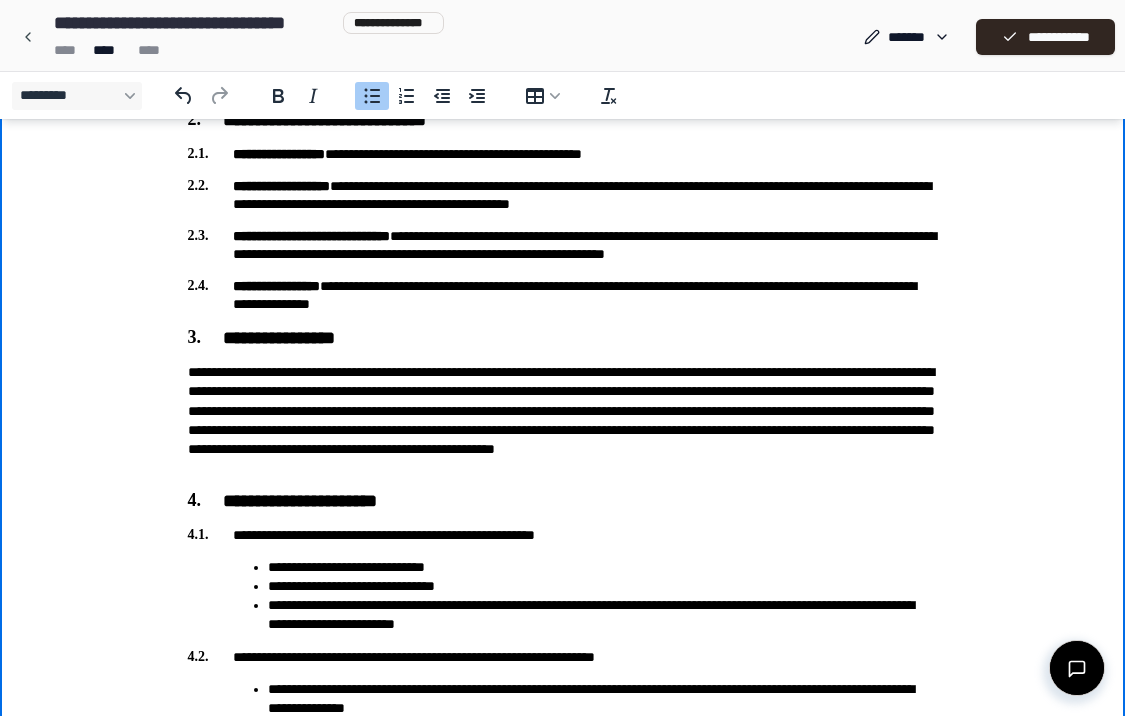 scroll, scrollTop: 1325, scrollLeft: 0, axis: vertical 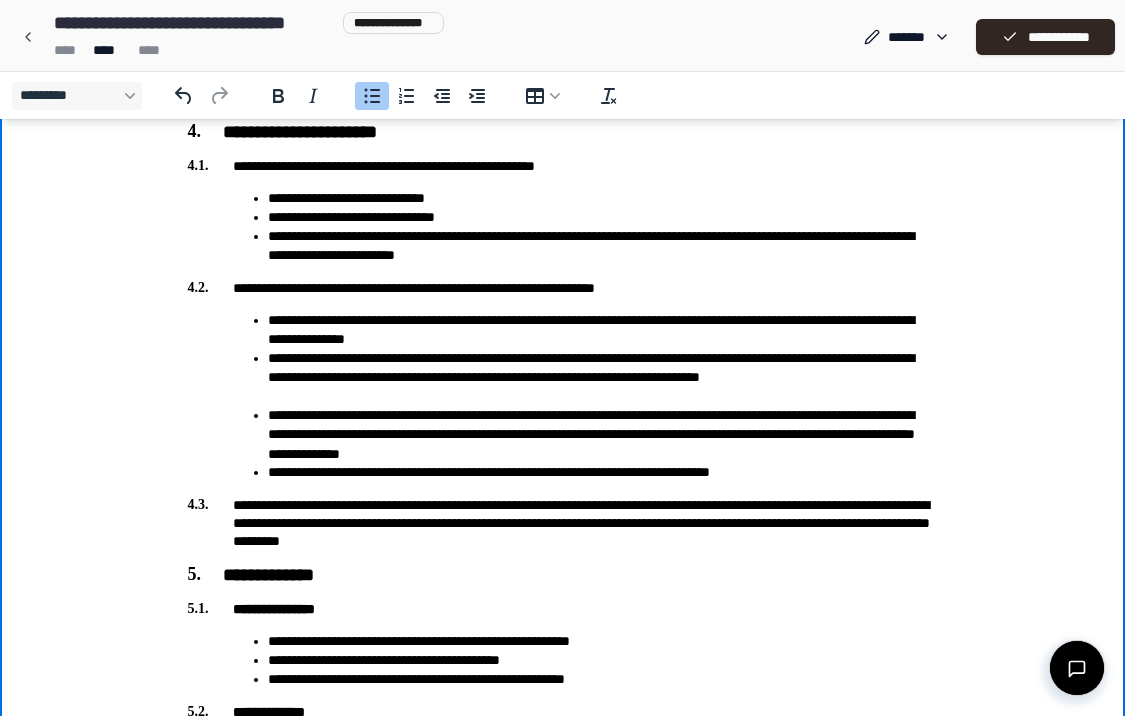 click on "**********" at bounding box center [603, 679] 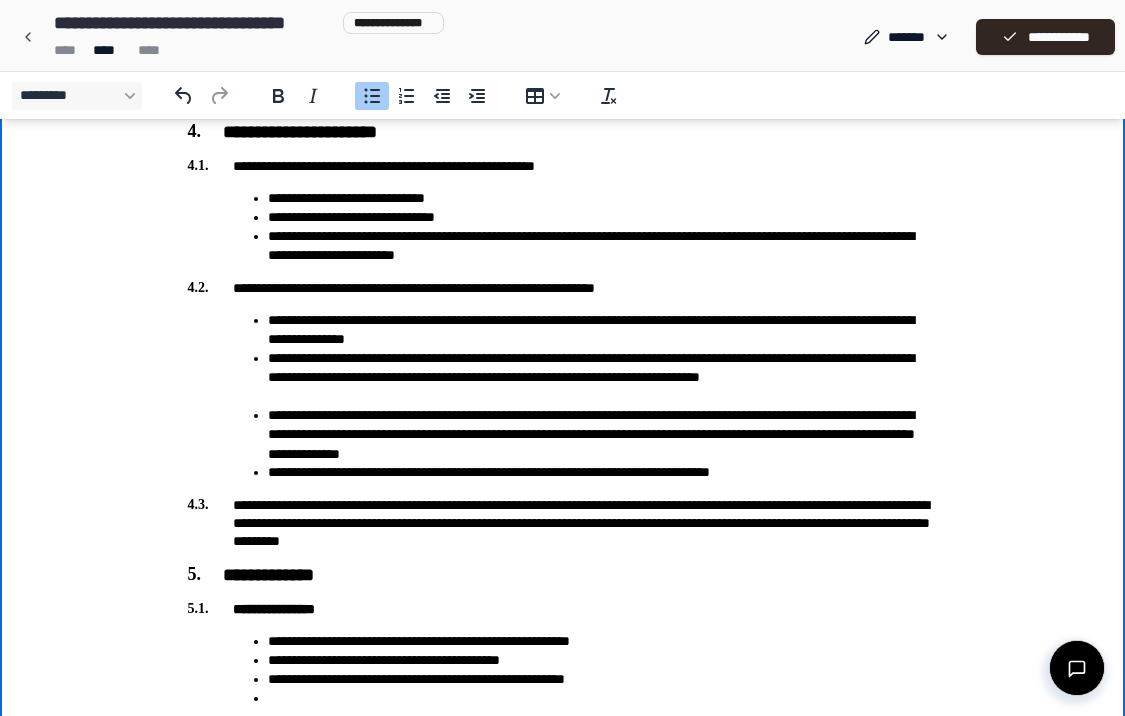 click at bounding box center [1077, 668] 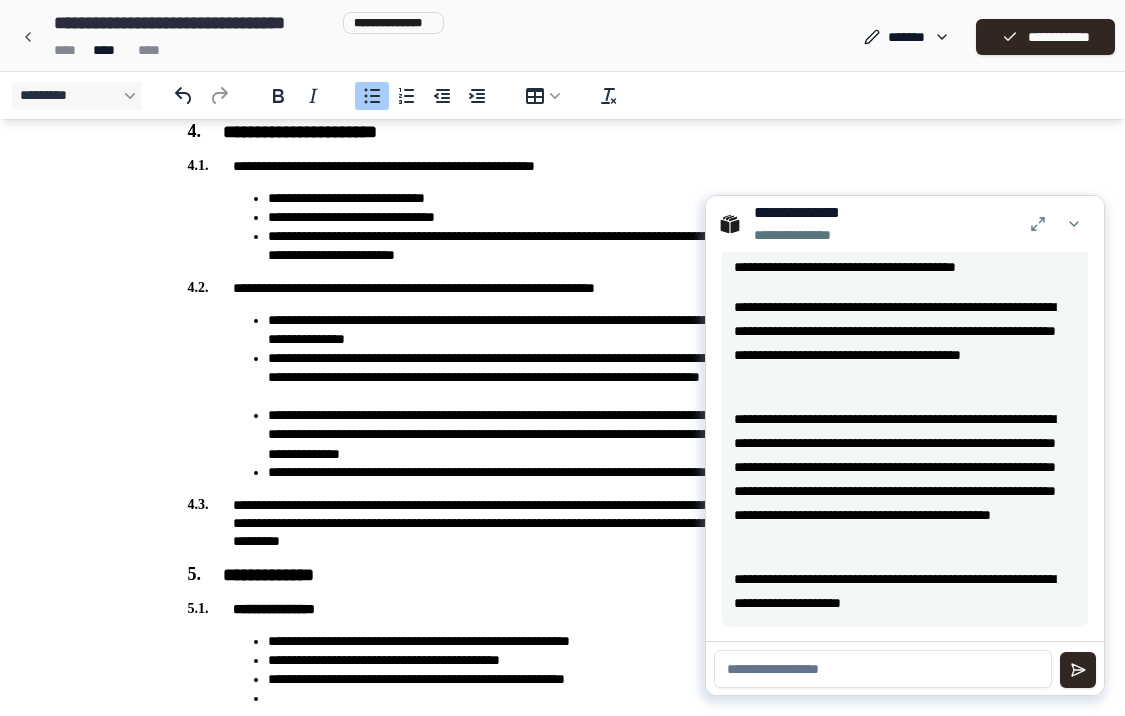 scroll, scrollTop: 1050, scrollLeft: 0, axis: vertical 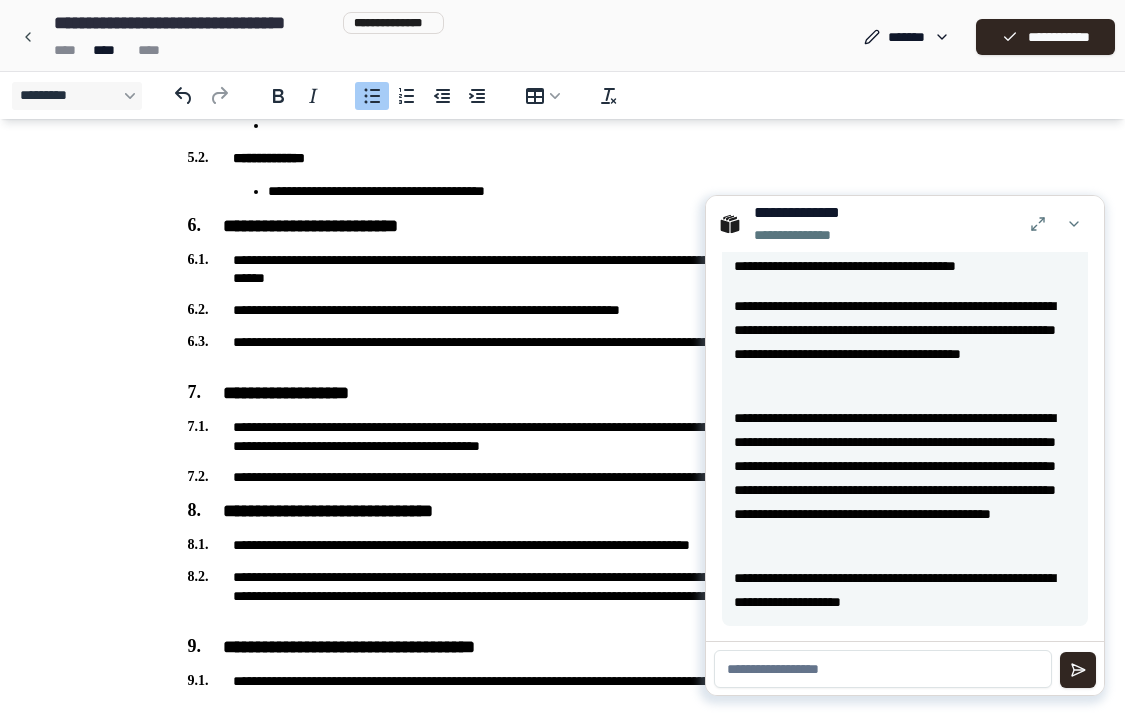 click at bounding box center (883, 669) 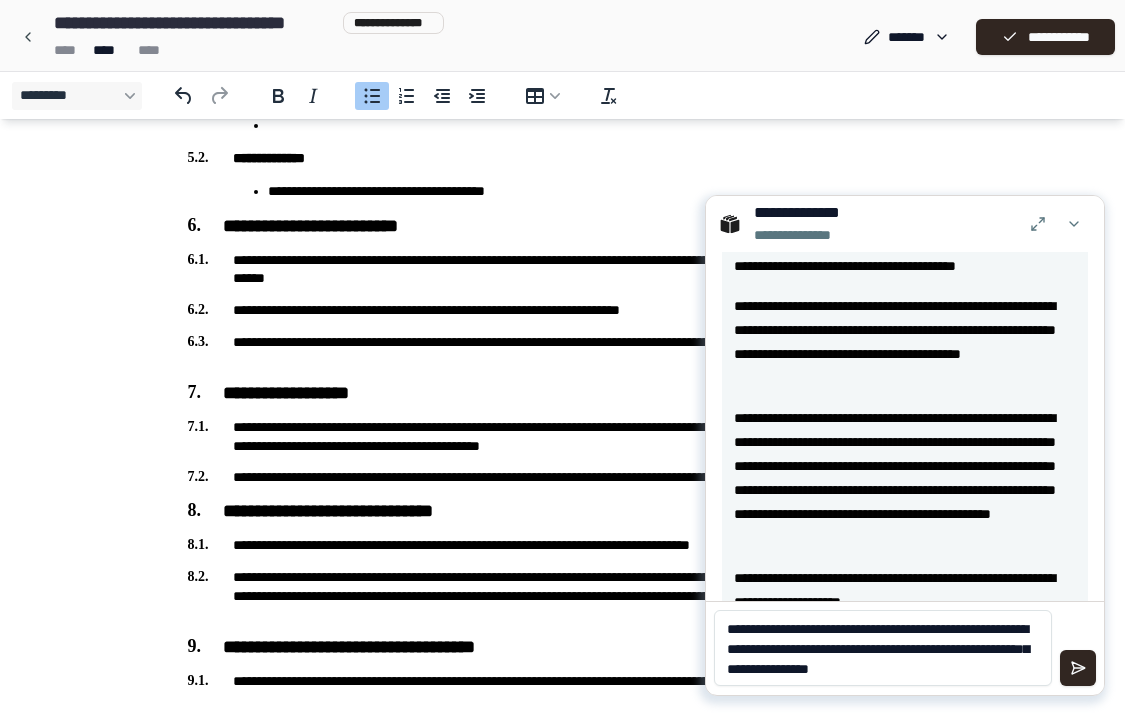 scroll, scrollTop: 0, scrollLeft: 0, axis: both 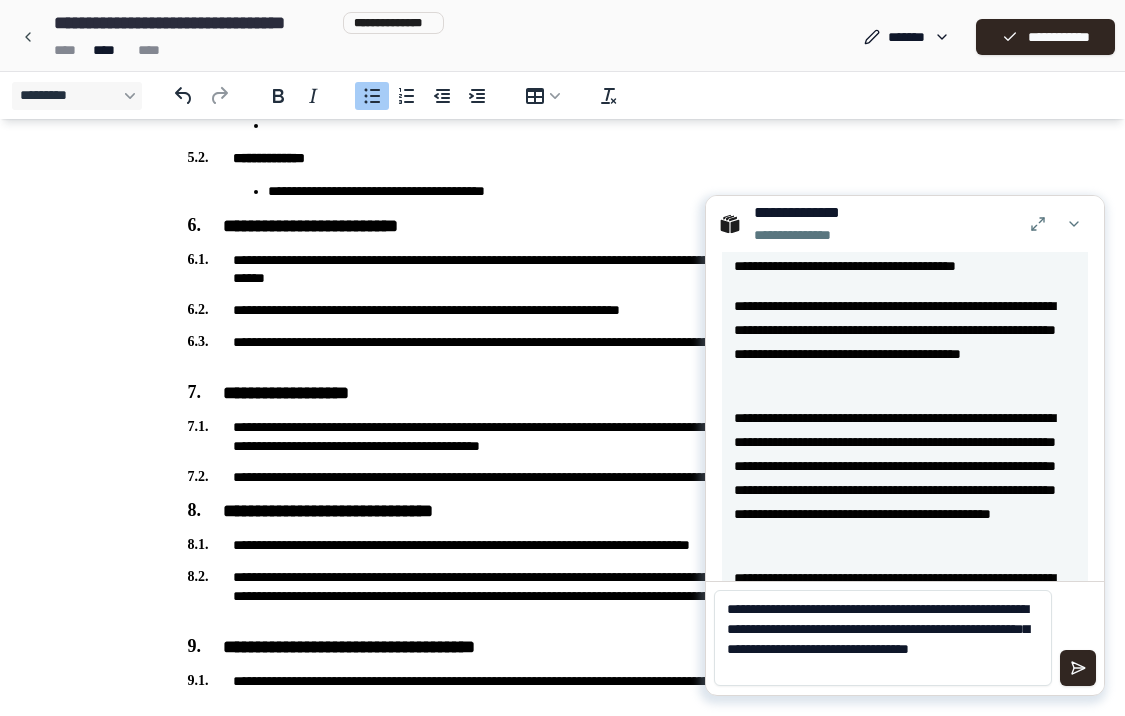 click on "**********" at bounding box center [883, 638] 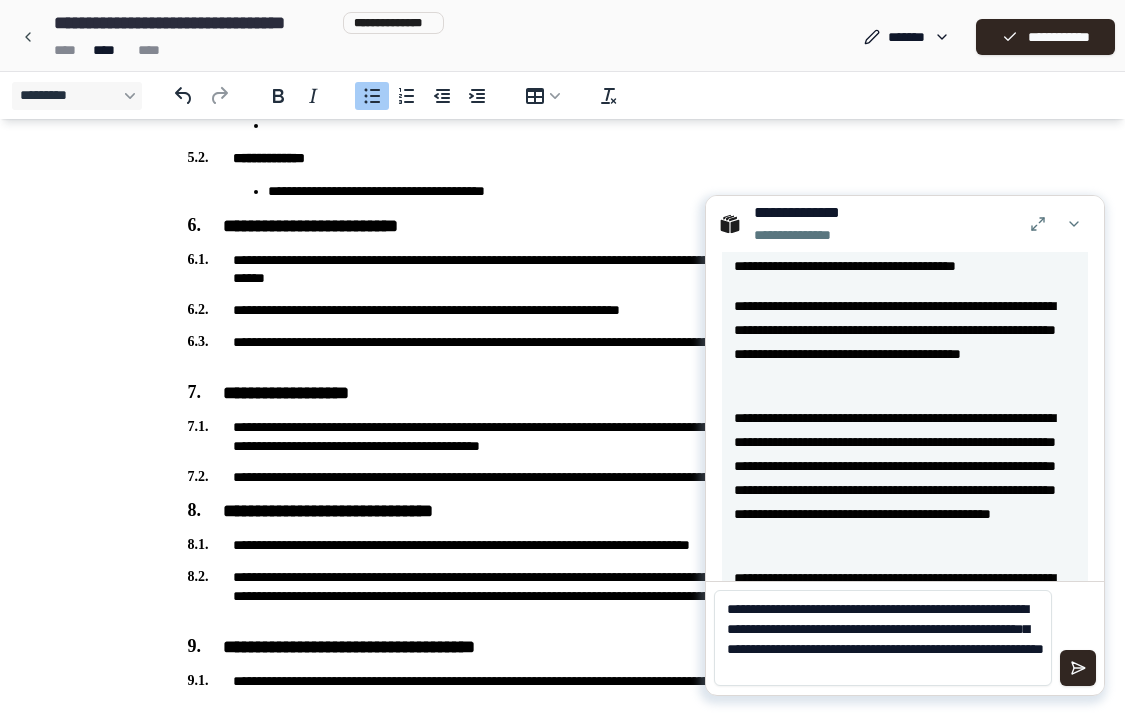 click on "**********" at bounding box center [883, 638] 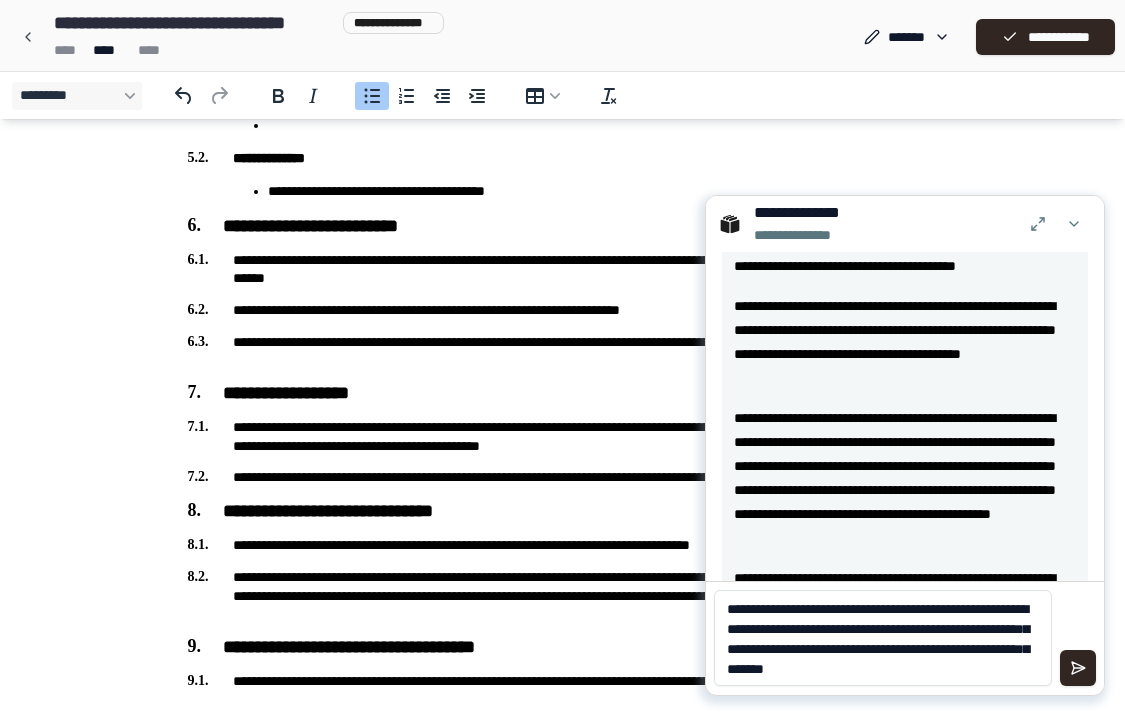 scroll, scrollTop: 0, scrollLeft: 0, axis: both 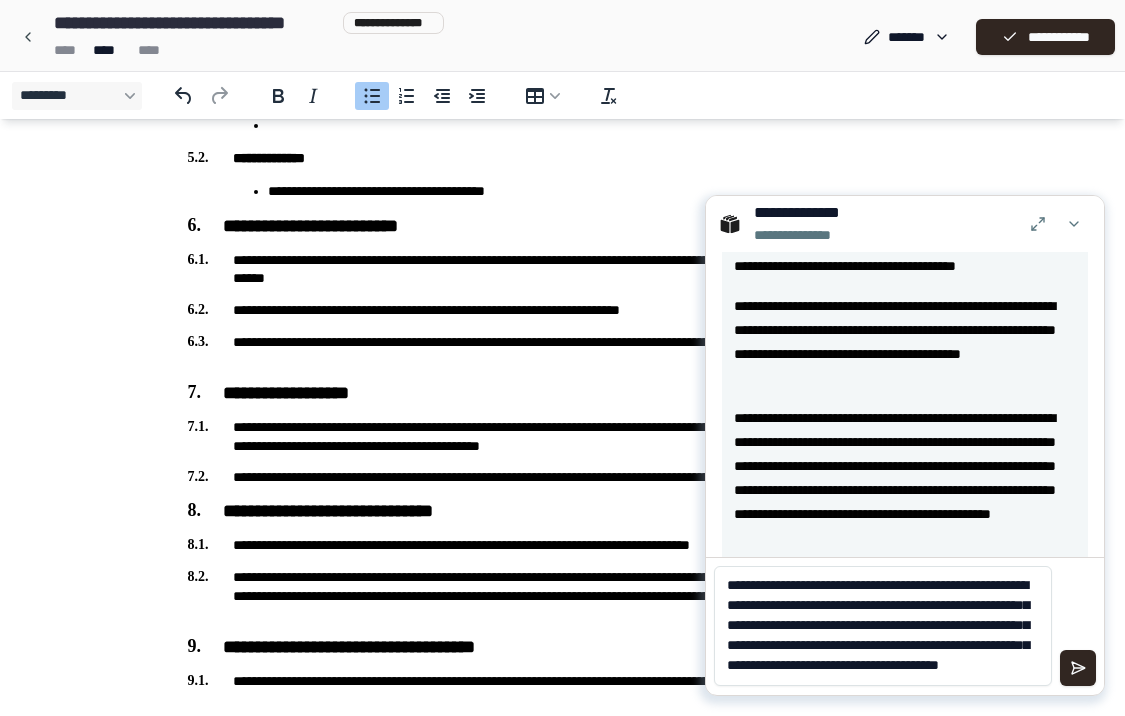 type on "**********" 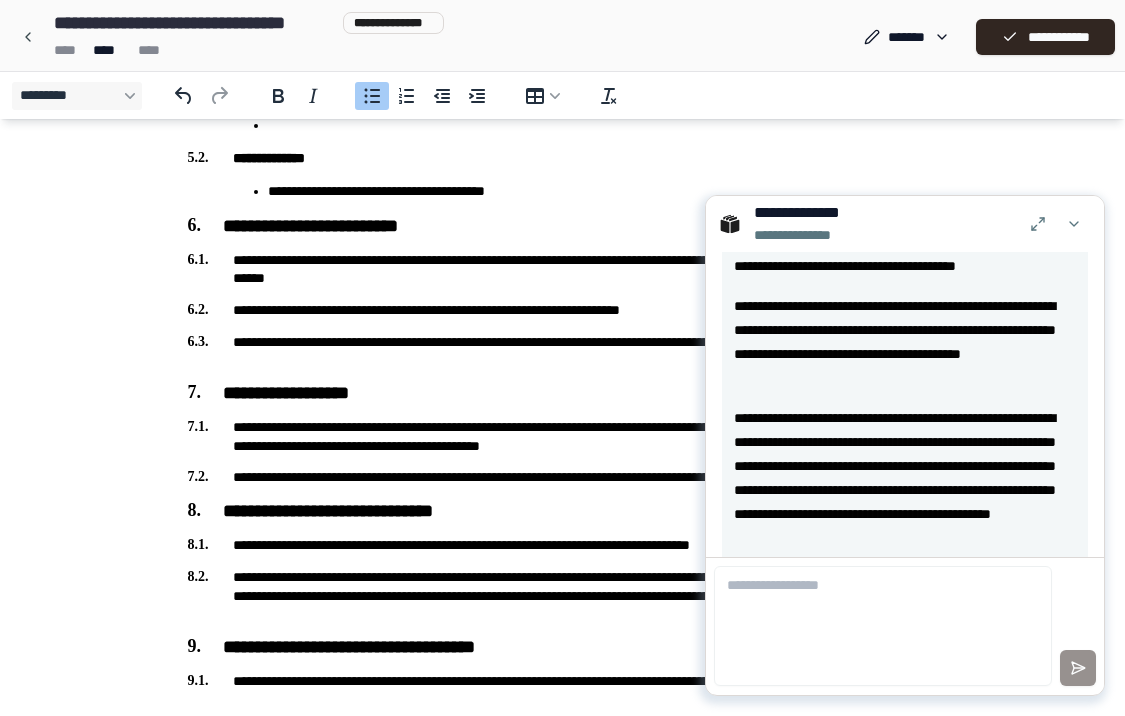 scroll, scrollTop: 0, scrollLeft: 0, axis: both 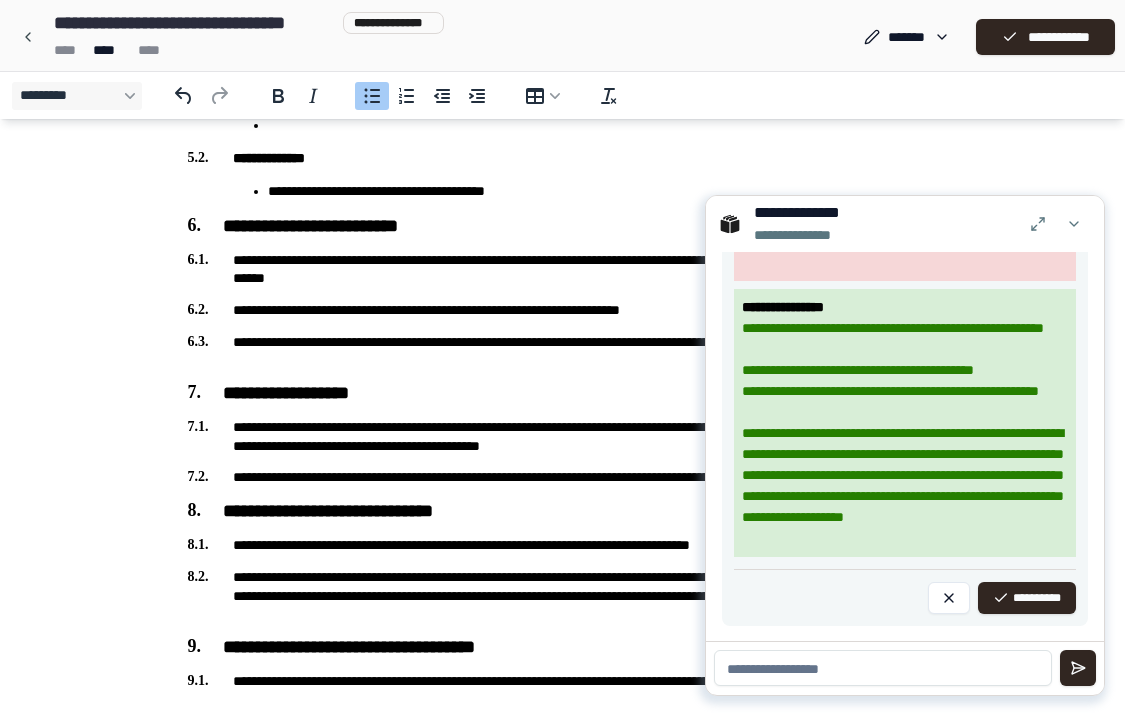 click at bounding box center [883, 668] 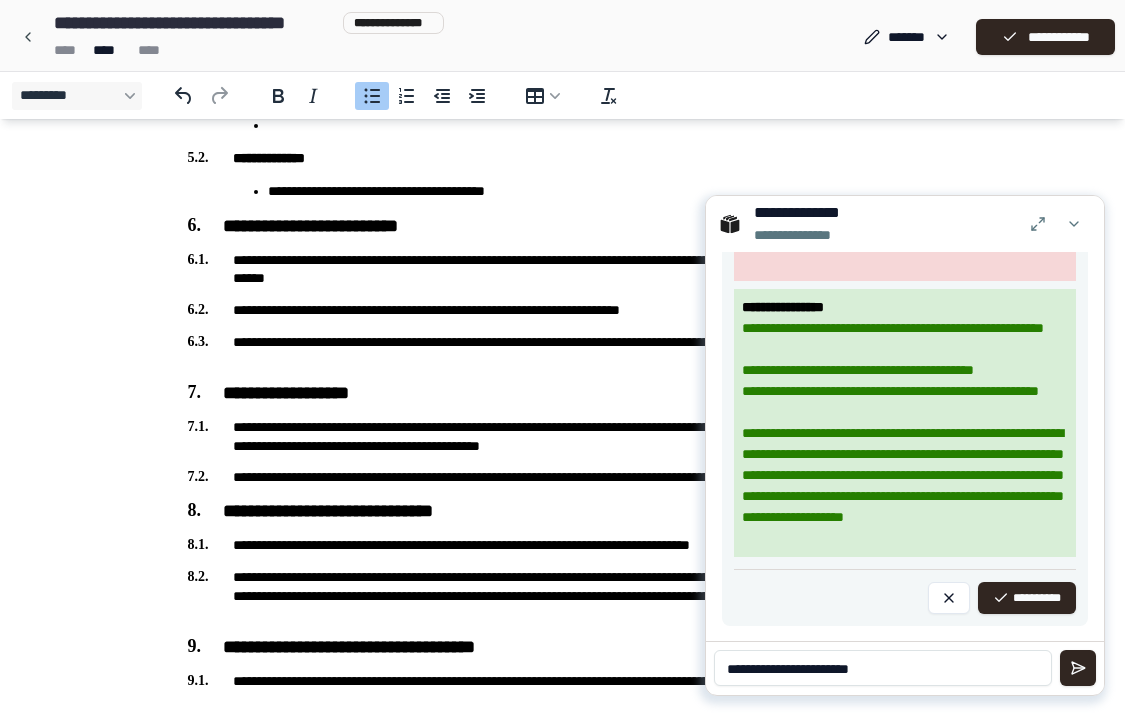 type on "**********" 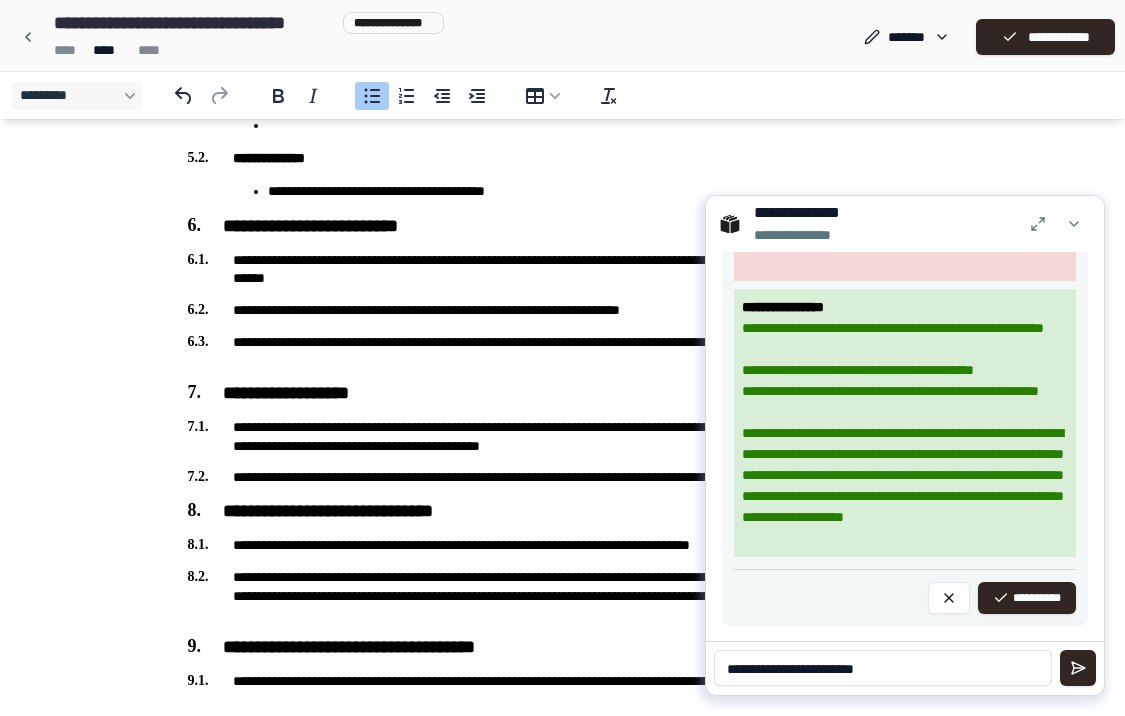 type 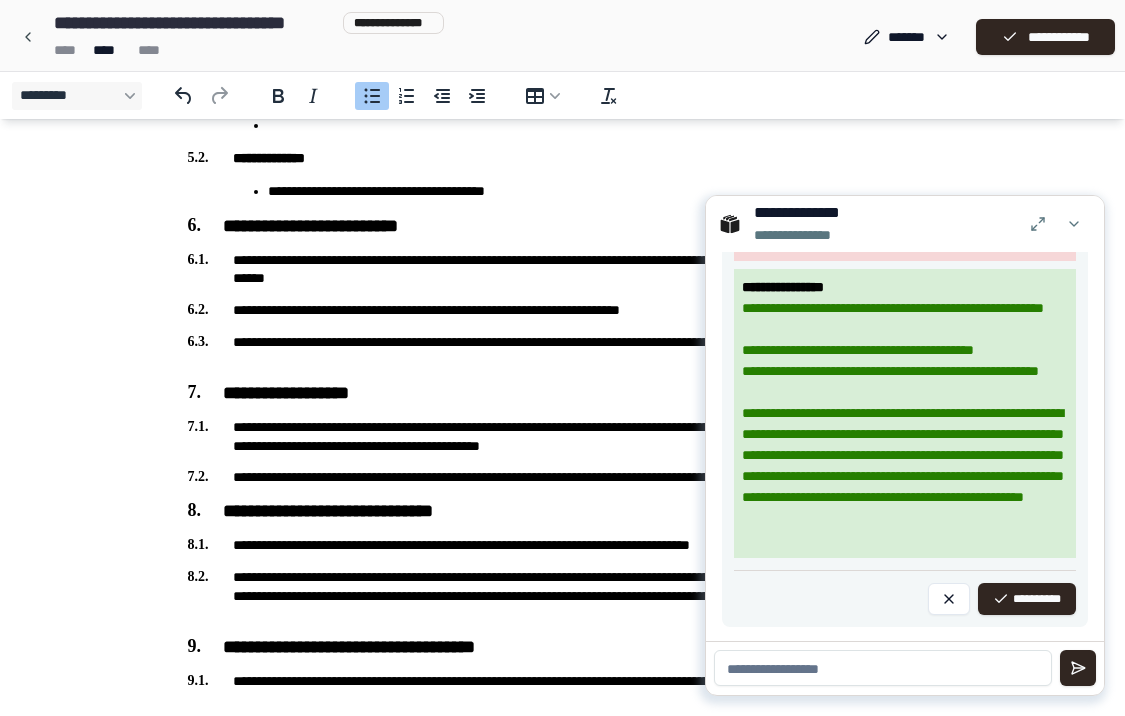 scroll, scrollTop: 2469, scrollLeft: 0, axis: vertical 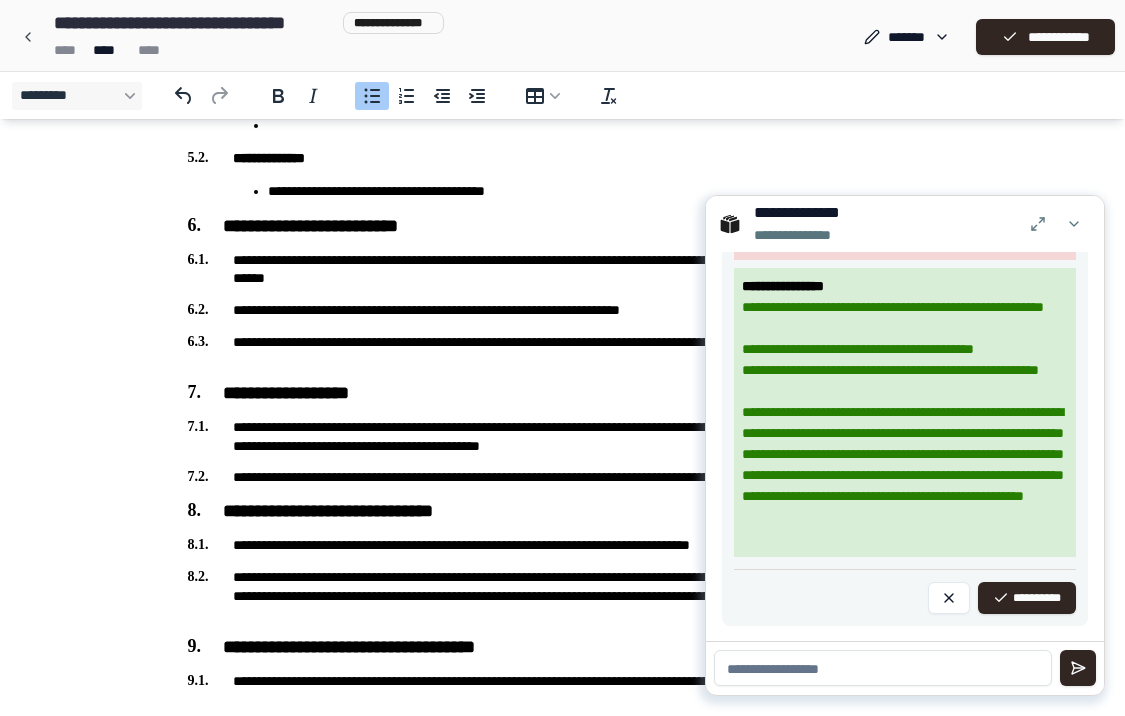 click on "**********" at bounding box center (905, 446) 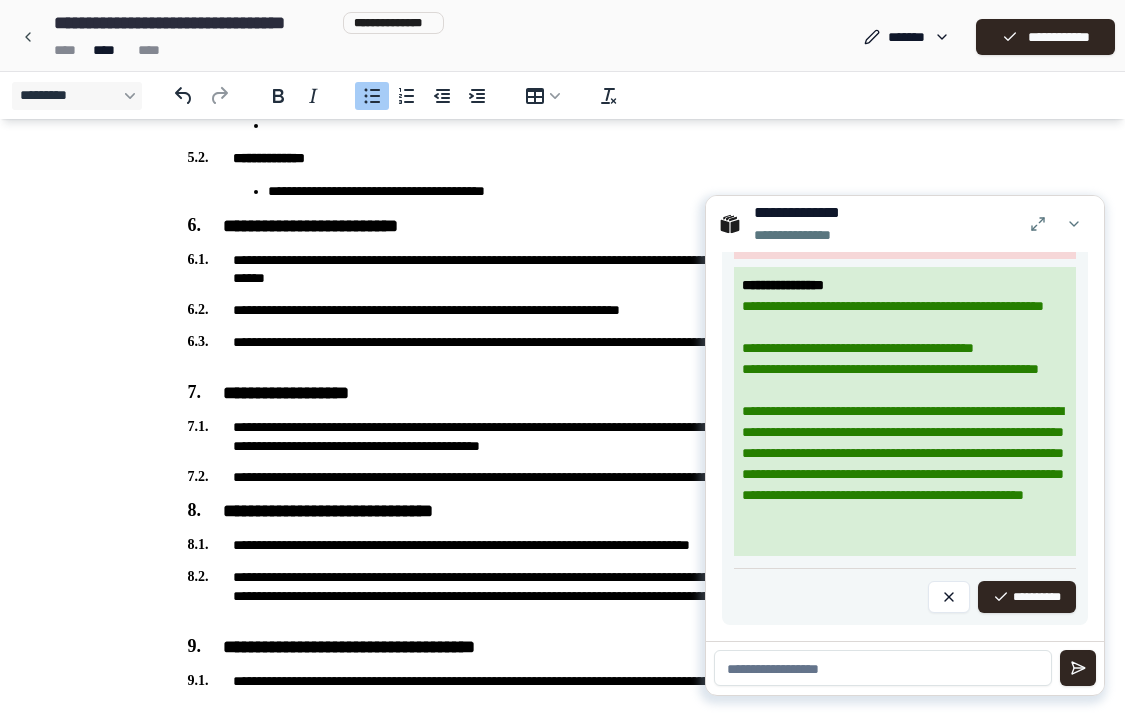 scroll, scrollTop: 2470, scrollLeft: 0, axis: vertical 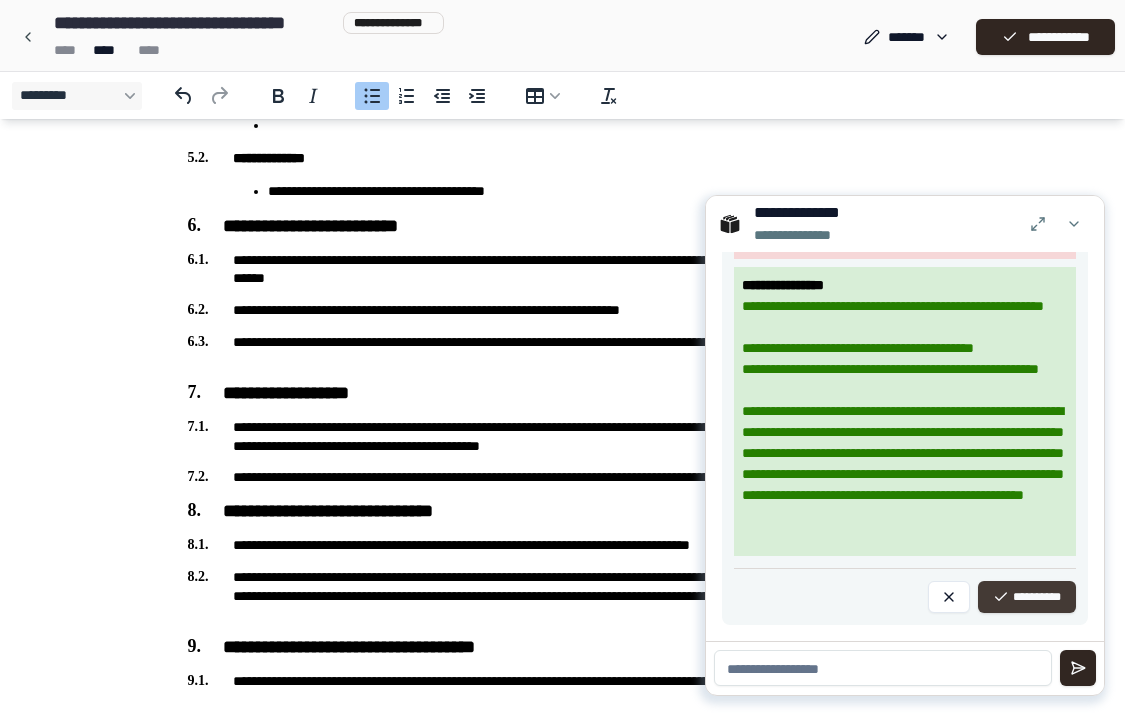 click on "**********" at bounding box center [1027, 597] 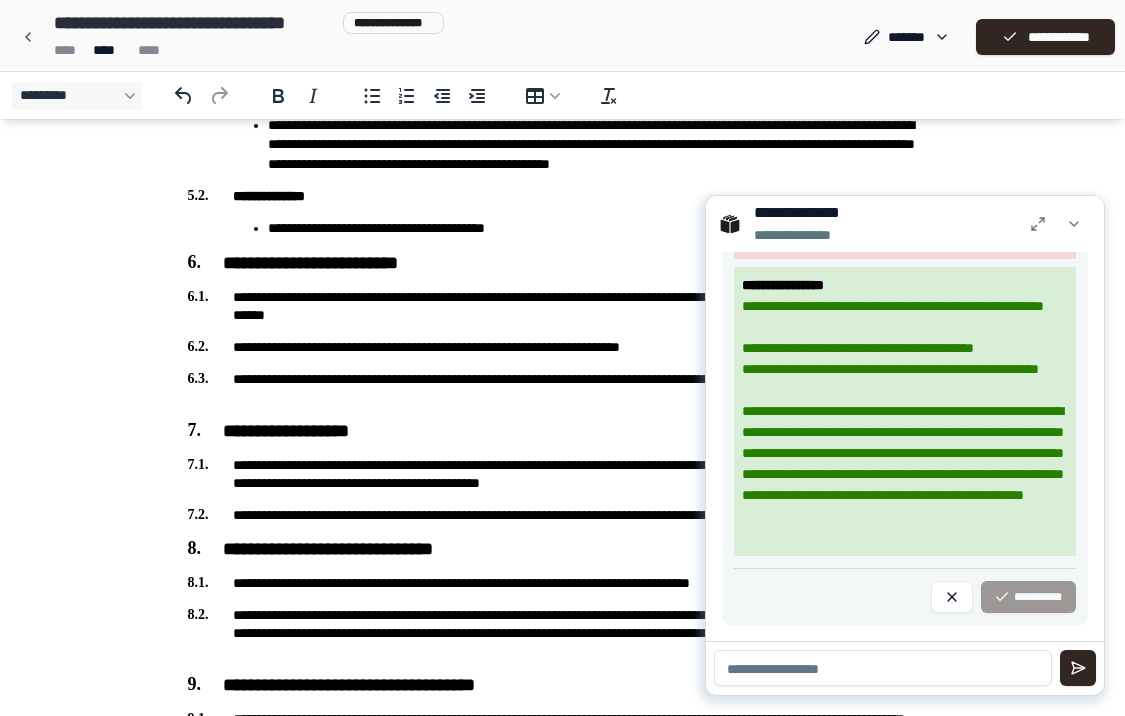 scroll, scrollTop: 1906, scrollLeft: 0, axis: vertical 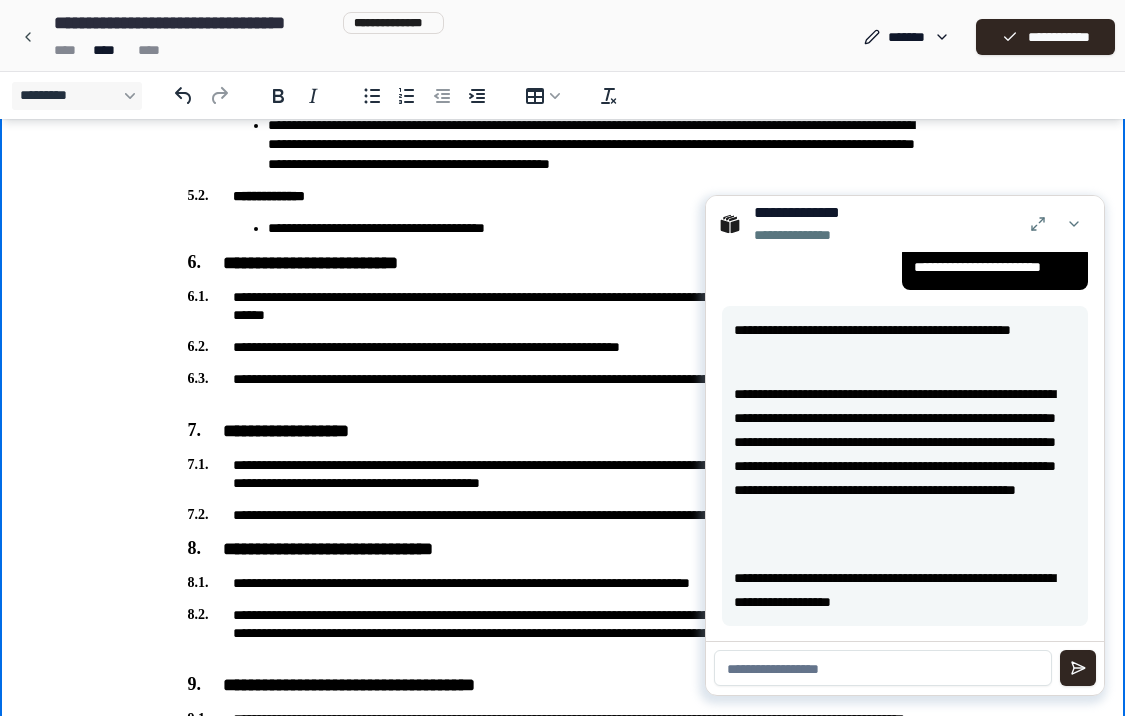 click on "**********" at bounding box center (563, 263) 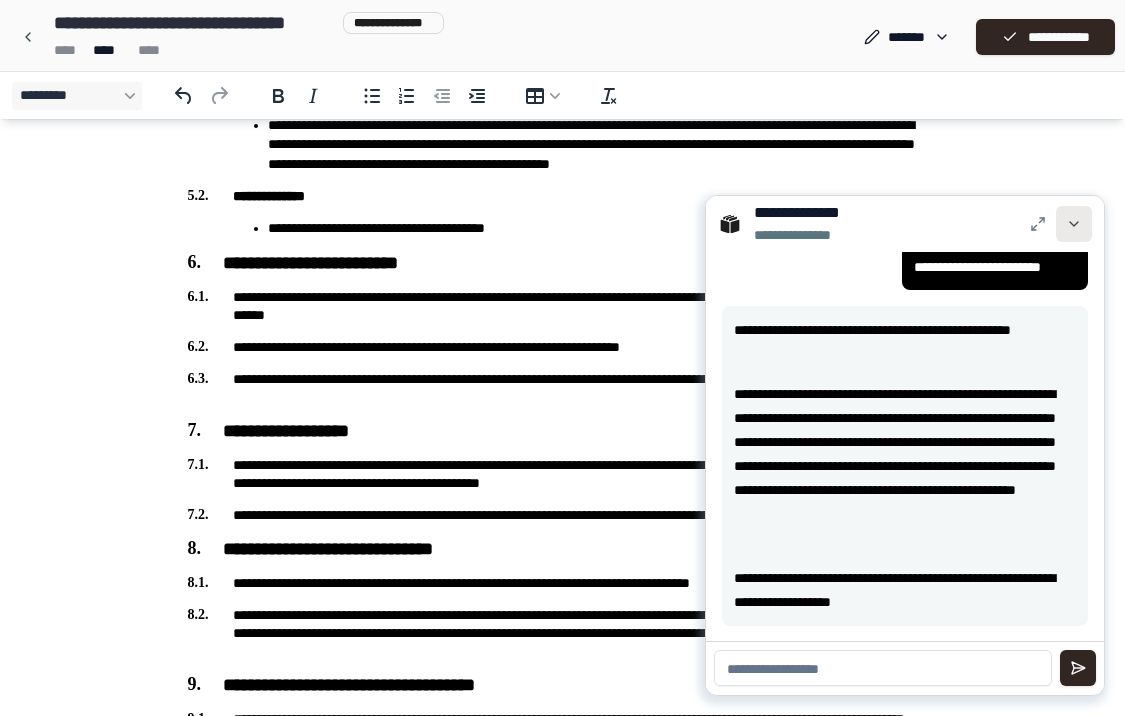click at bounding box center [1074, 224] 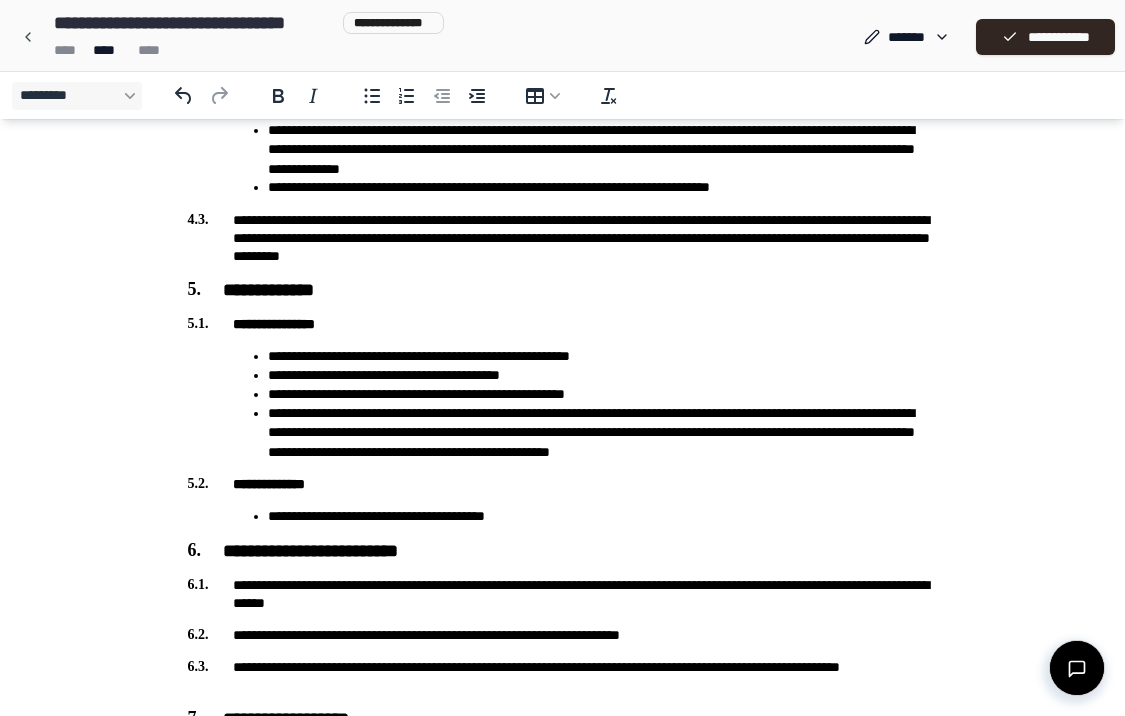 scroll, scrollTop: 1604, scrollLeft: 0, axis: vertical 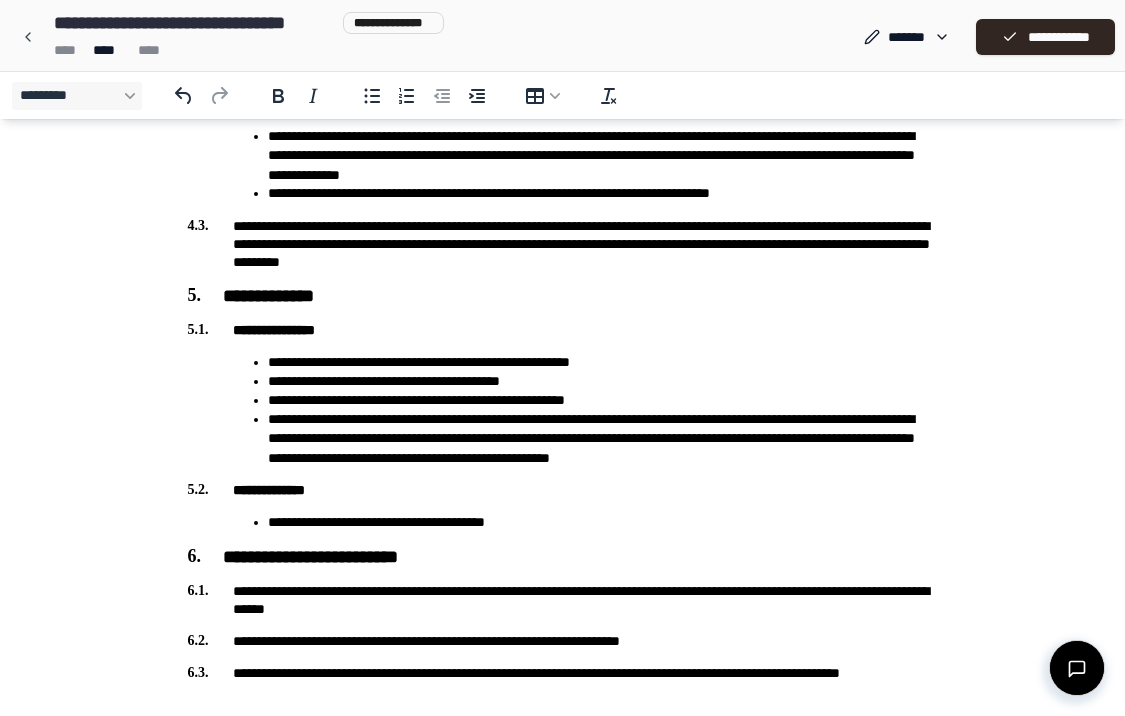 click on "**********" at bounding box center (603, 400) 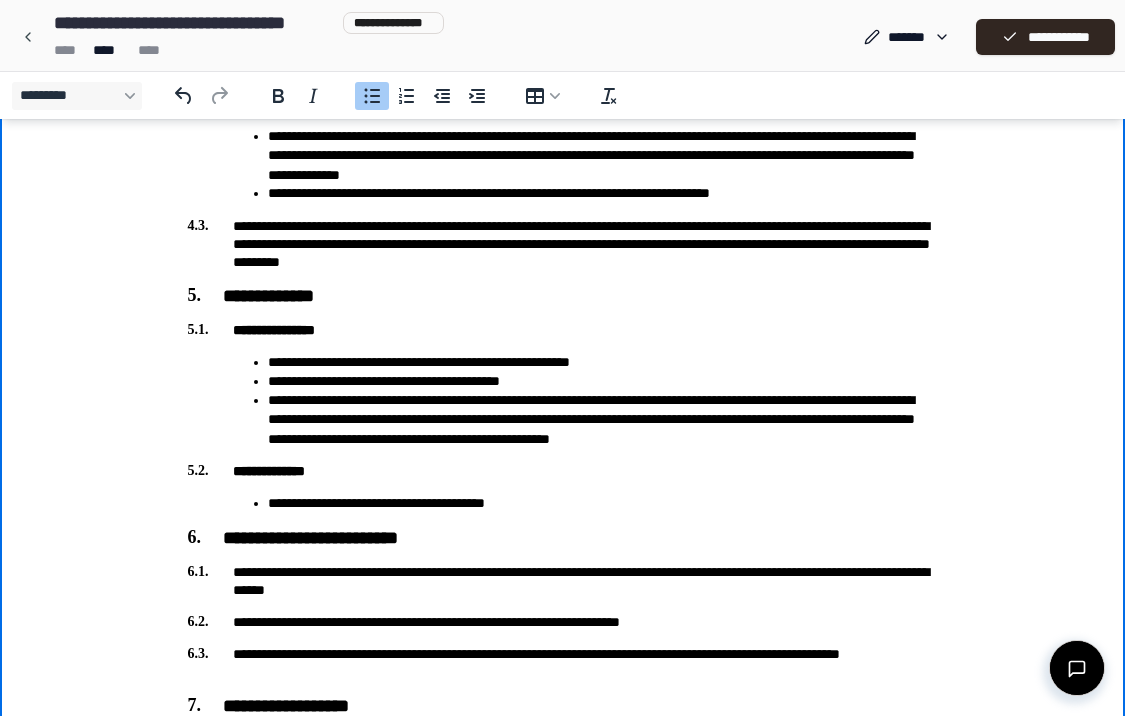 click on "**********" at bounding box center (603, 503) 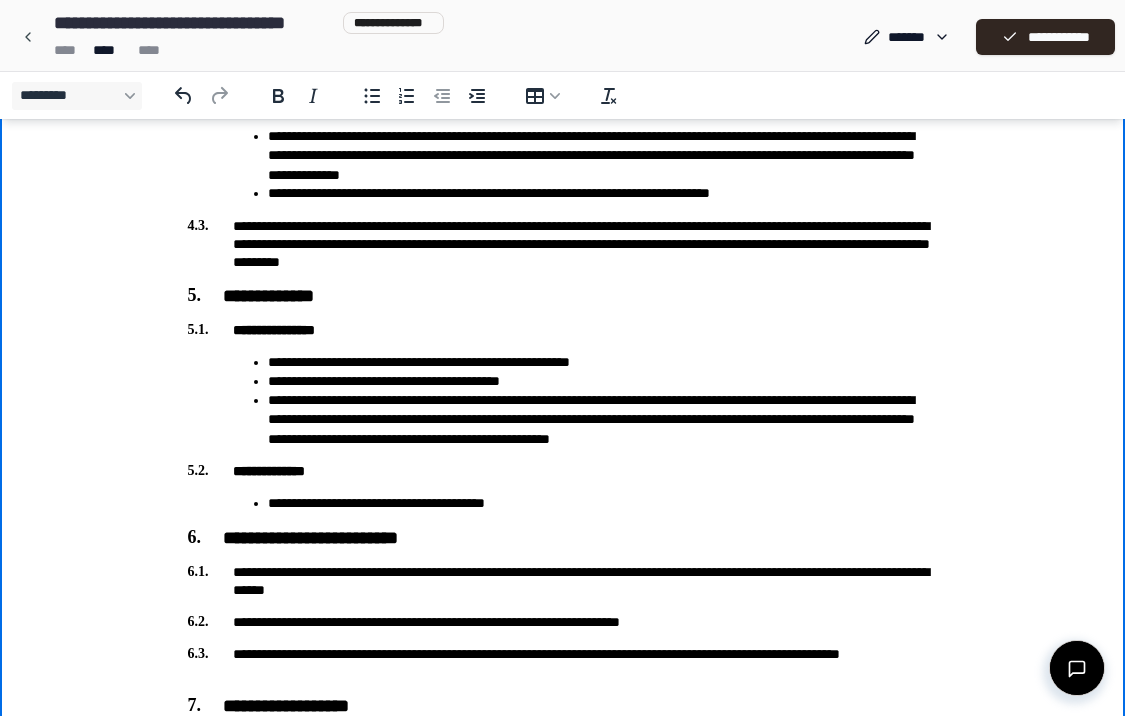 click on "**********" at bounding box center [563, 118] 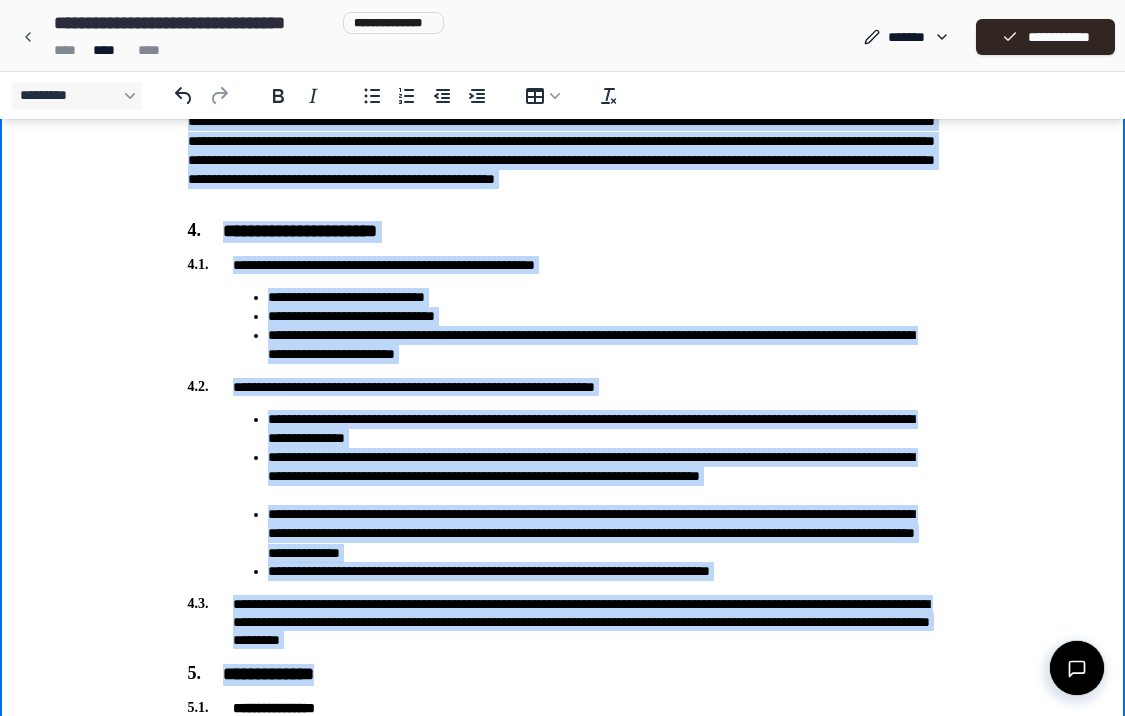 scroll, scrollTop: 1201, scrollLeft: 0, axis: vertical 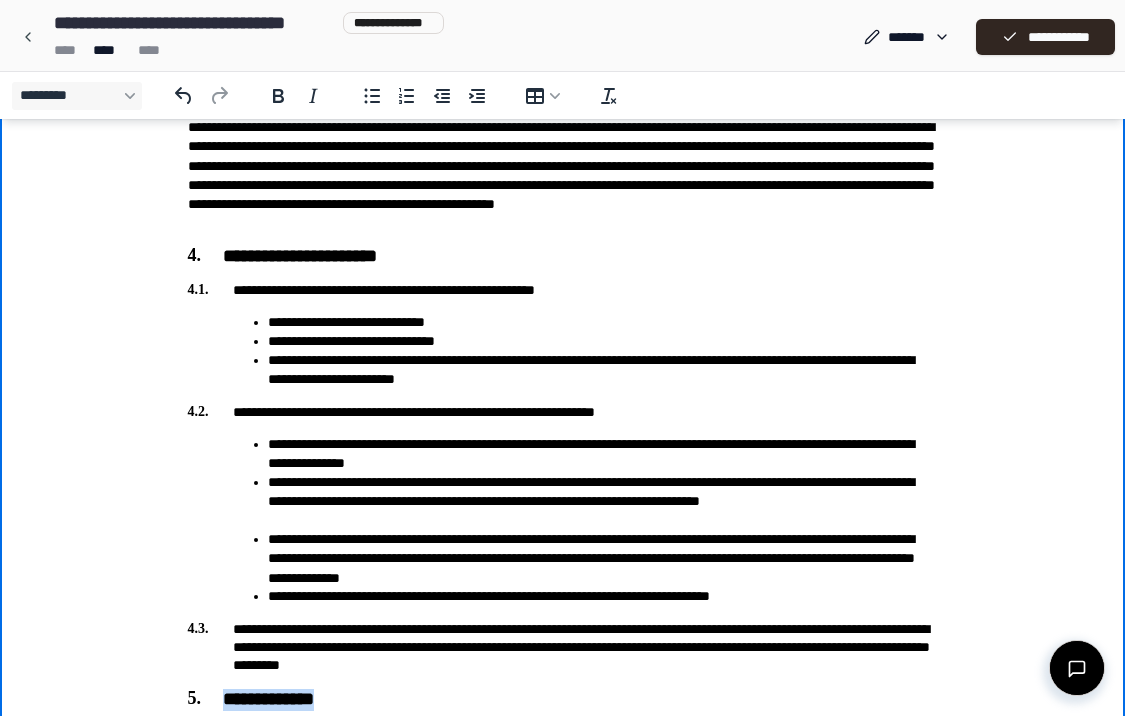 drag, startPoint x: 1108, startPoint y: 692, endPoint x: 1000, endPoint y: 656, distance: 113.841995 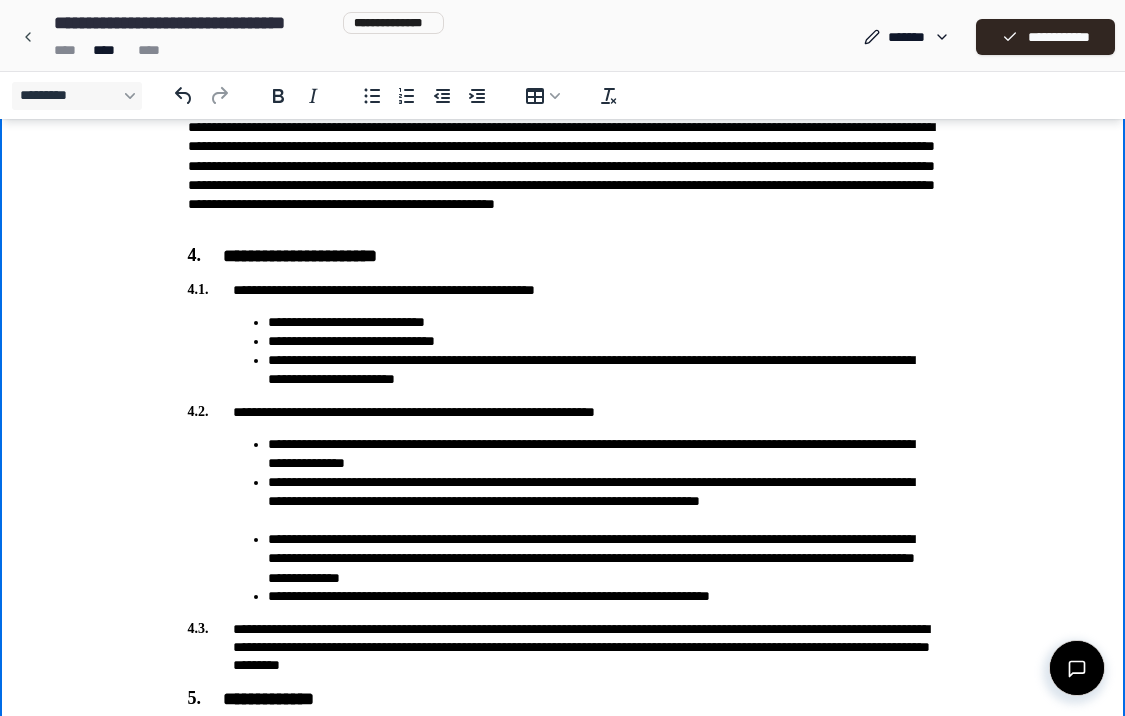 click on "**********" at bounding box center [603, 558] 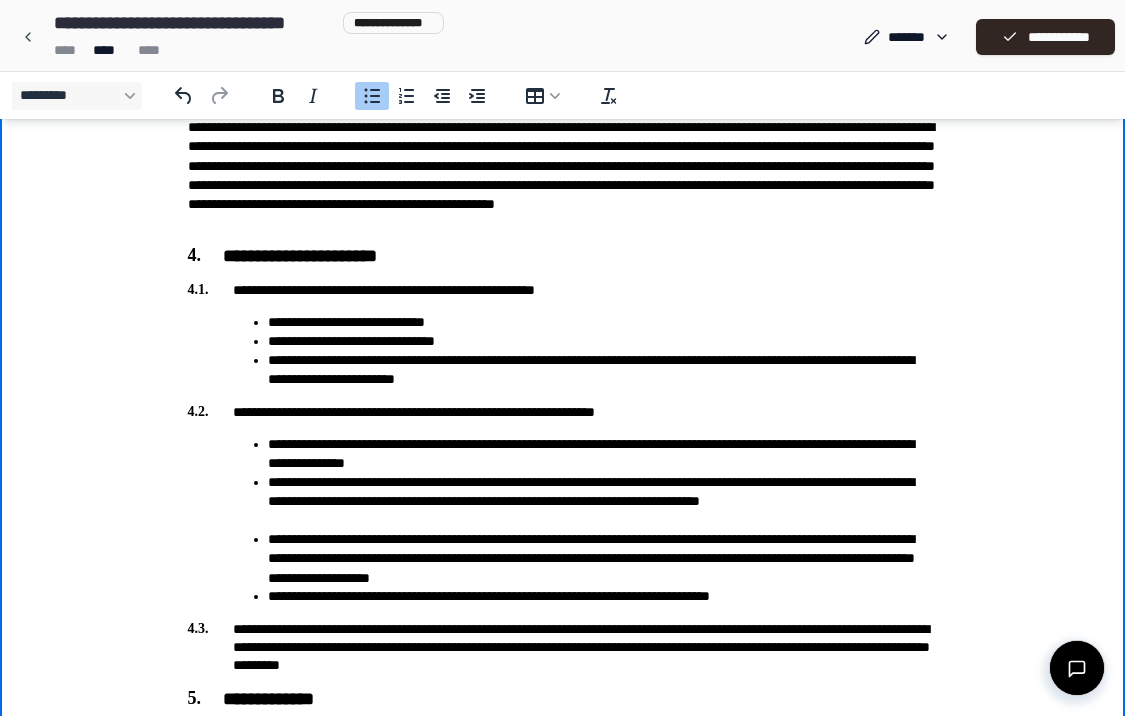 click on "**********" at bounding box center [603, 558] 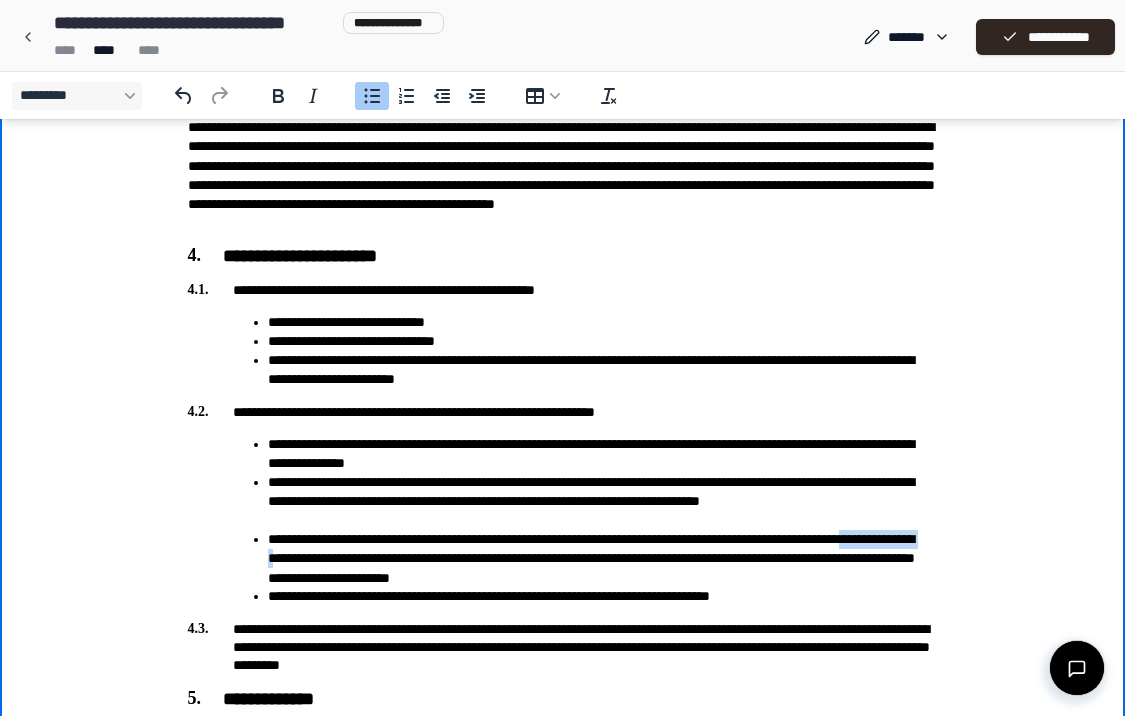 drag, startPoint x: 352, startPoint y: 562, endPoint x: 441, endPoint y: 562, distance: 89 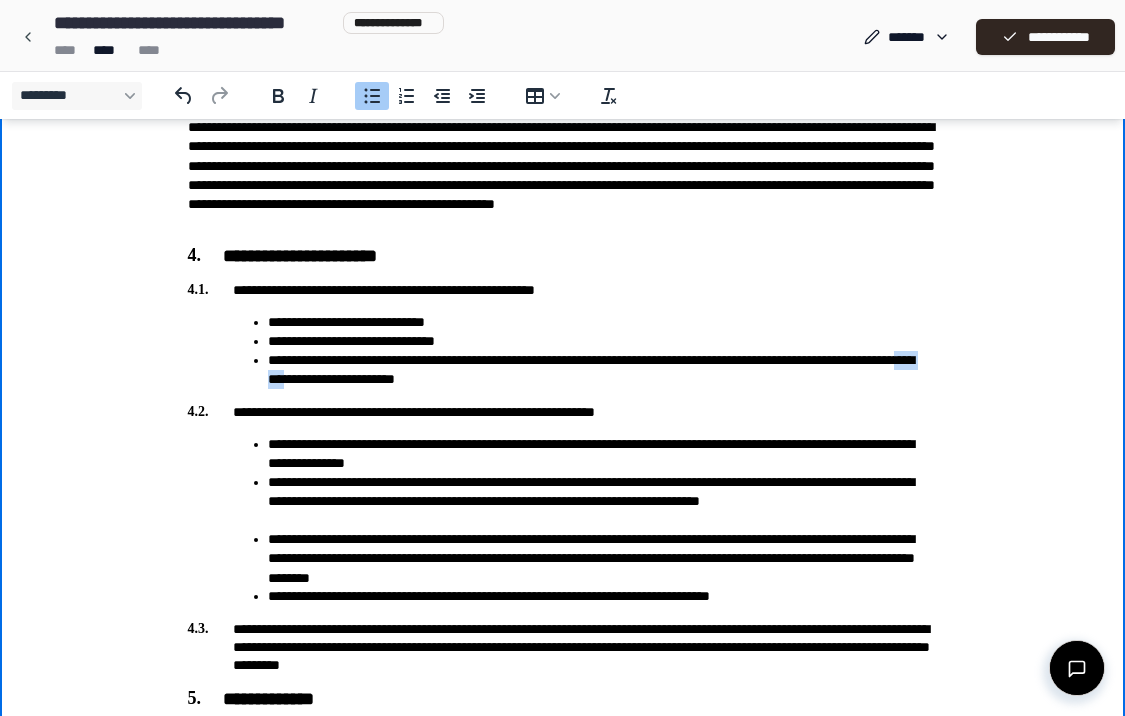 drag, startPoint x: 437, startPoint y: 377, endPoint x: 494, endPoint y: 383, distance: 57.31492 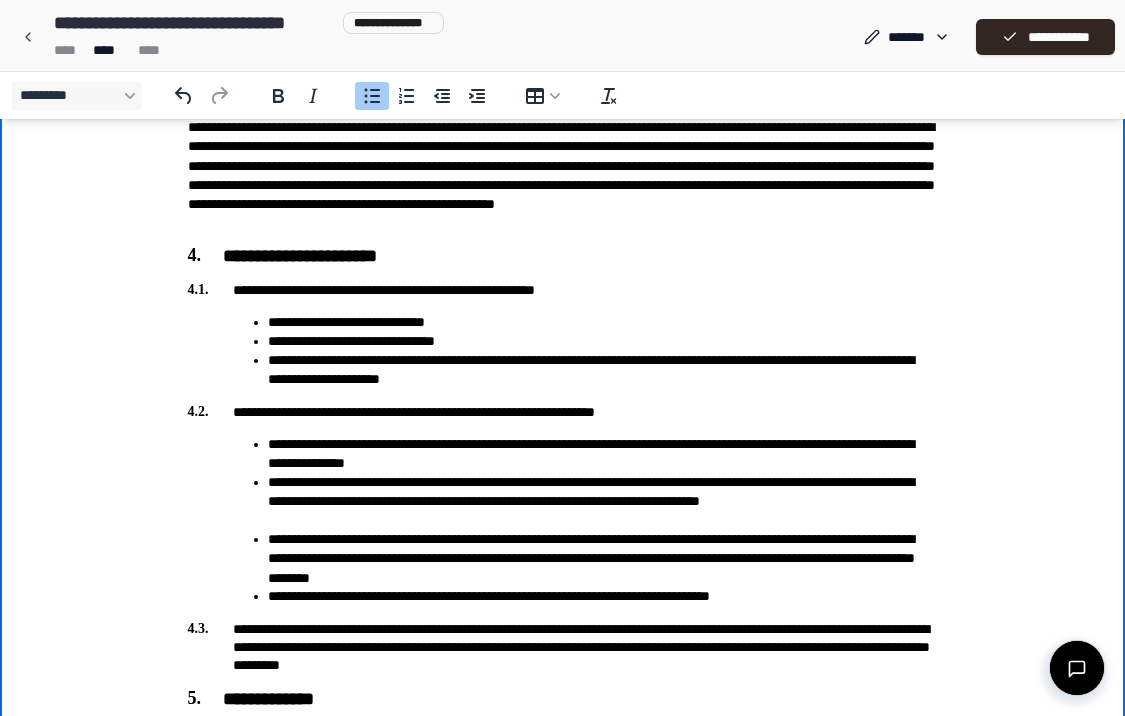 click on "**********" at bounding box center [603, 341] 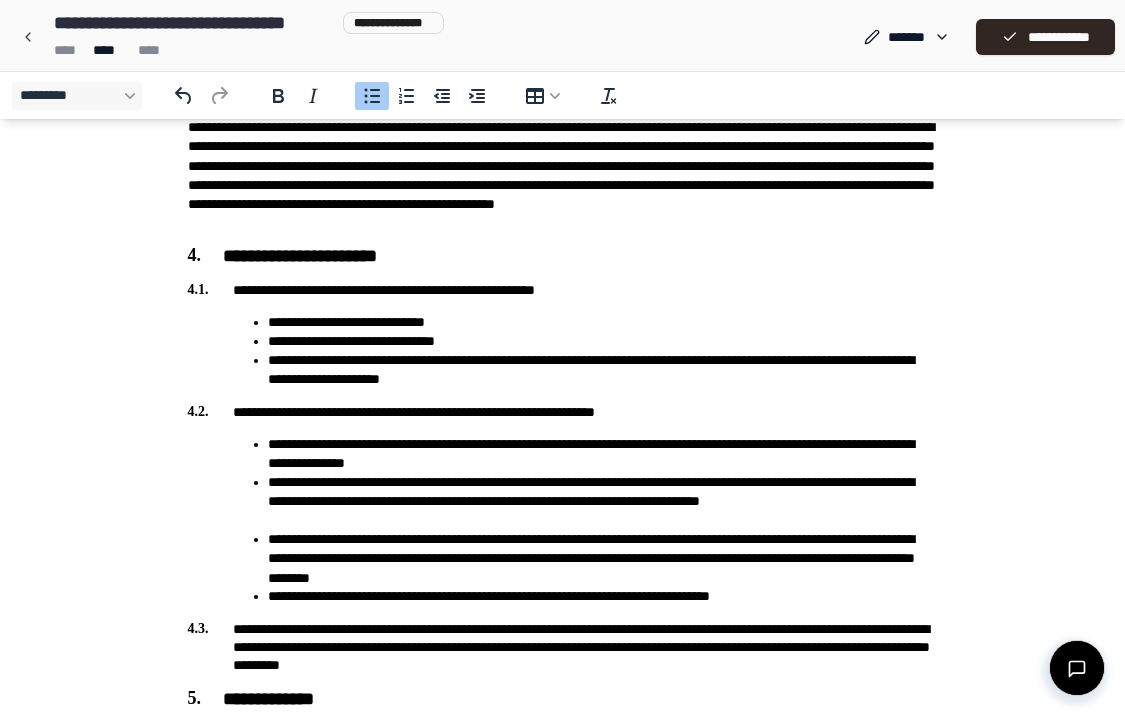 click at bounding box center (1077, 668) 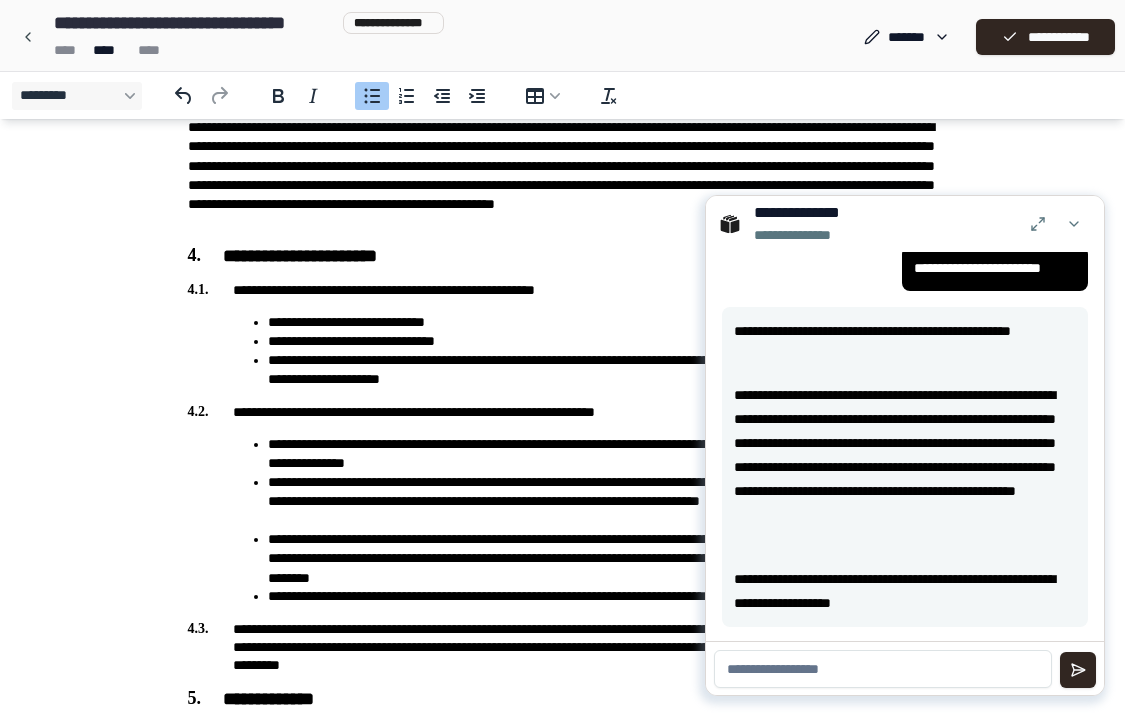 click at bounding box center [883, 669] 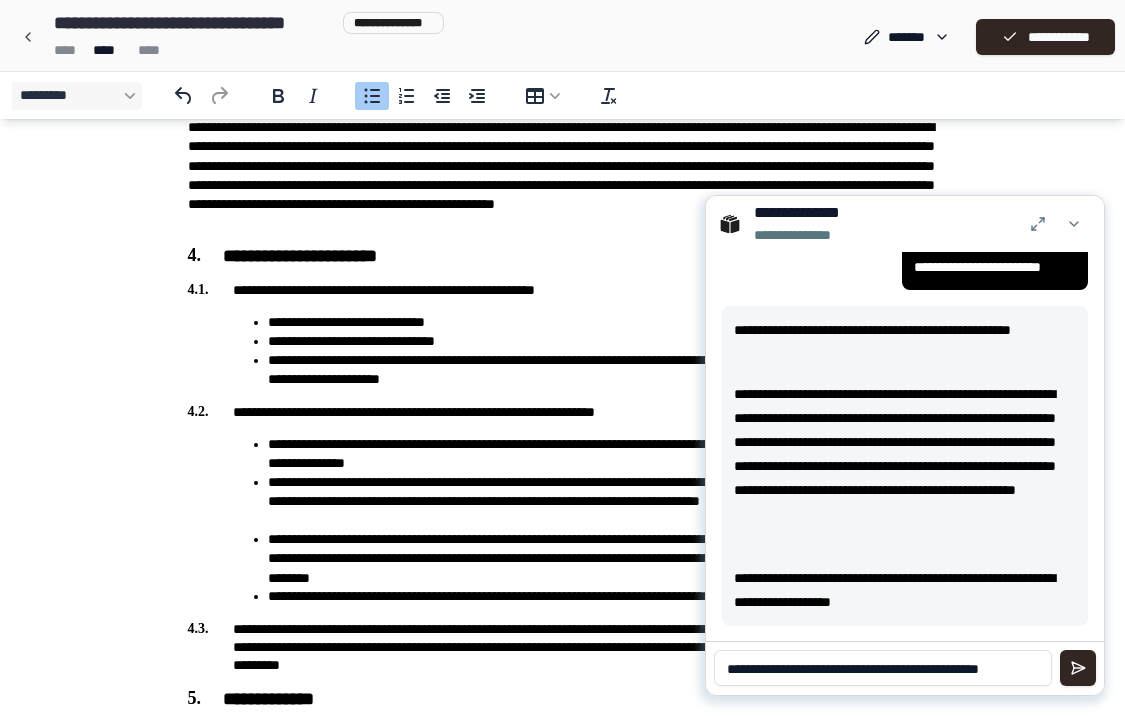 scroll, scrollTop: 0, scrollLeft: 0, axis: both 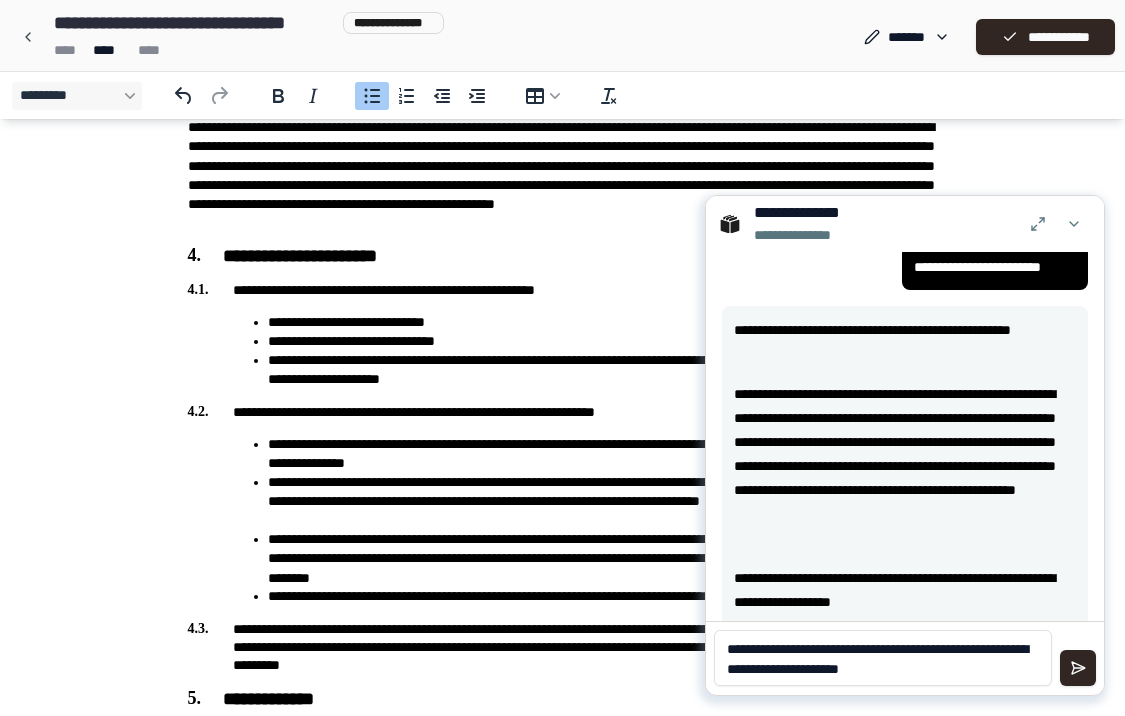 type on "**********" 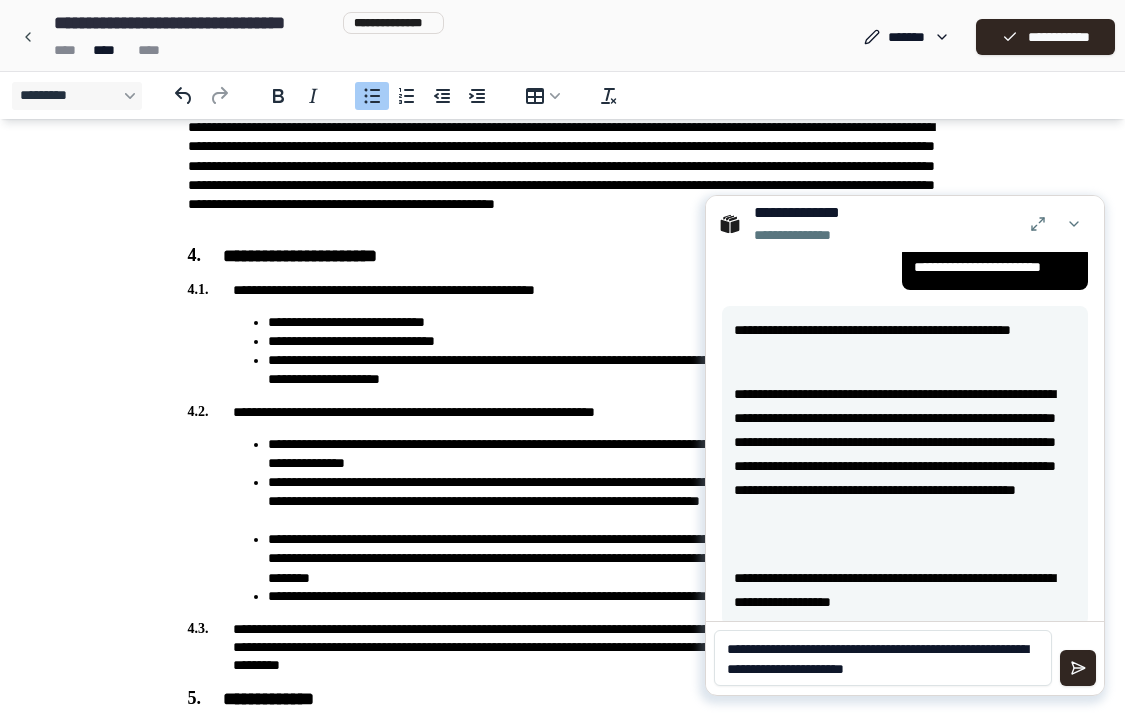 type 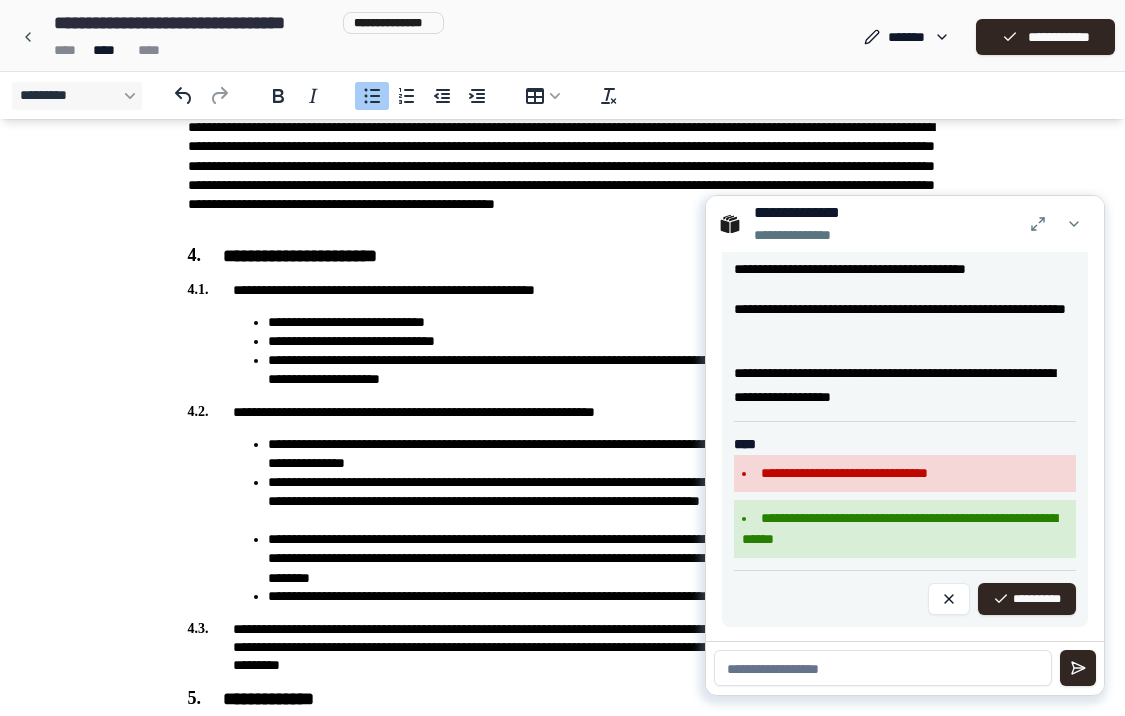 scroll, scrollTop: 2386, scrollLeft: 0, axis: vertical 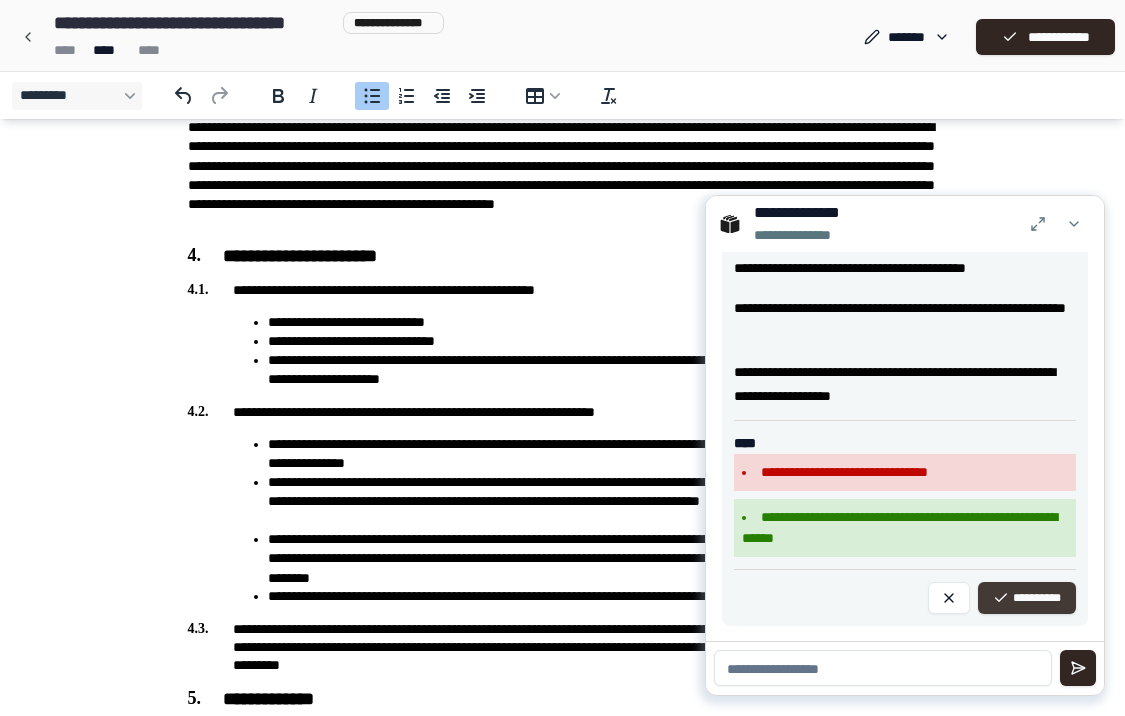 click on "**********" at bounding box center [1027, 598] 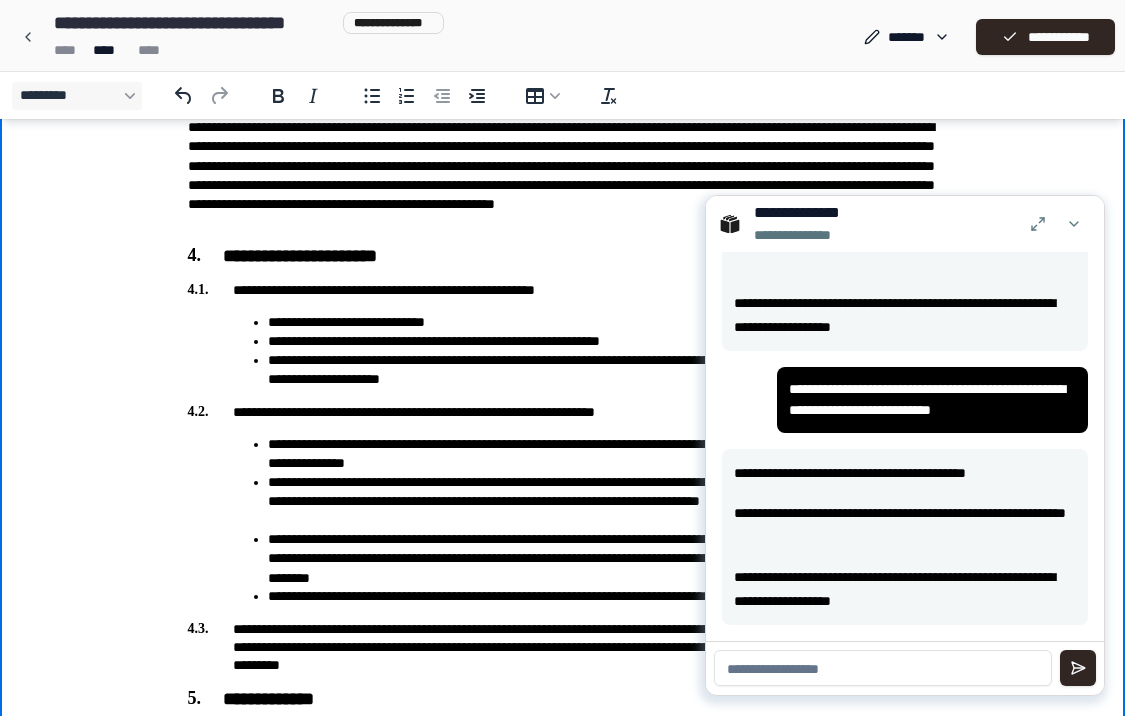 click on "**********" at bounding box center [563, 521] 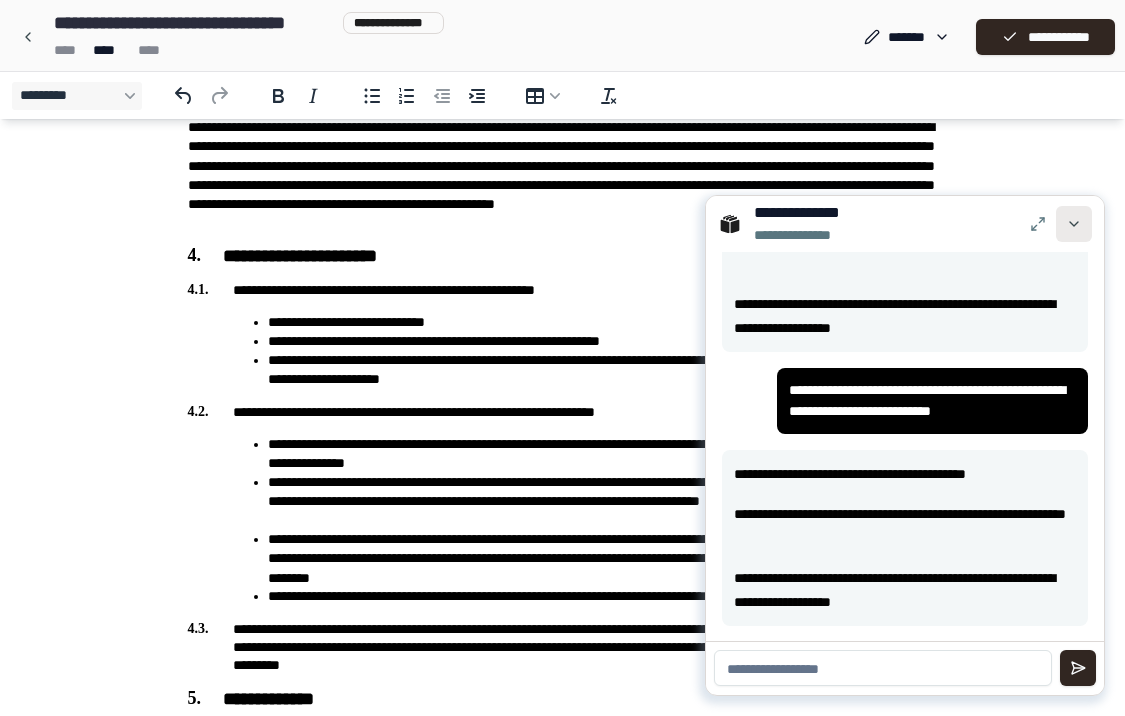 click at bounding box center (1074, 224) 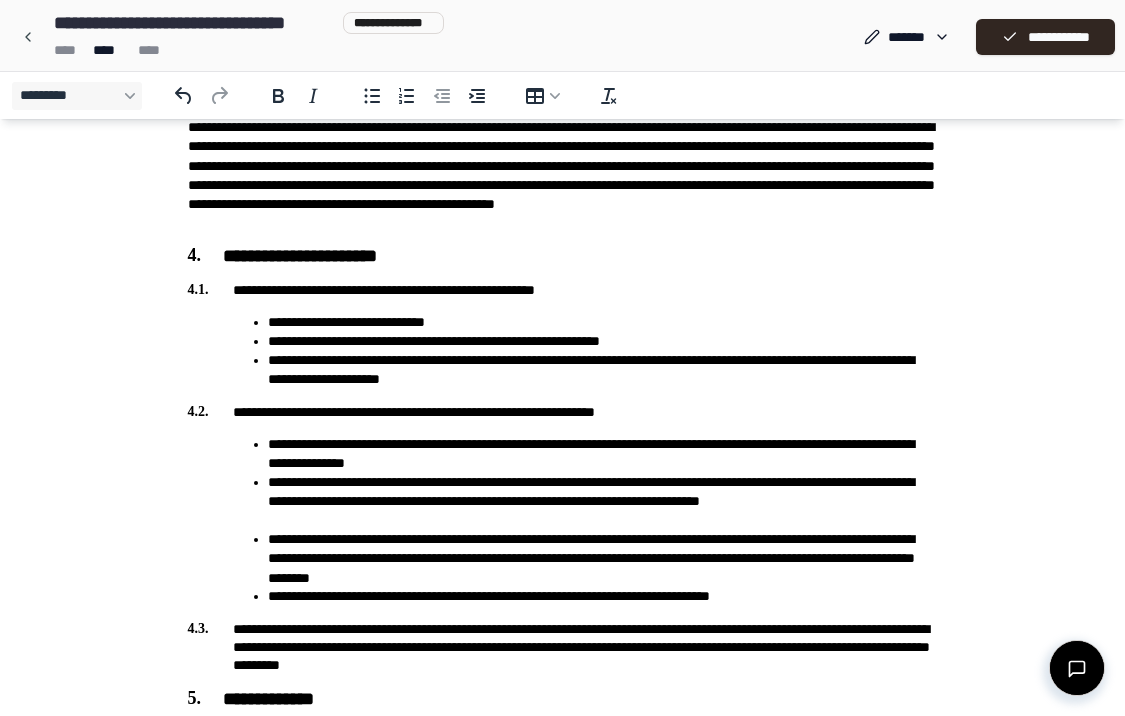 click on "**********" at bounding box center [563, 175] 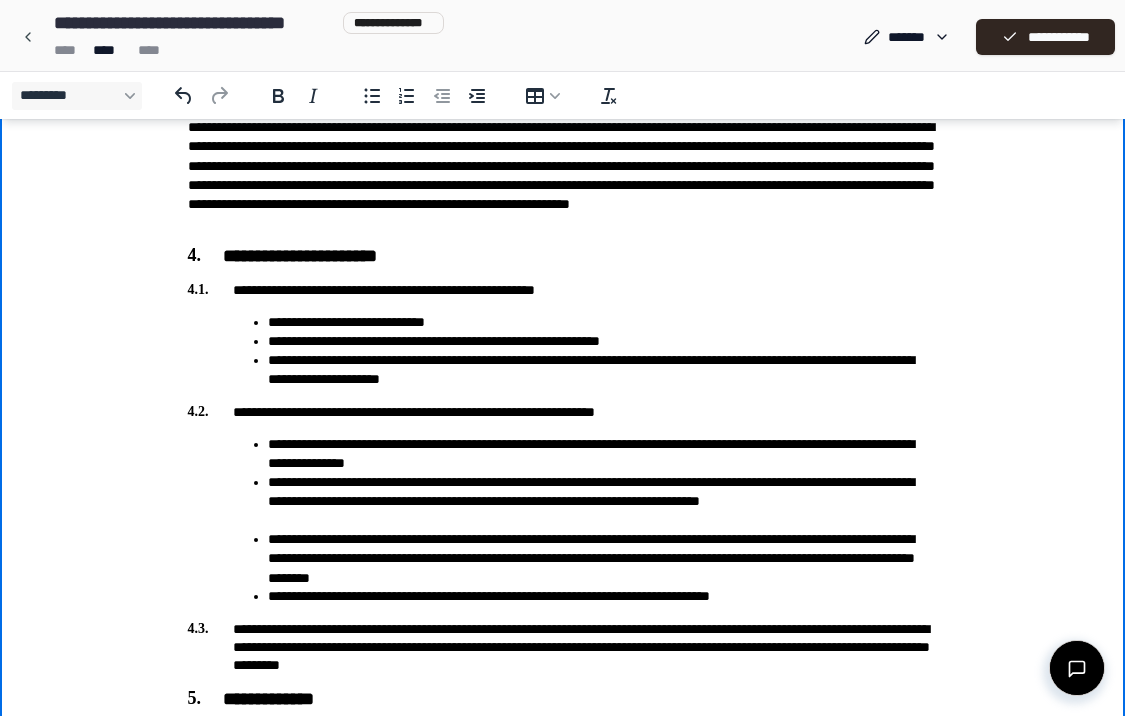 click on "**********" at bounding box center [563, 175] 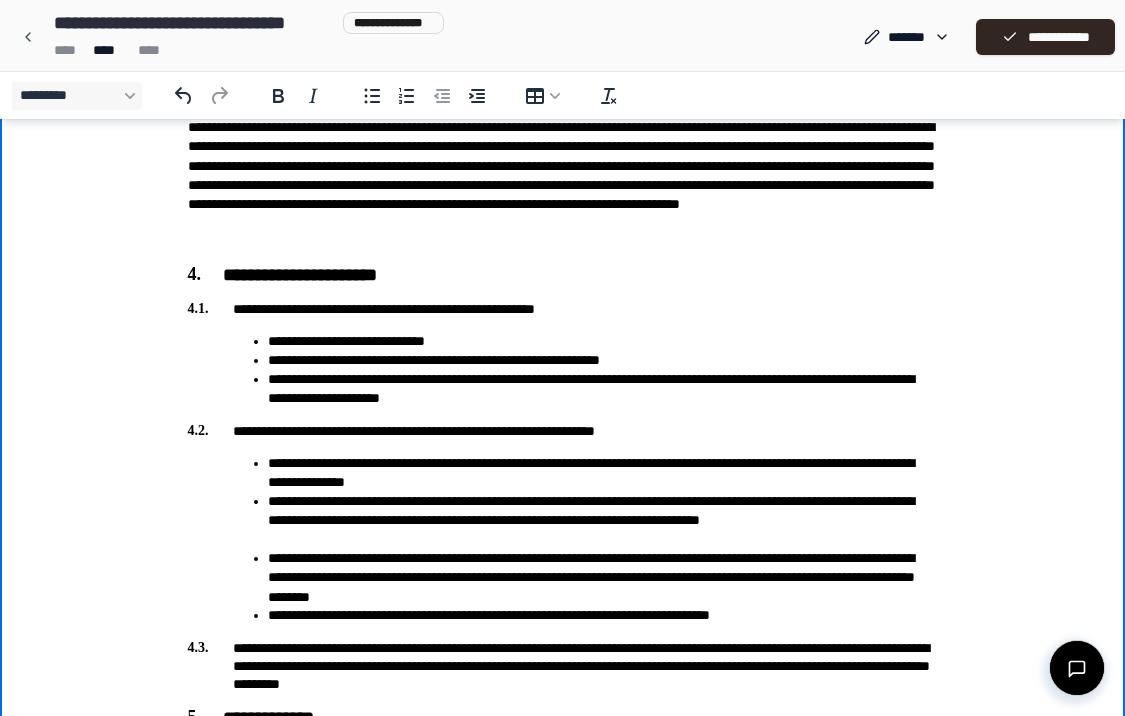 click on "**********" at bounding box center (562, 530) 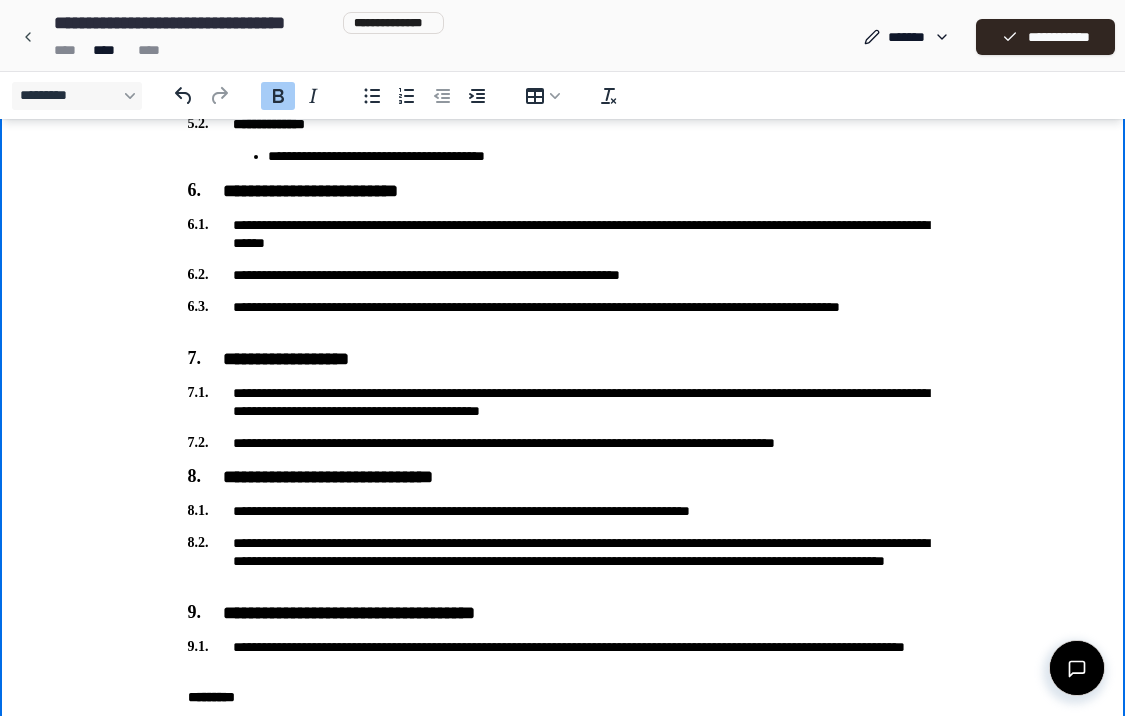 scroll, scrollTop: 2341, scrollLeft: 0, axis: vertical 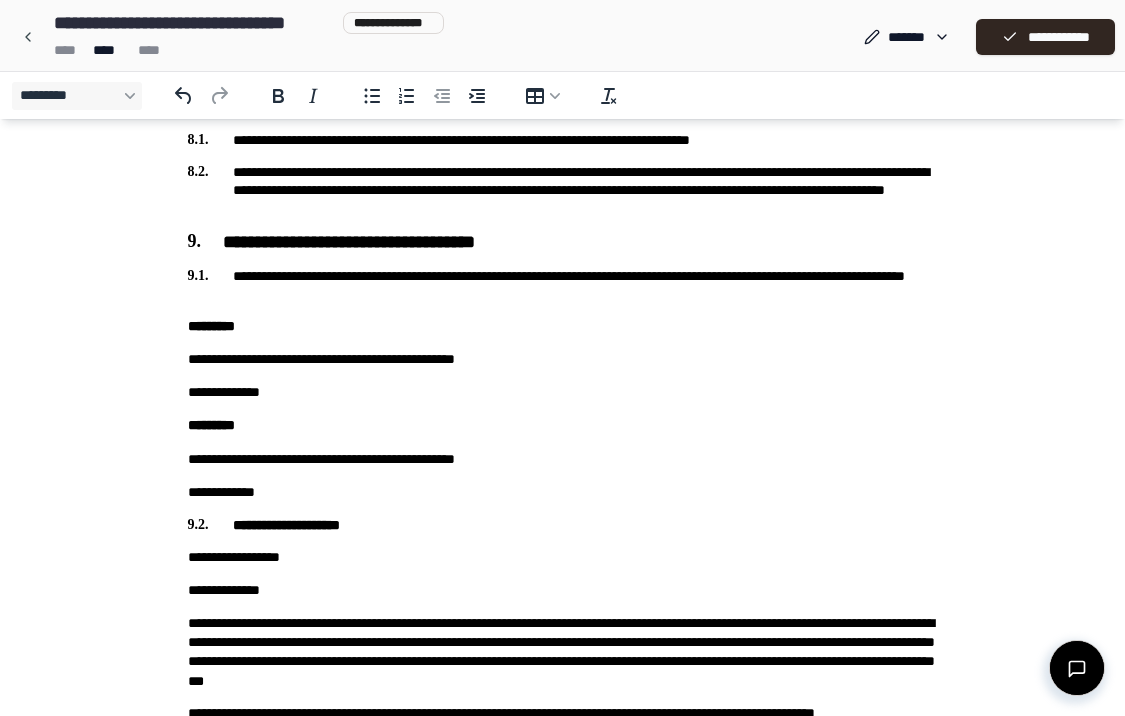 click at bounding box center [1077, 668] 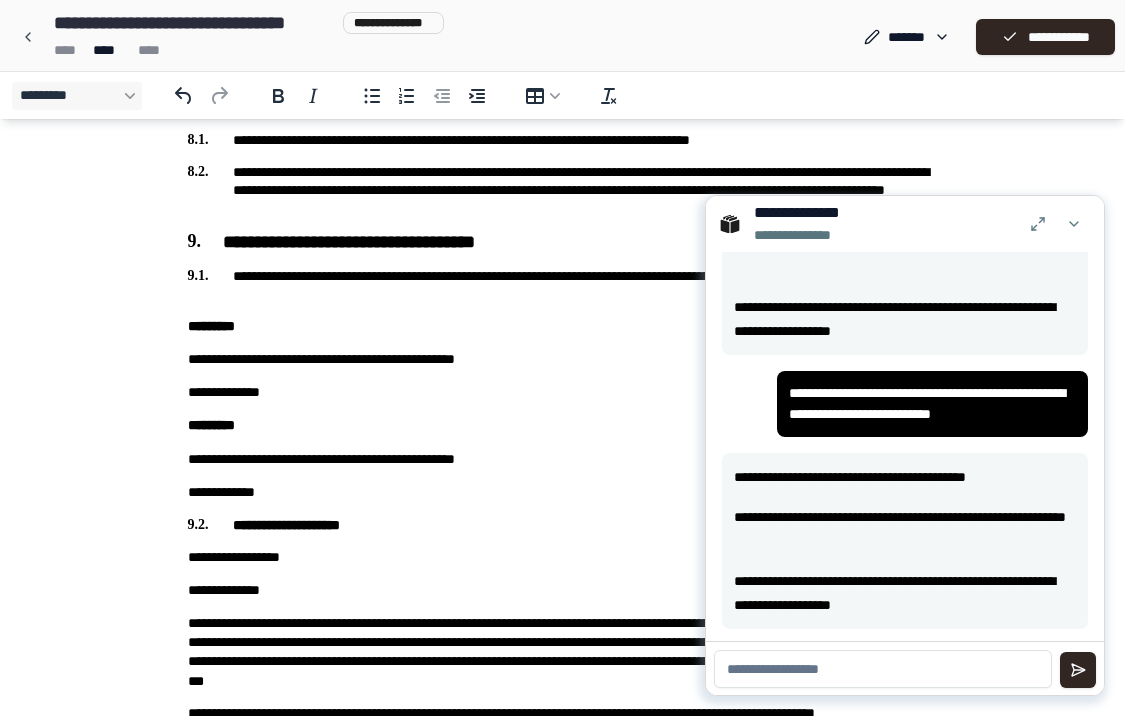 click at bounding box center (883, 669) 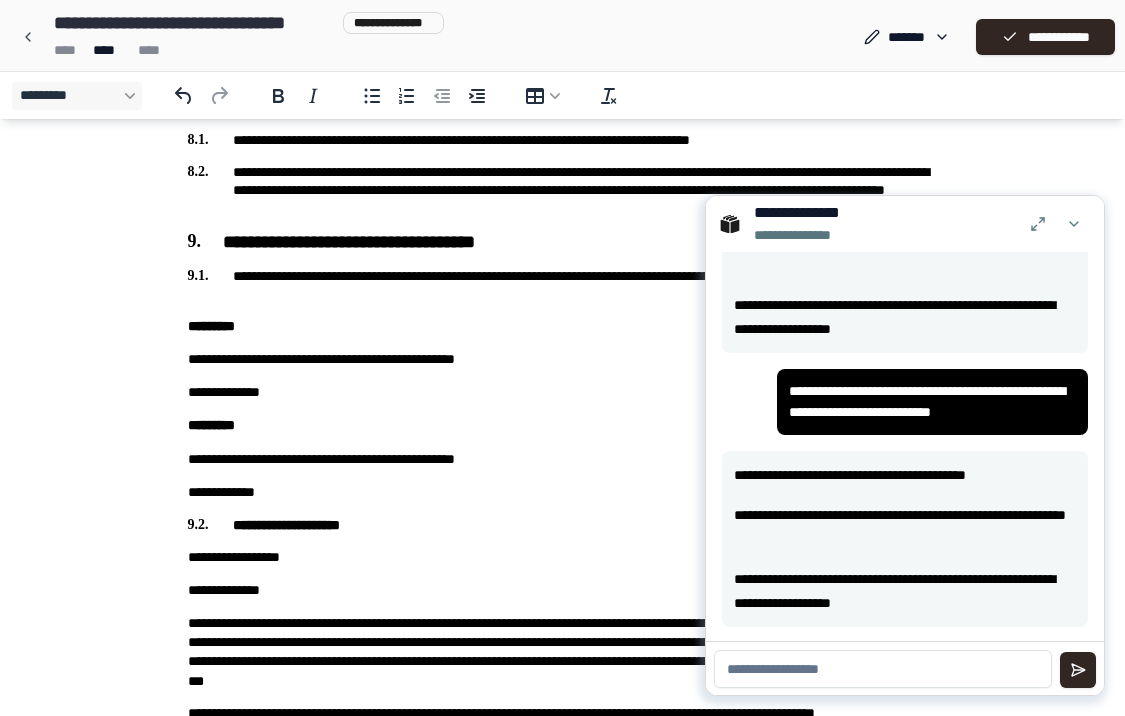 scroll, scrollTop: 2180, scrollLeft: 0, axis: vertical 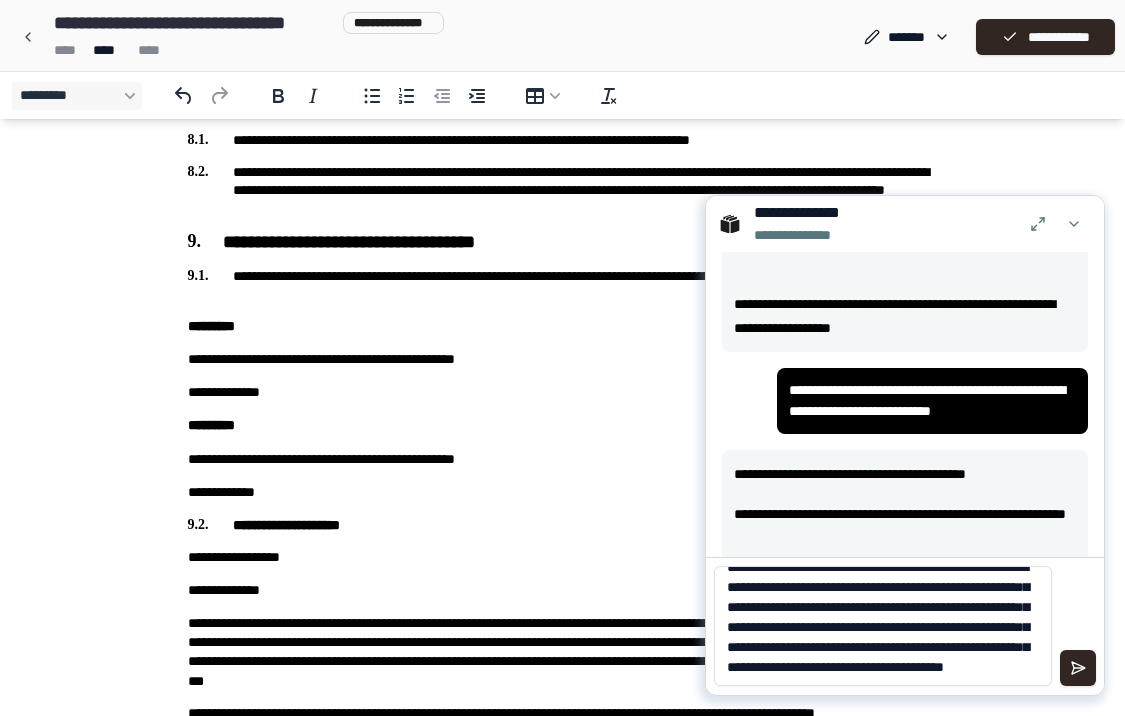 type on "**********" 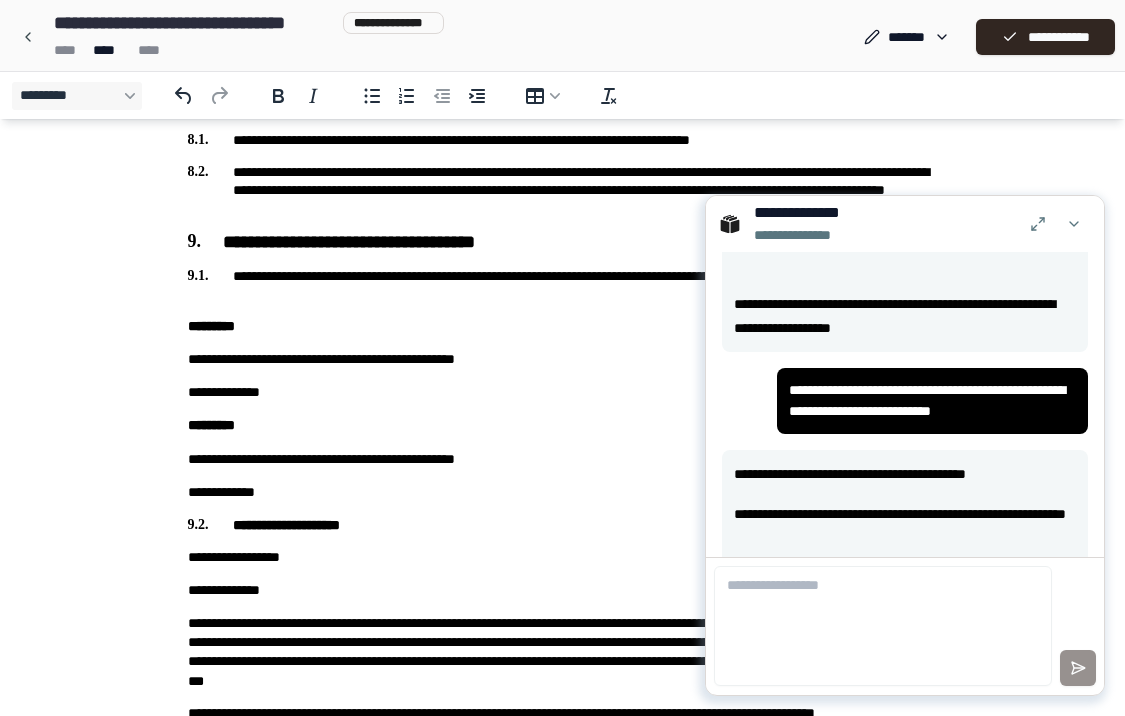 scroll, scrollTop: 0, scrollLeft: 0, axis: both 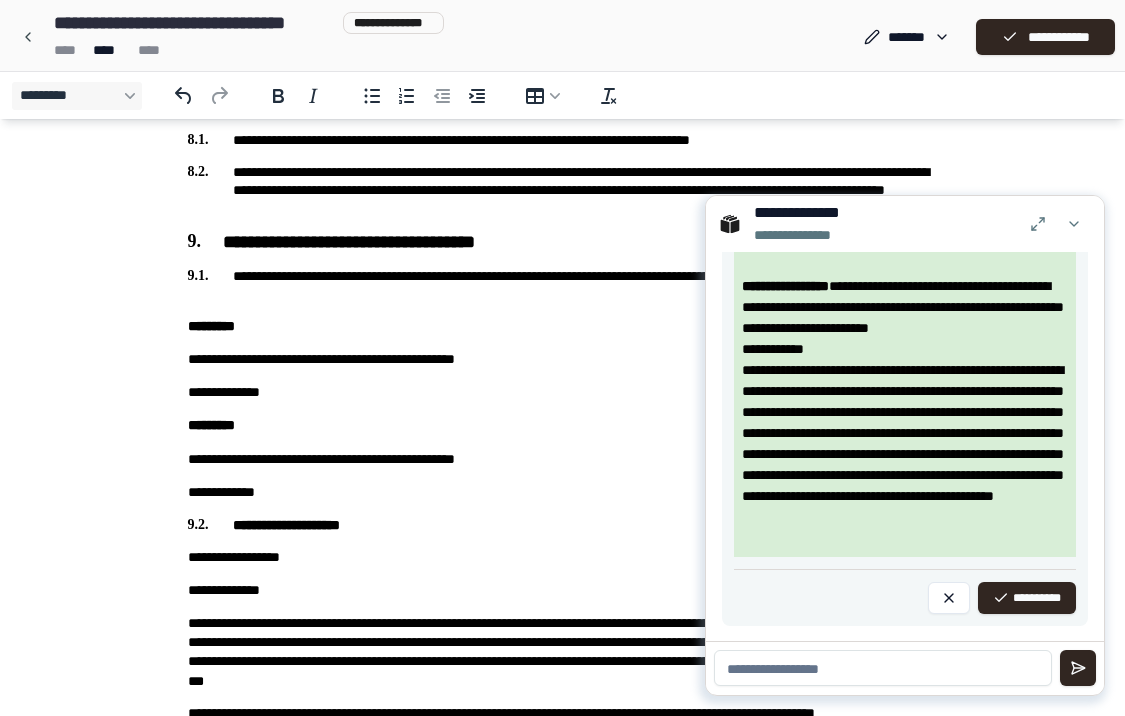 click on "**********" at bounding box center (905, -83) 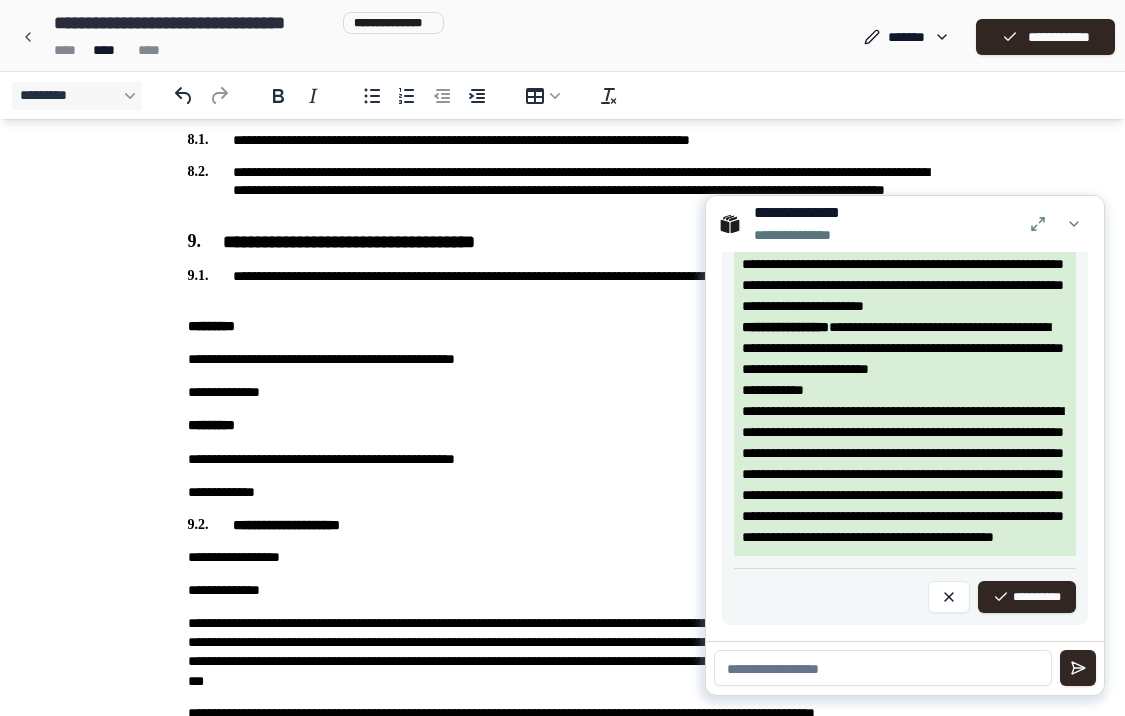 scroll, scrollTop: 3756, scrollLeft: 0, axis: vertical 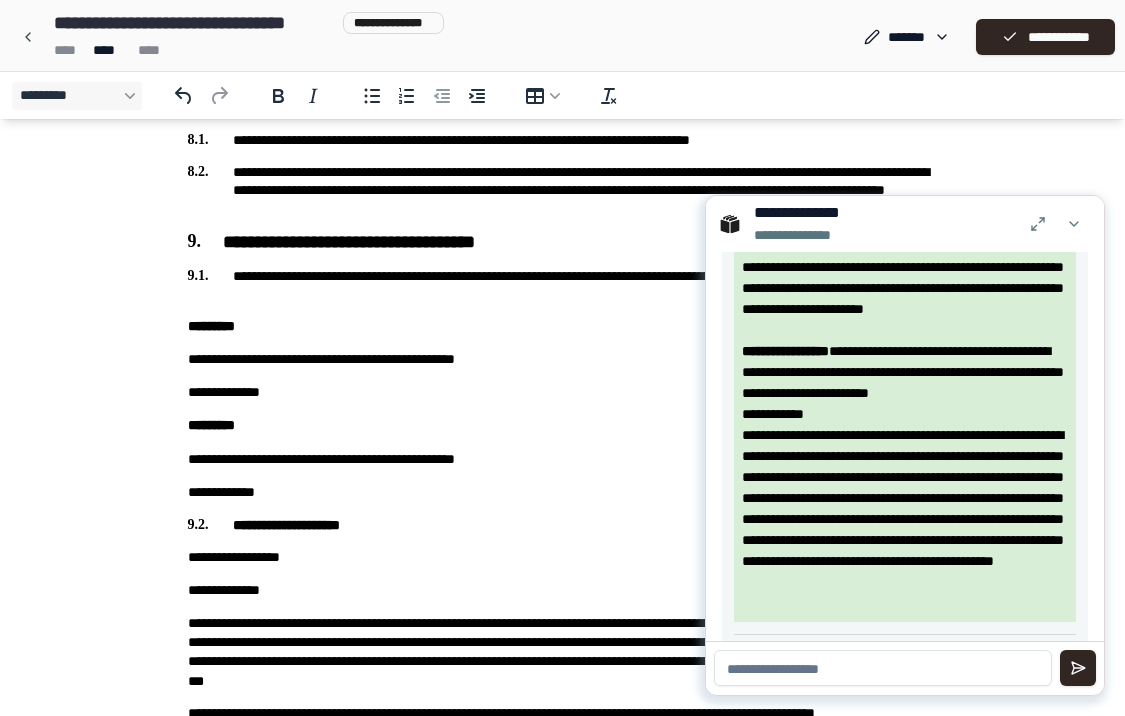click at bounding box center (883, 668) 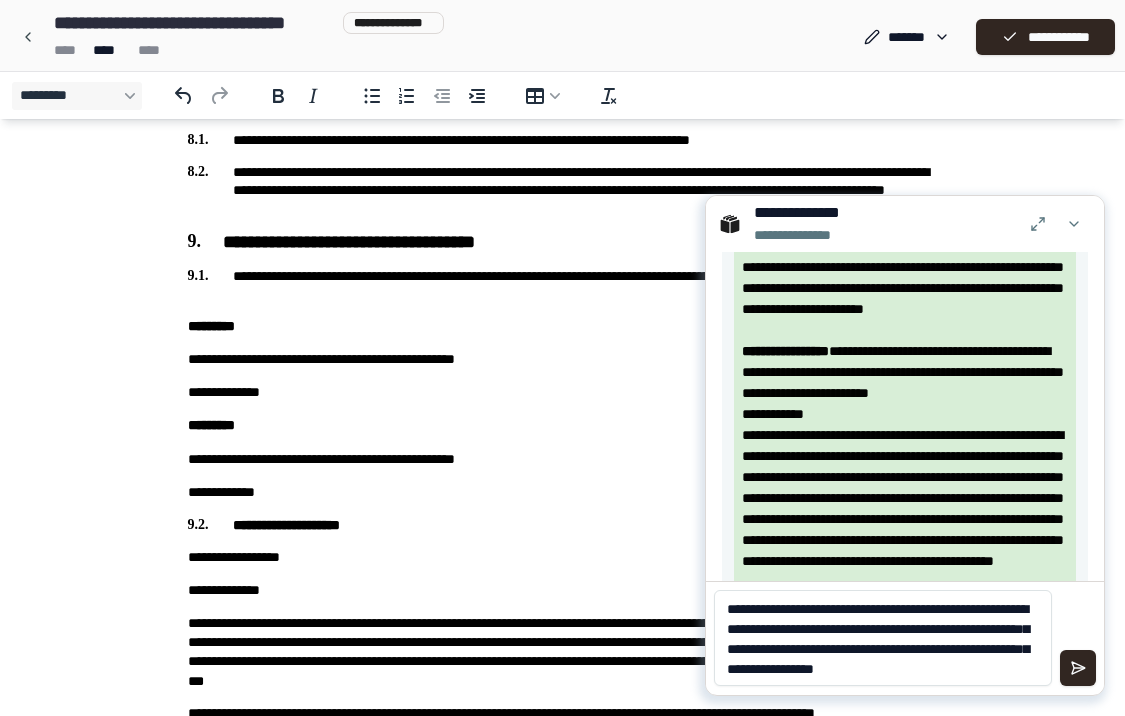 scroll, scrollTop: 0, scrollLeft: 0, axis: both 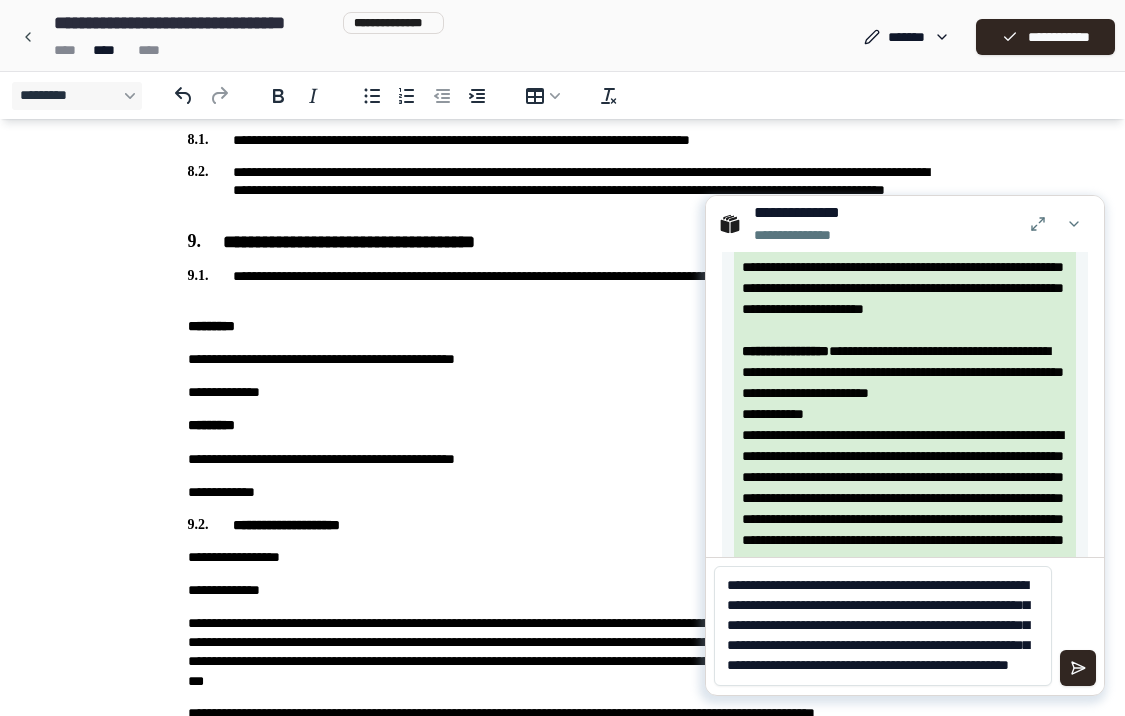click on "**********" at bounding box center (883, 626) 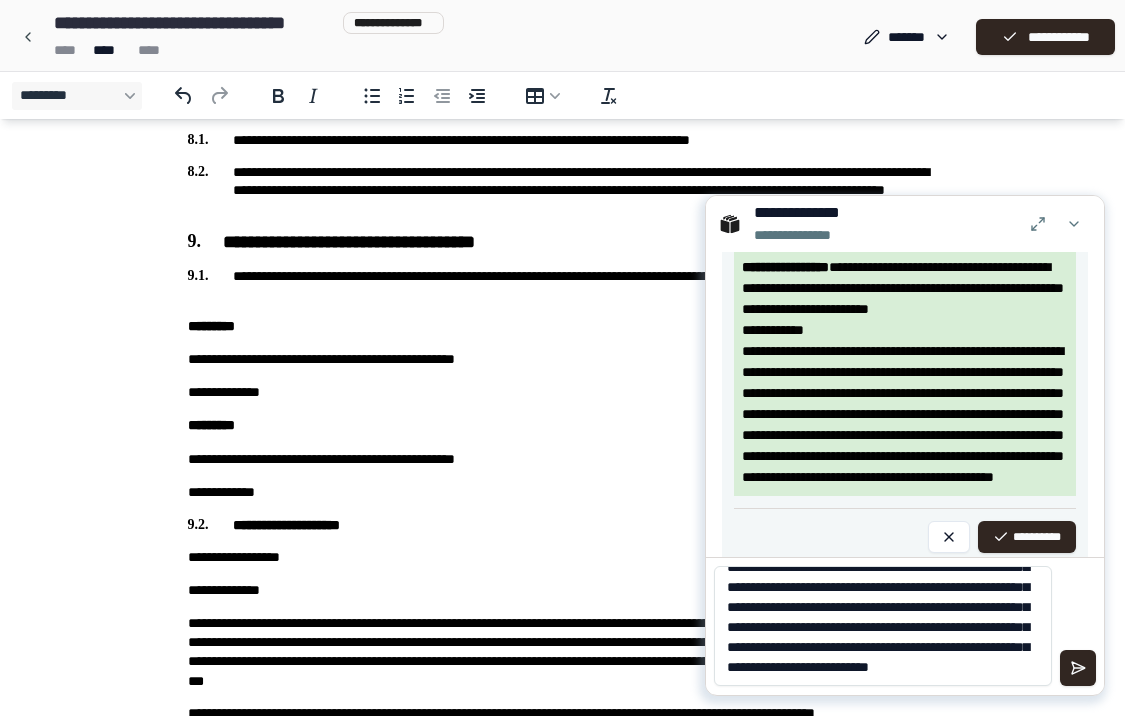 scroll, scrollTop: 78, scrollLeft: 0, axis: vertical 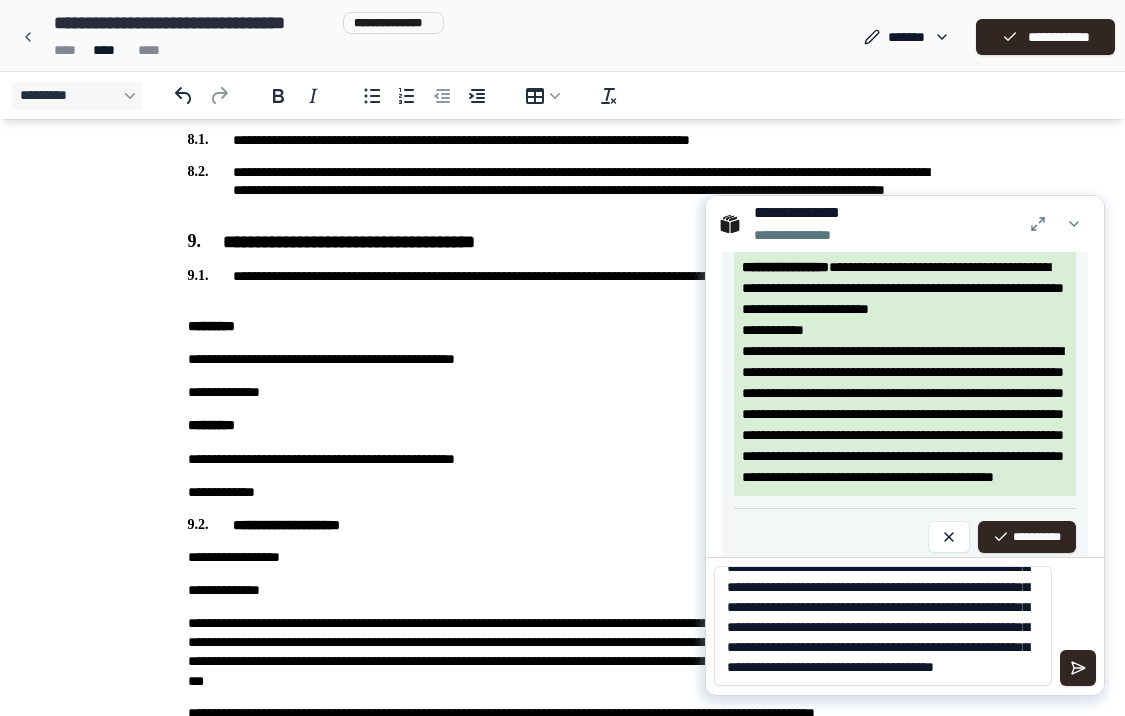 type on "**********" 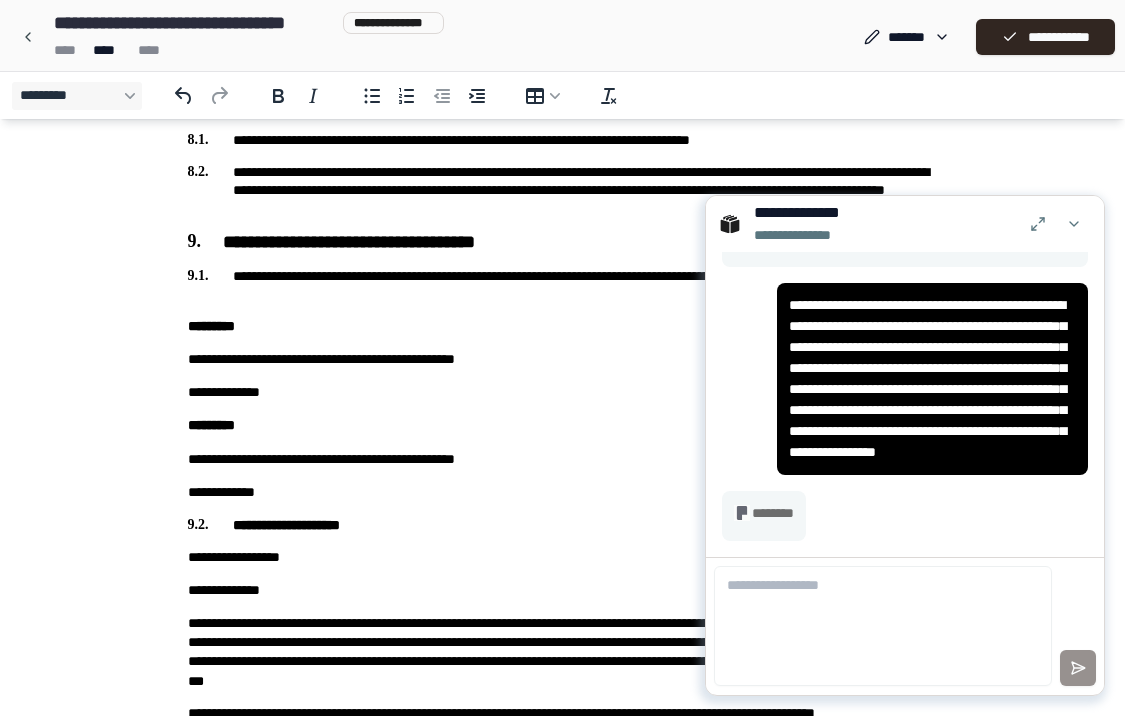 scroll, scrollTop: 3090, scrollLeft: 0, axis: vertical 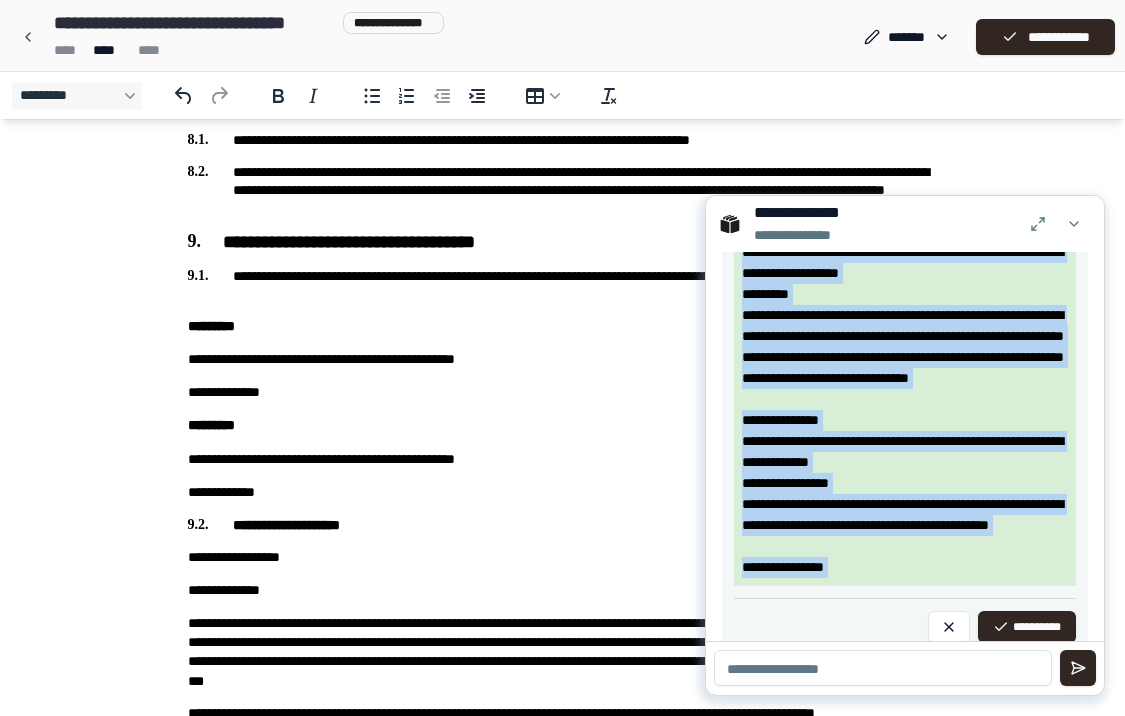 drag, startPoint x: 1023, startPoint y: 390, endPoint x: 962, endPoint y: 609, distance: 227.33676 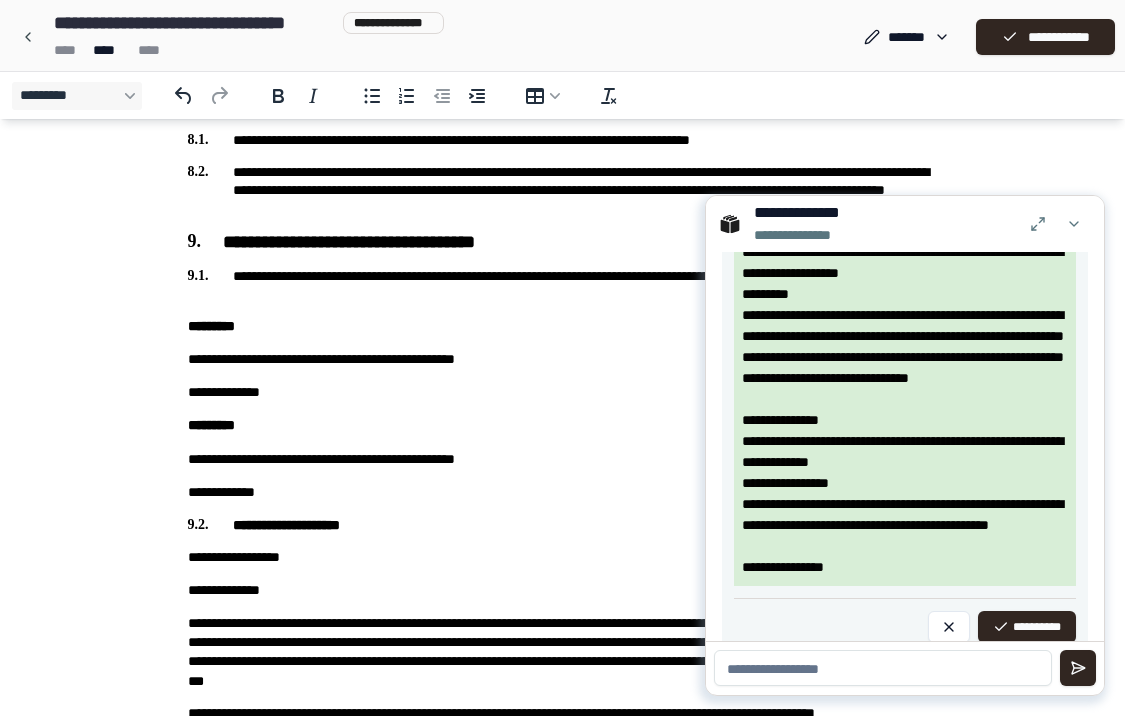 click at bounding box center [883, 668] 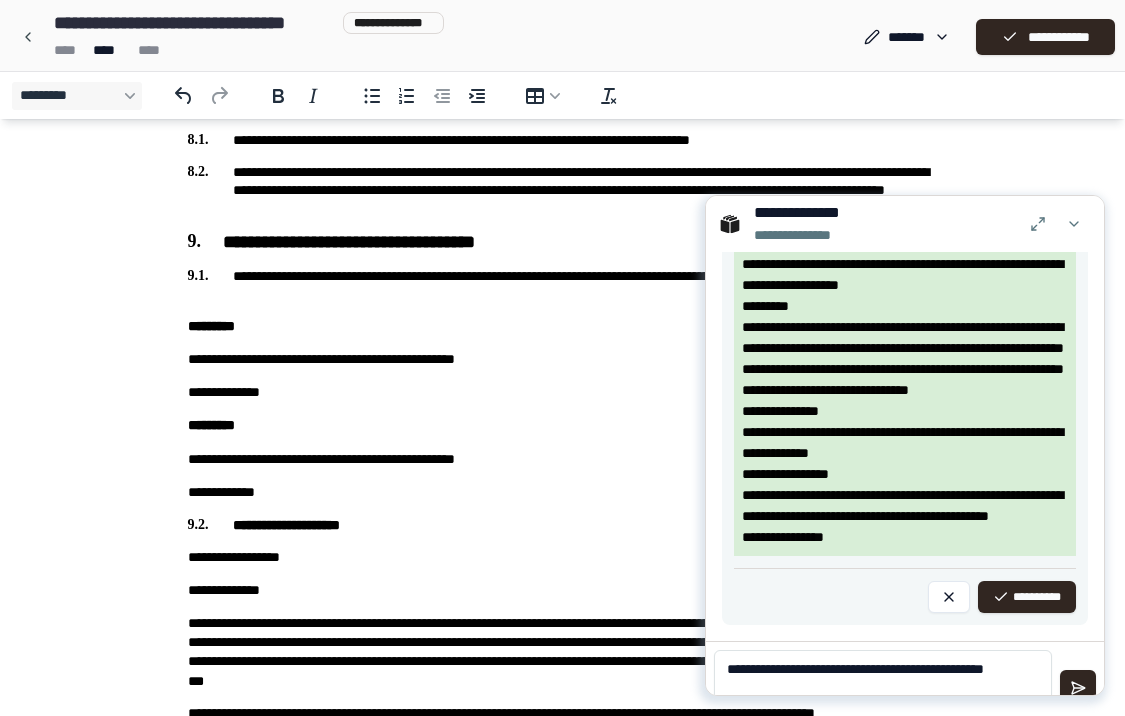 scroll, scrollTop: 0, scrollLeft: 0, axis: both 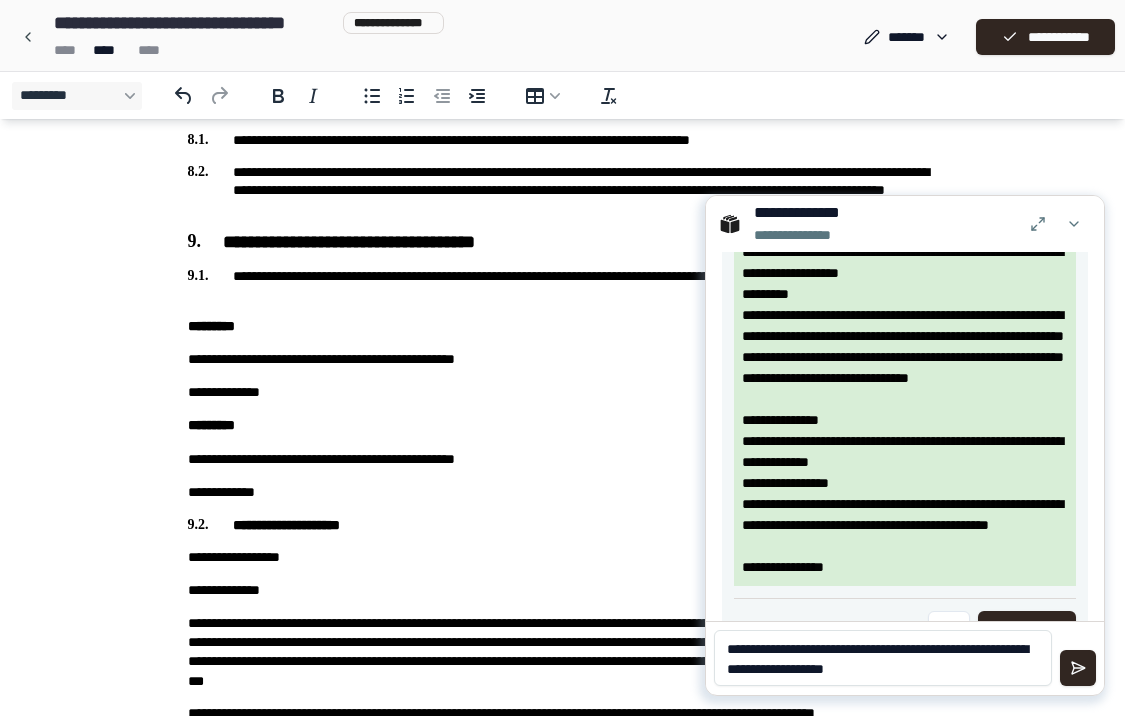 type on "**********" 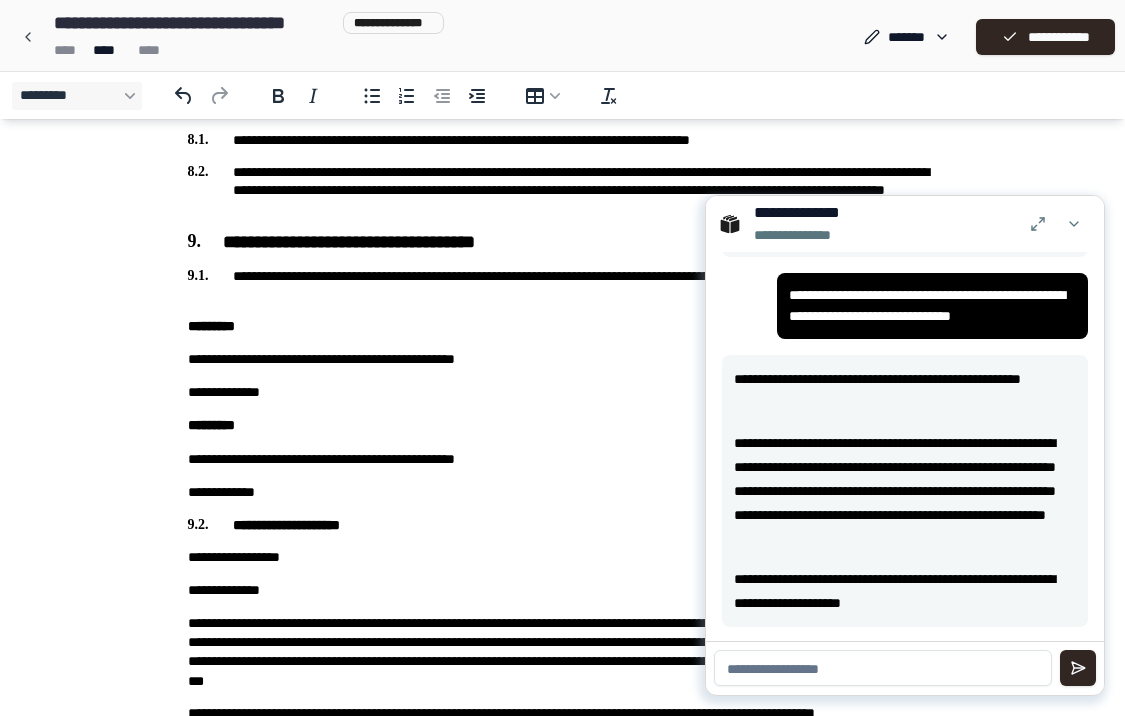 scroll, scrollTop: 4083, scrollLeft: 0, axis: vertical 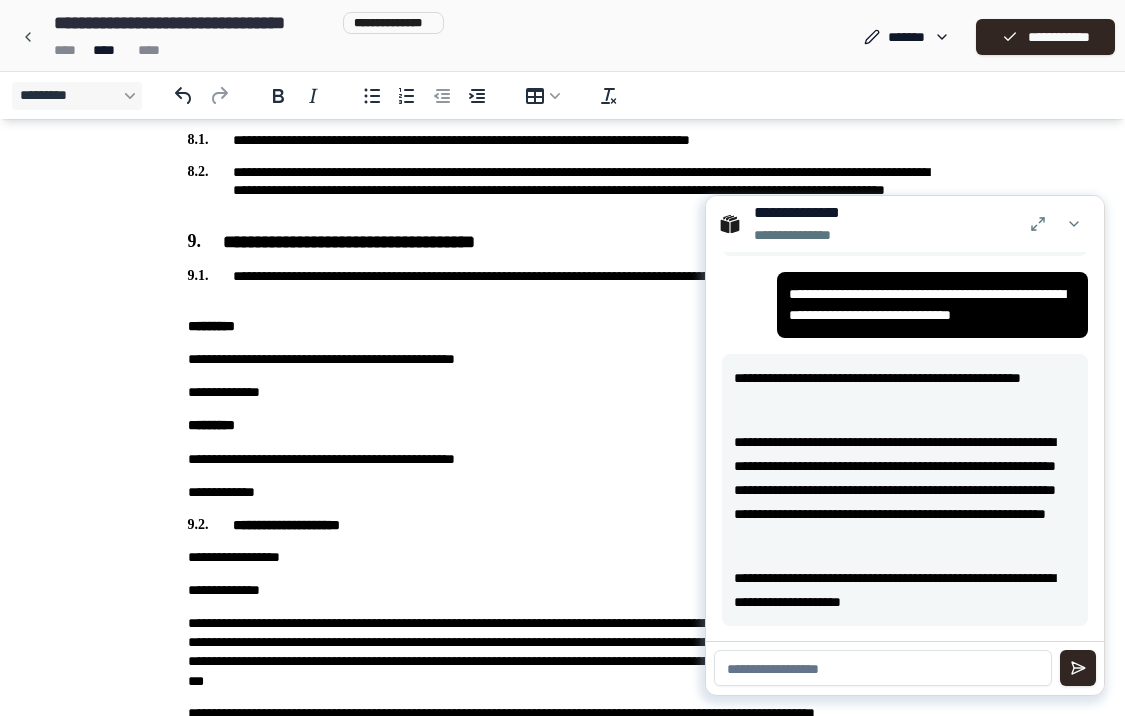 click at bounding box center (883, 668) 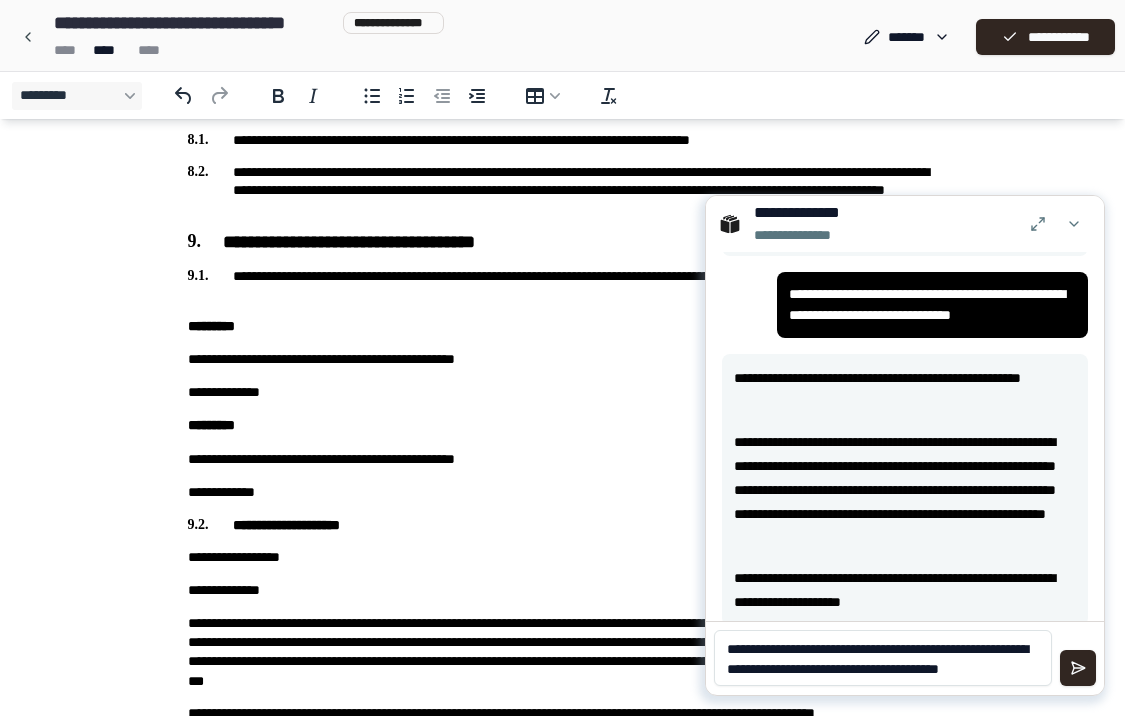 scroll, scrollTop: 0, scrollLeft: 0, axis: both 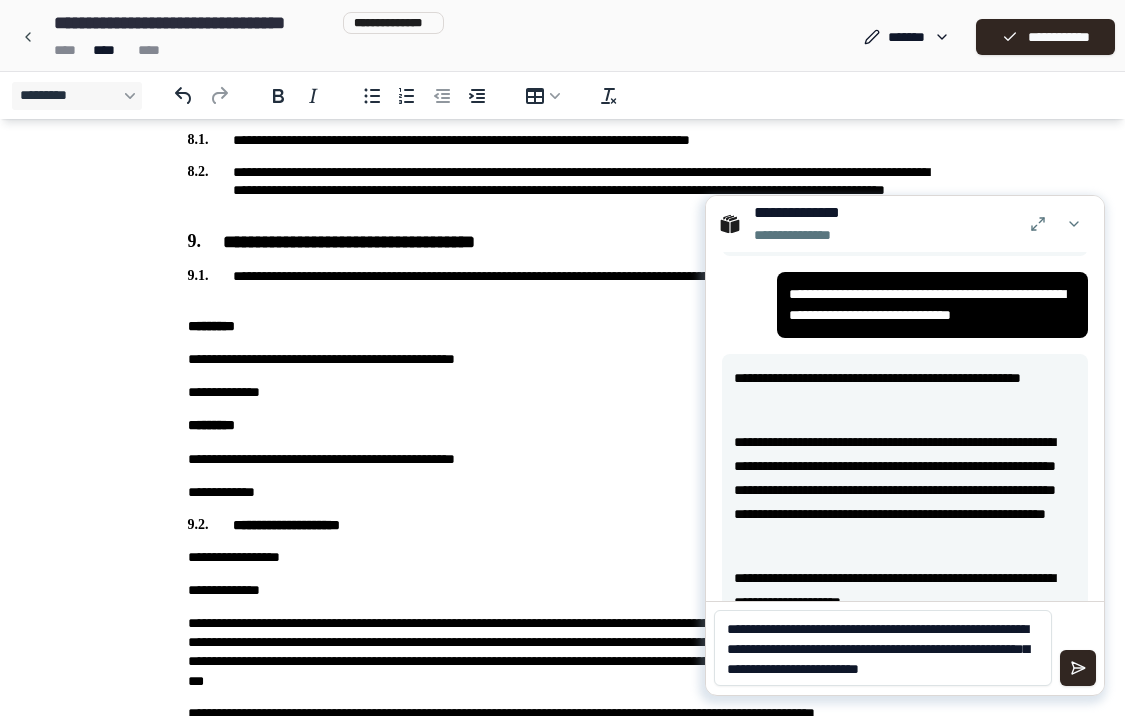 type on "**********" 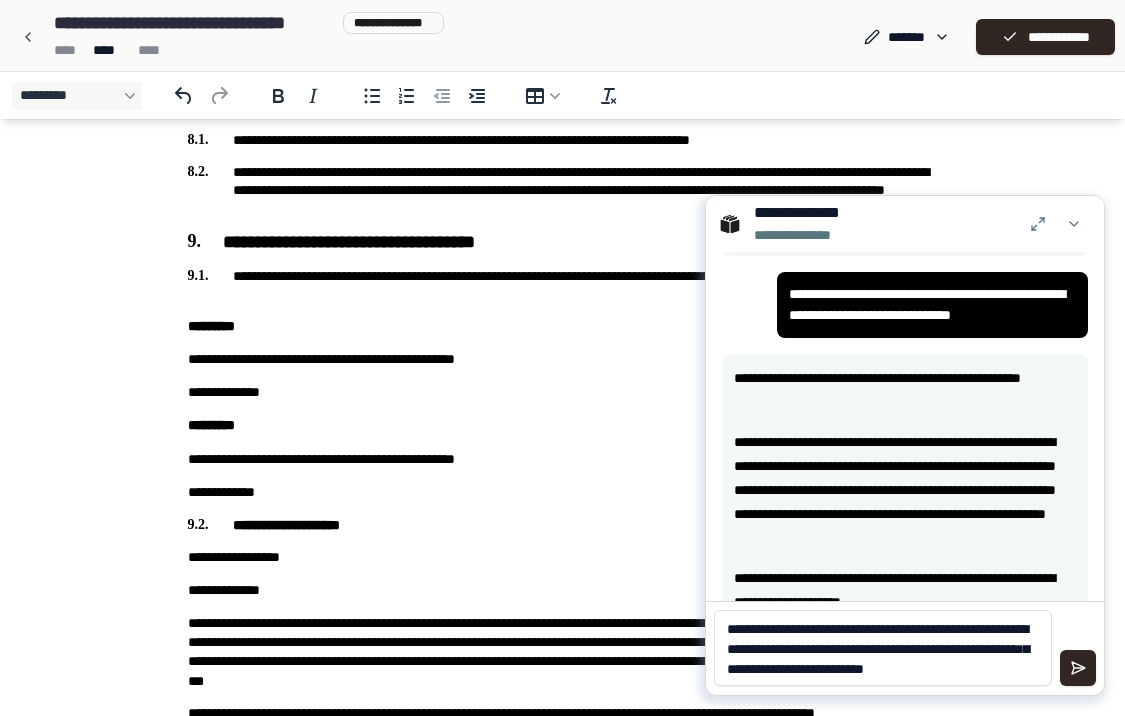 type 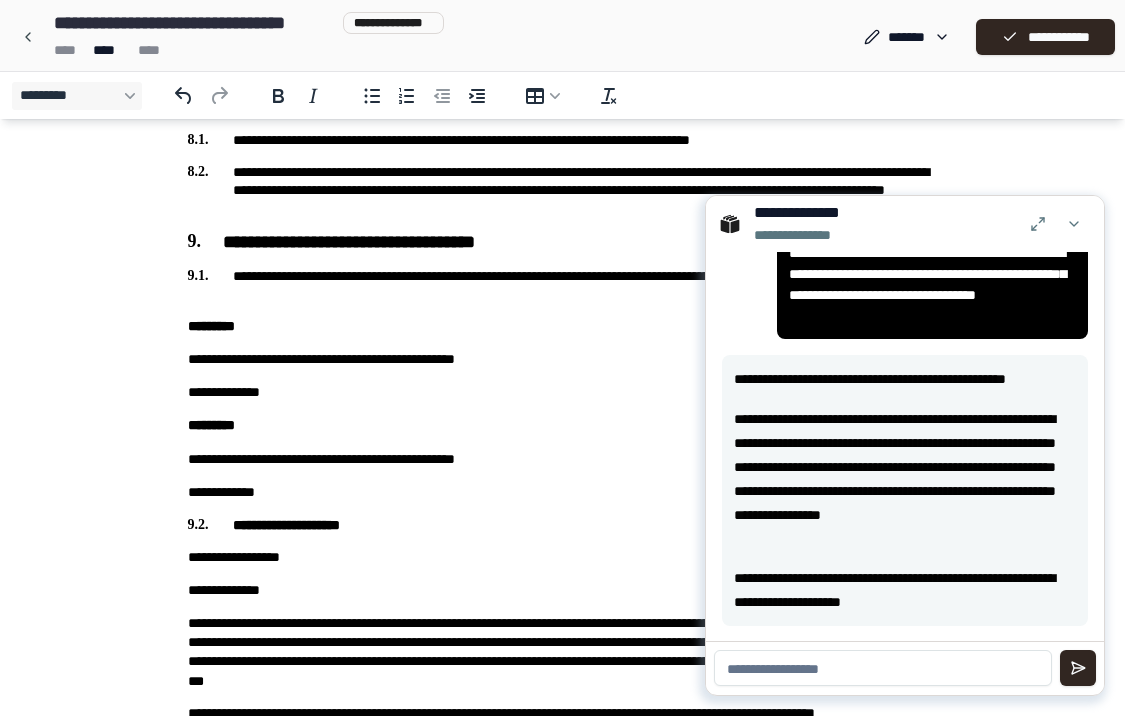 scroll, scrollTop: 4495, scrollLeft: 0, axis: vertical 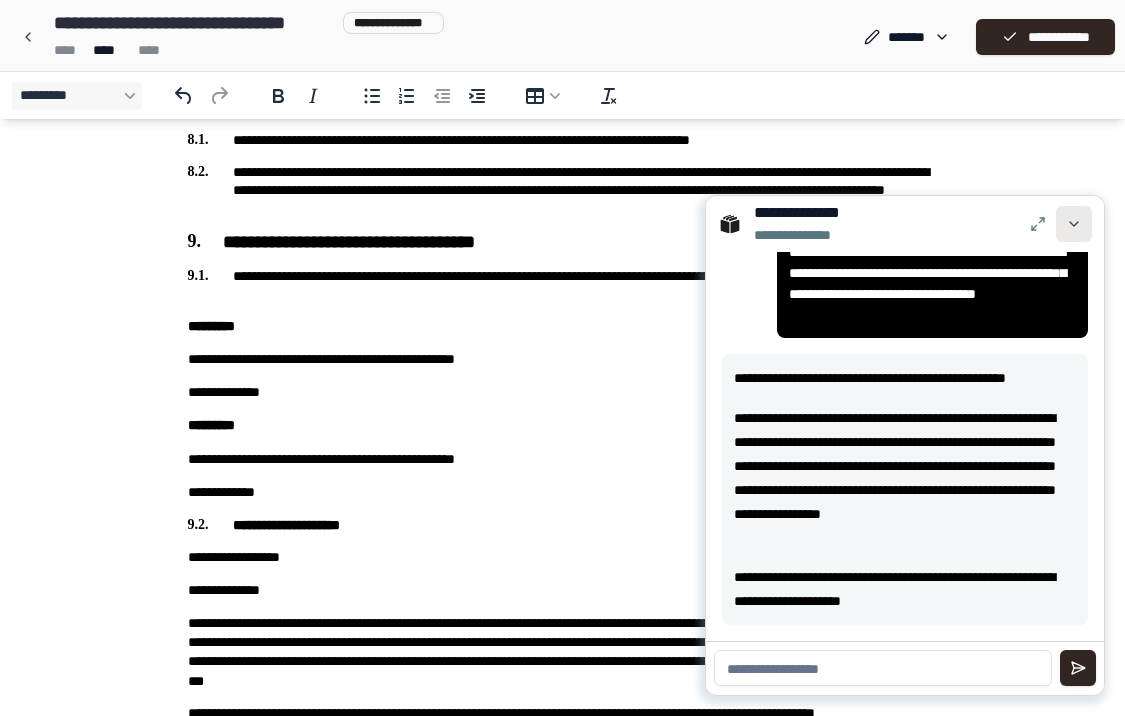 click at bounding box center (1074, 224) 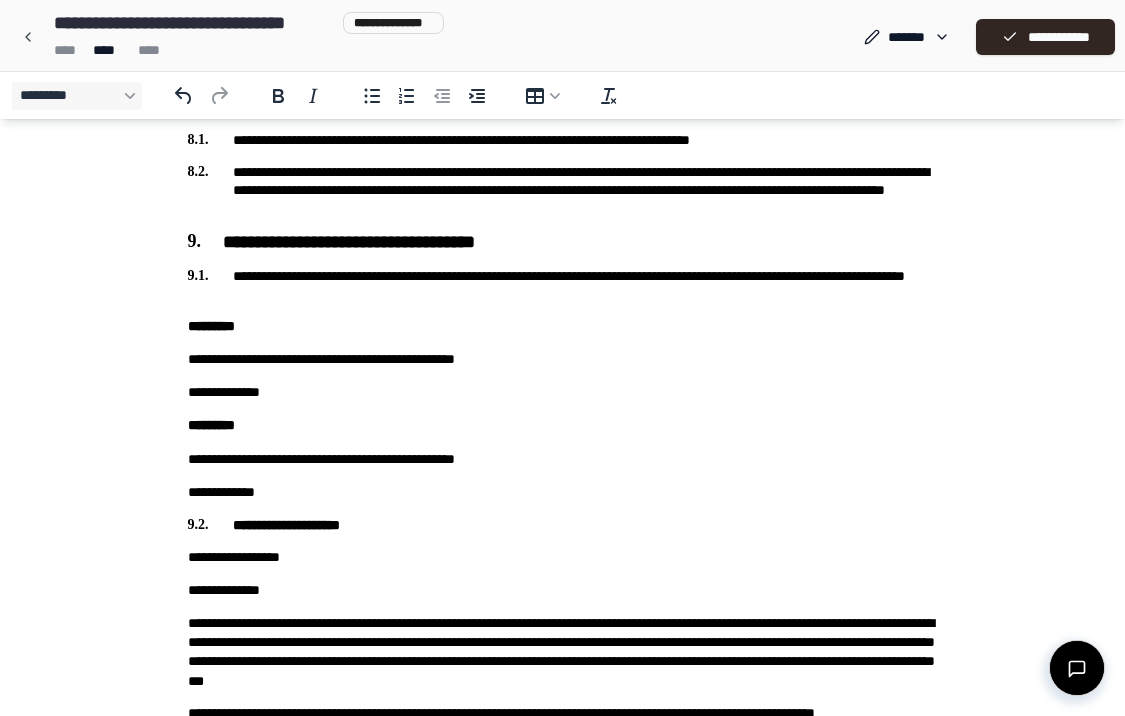 click on "**********" at bounding box center (562, -610) 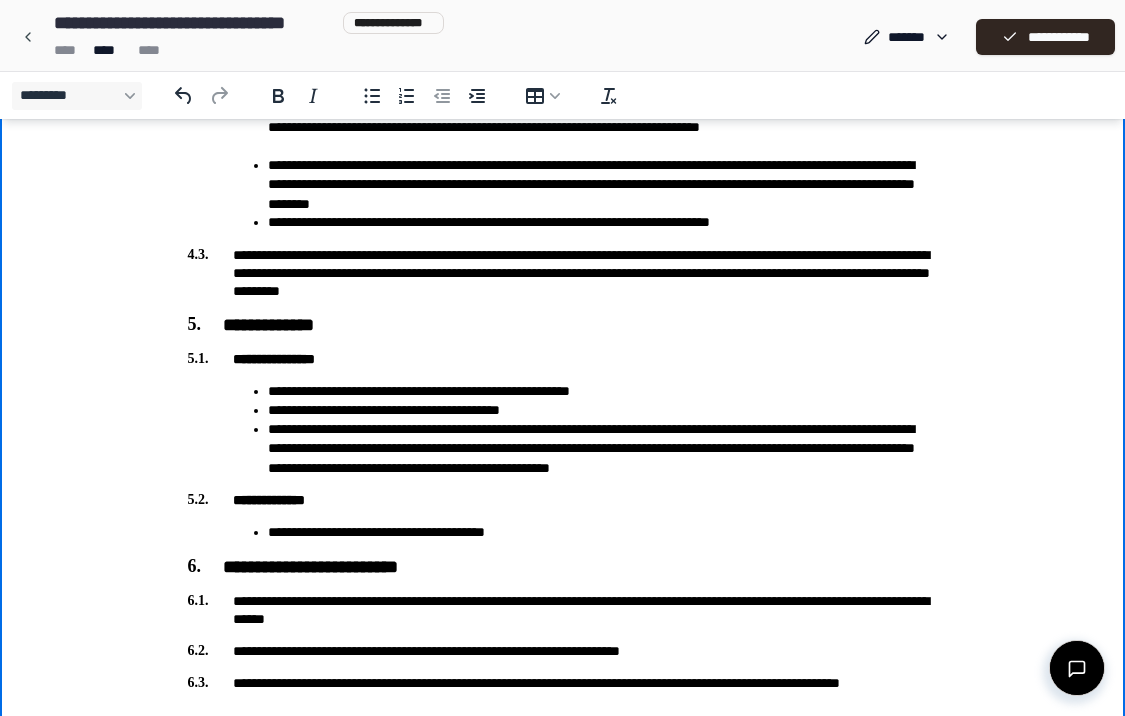 scroll, scrollTop: 1970, scrollLeft: 0, axis: vertical 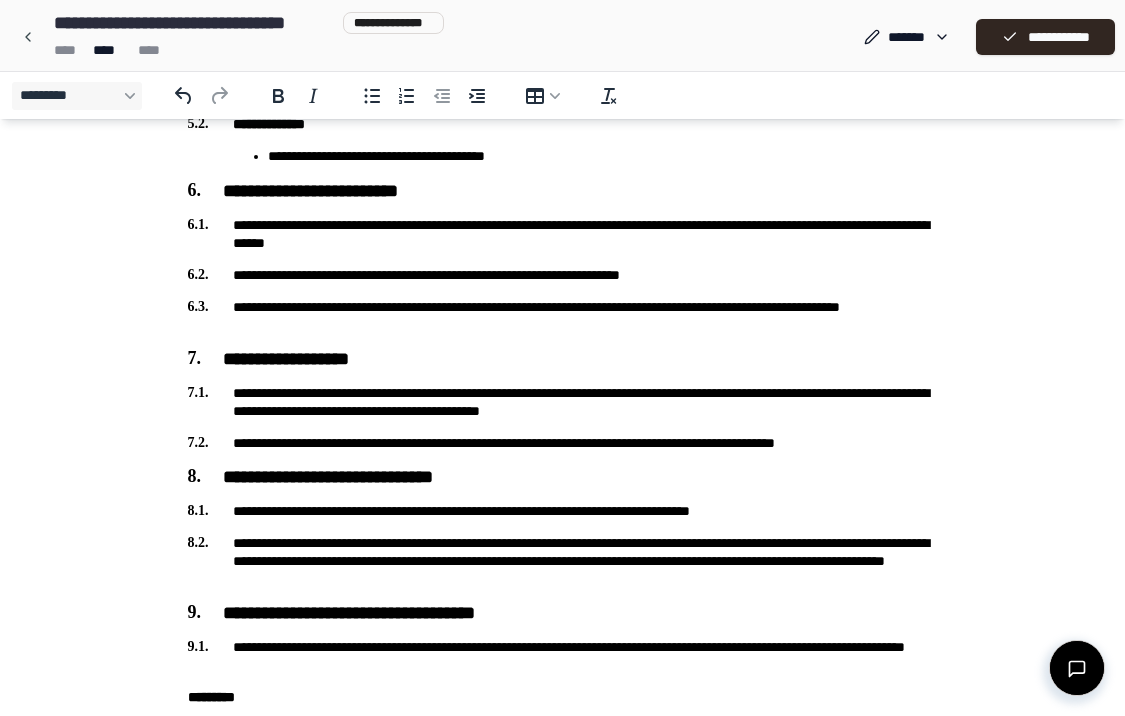 click at bounding box center (1077, 668) 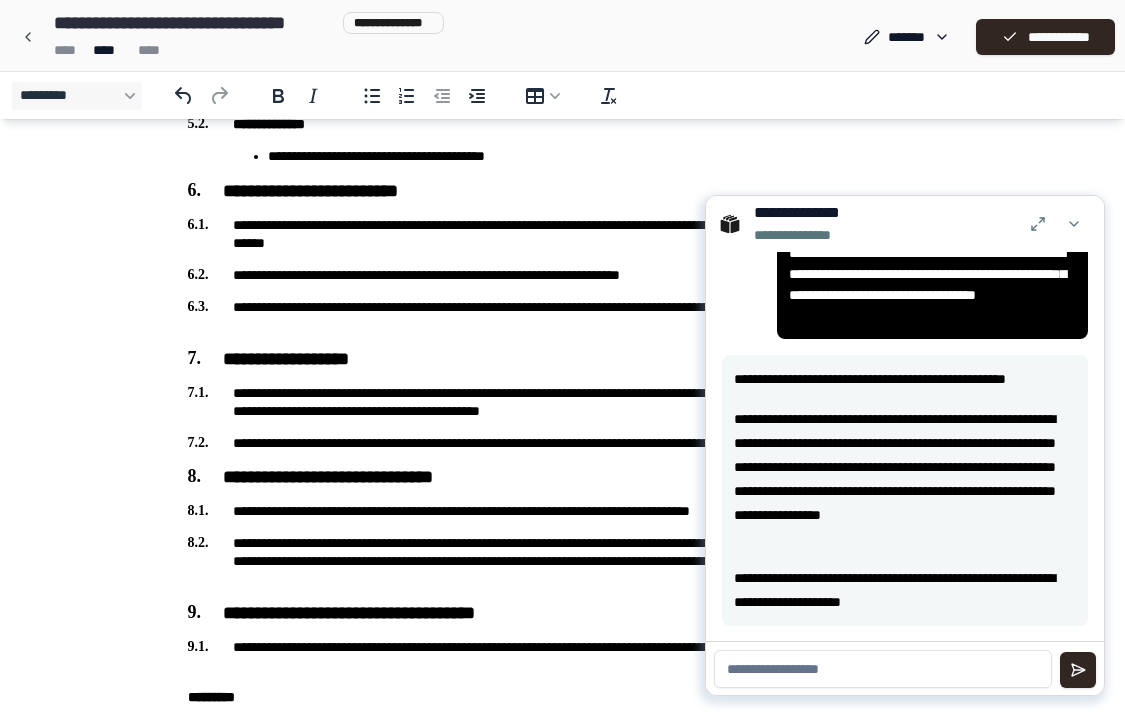 scroll, scrollTop: 4495, scrollLeft: 0, axis: vertical 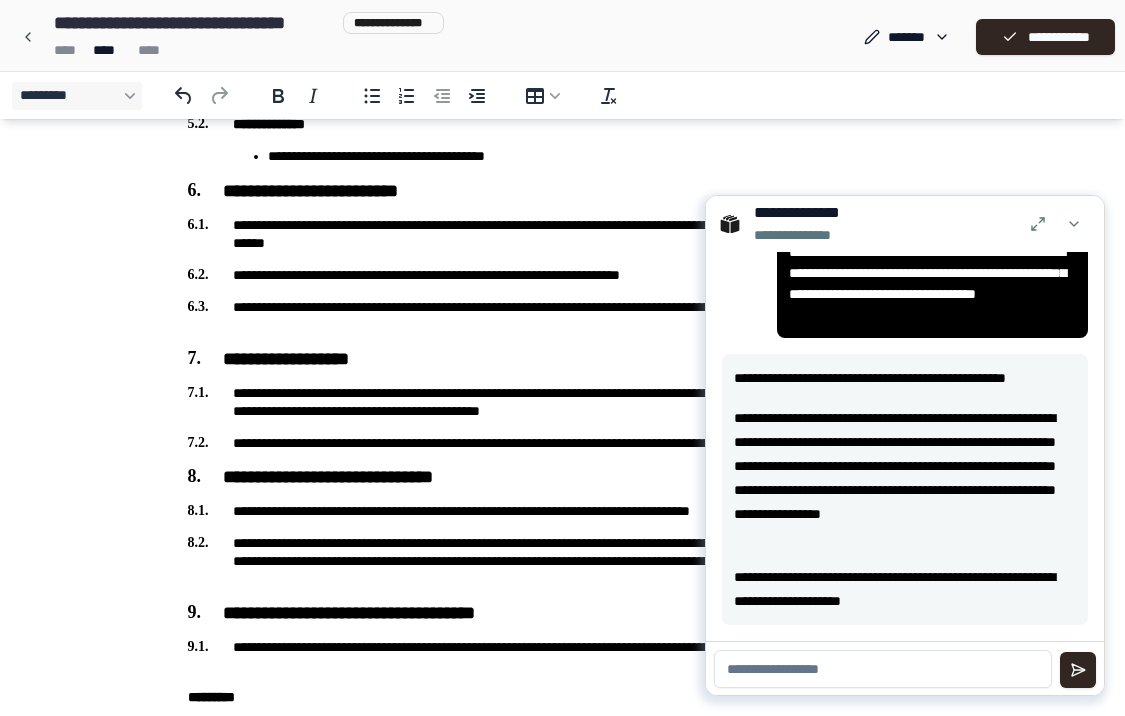 click at bounding box center (883, 669) 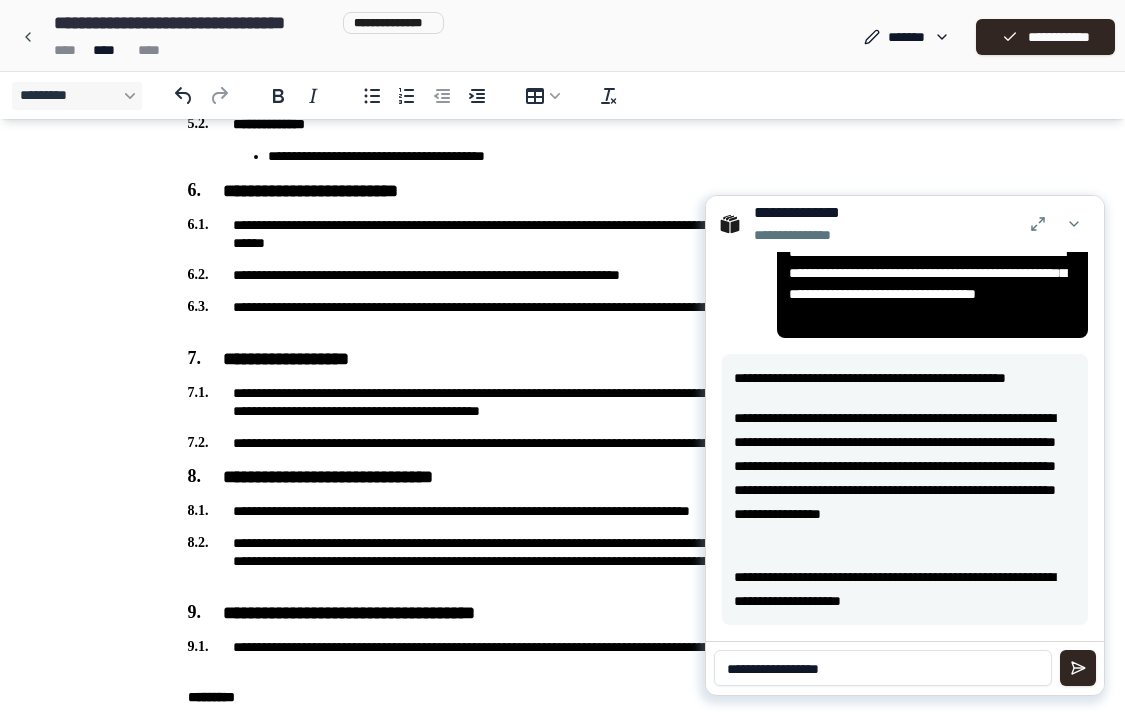 type on "**********" 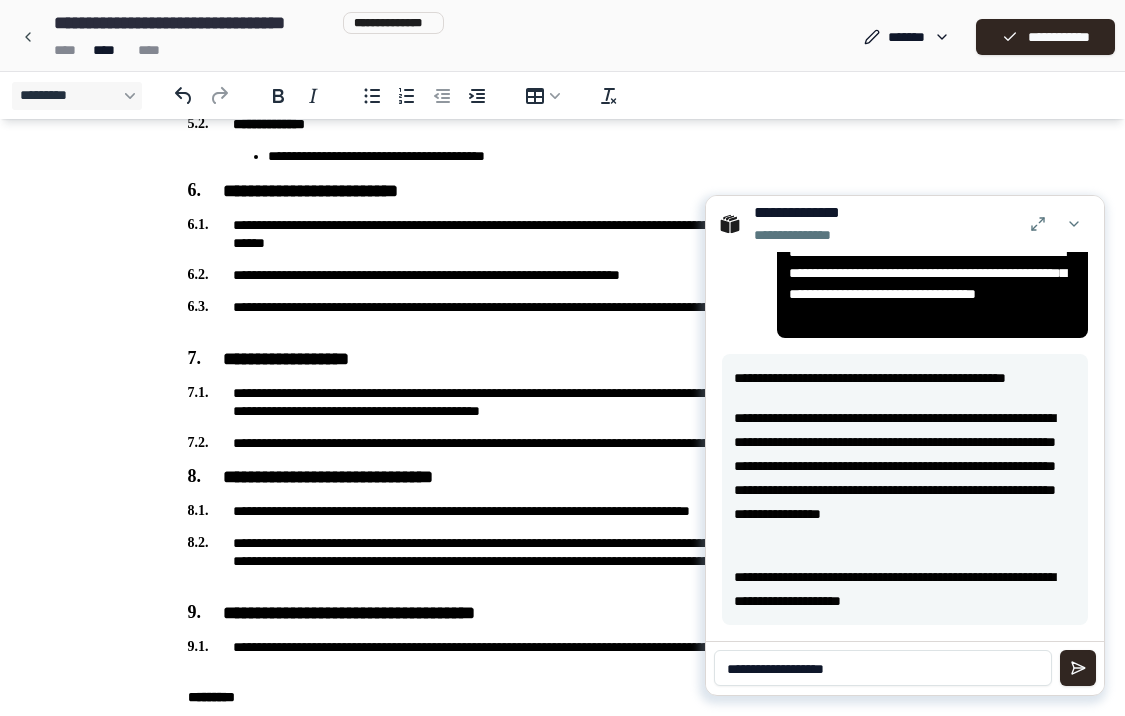 type 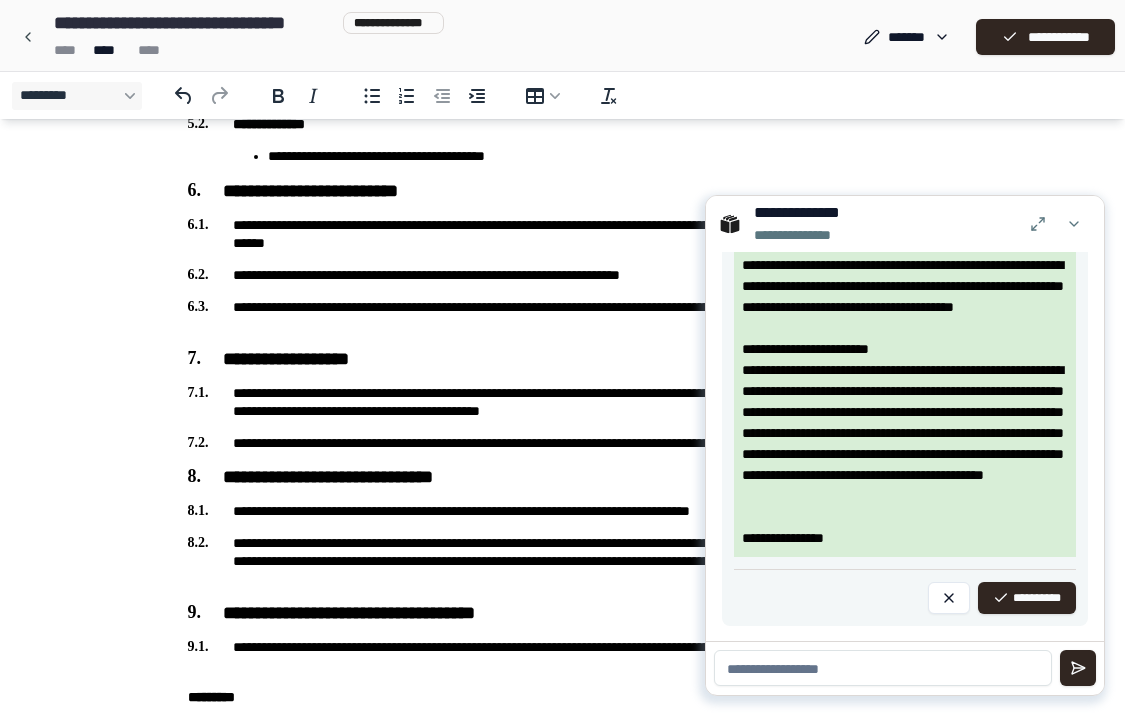 scroll, scrollTop: 6544, scrollLeft: 0, axis: vertical 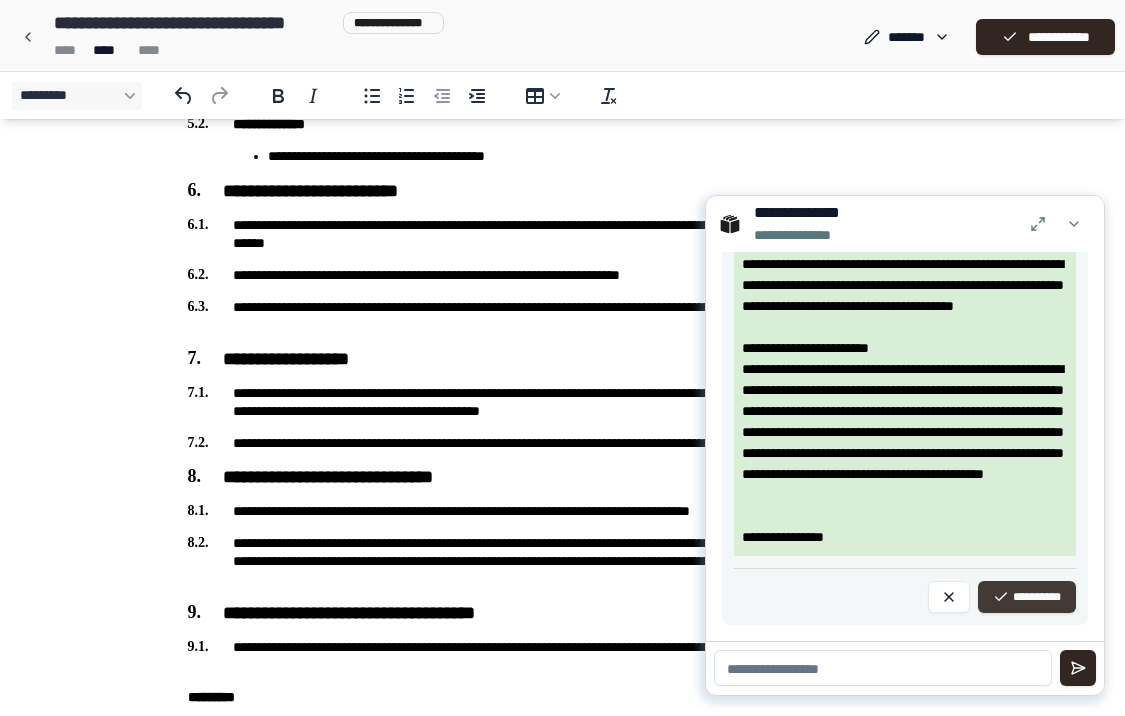 click on "**********" at bounding box center (1027, 597) 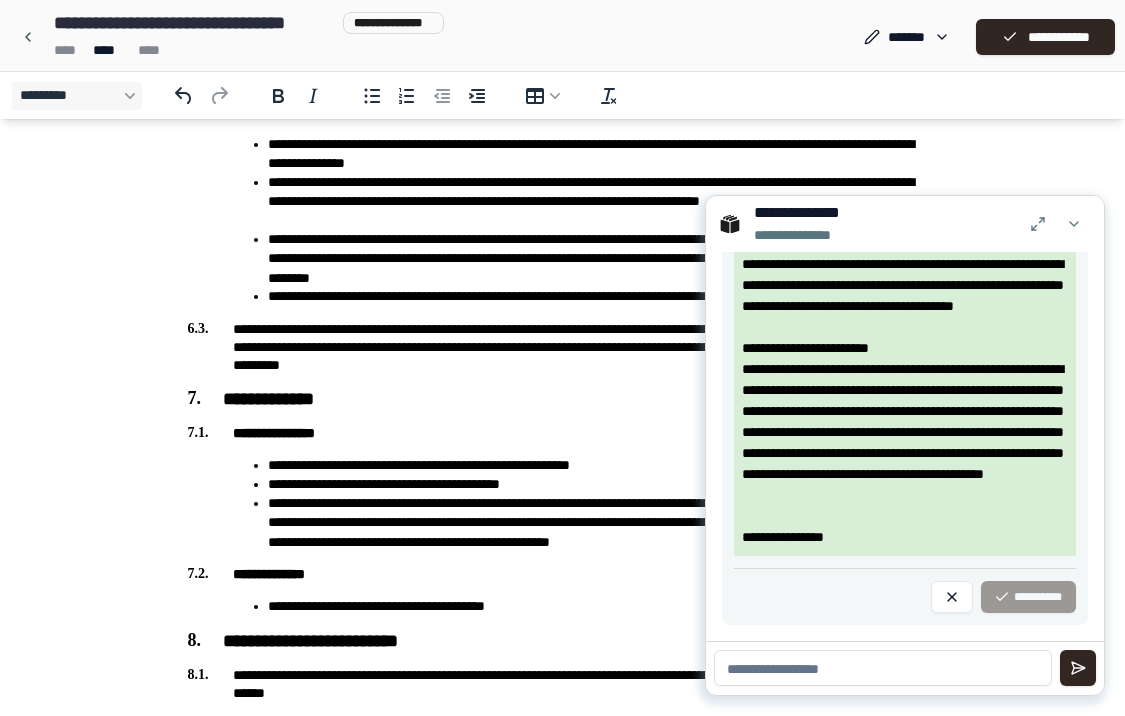 scroll, scrollTop: 4992, scrollLeft: 0, axis: vertical 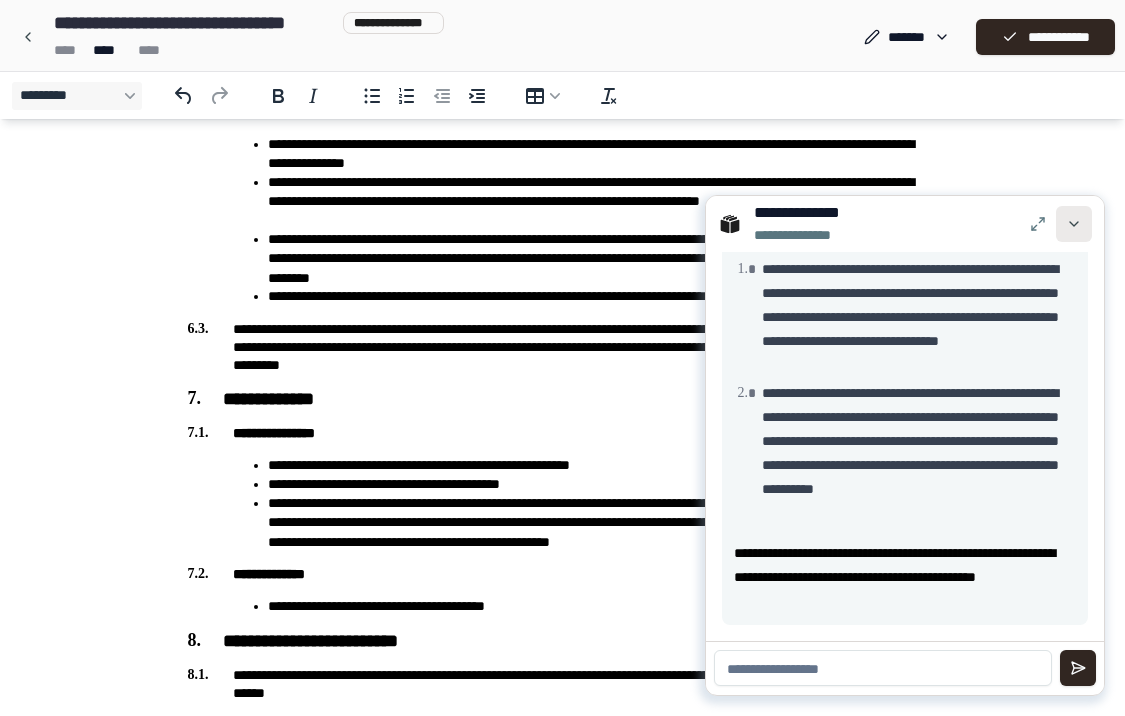 click at bounding box center [1074, 224] 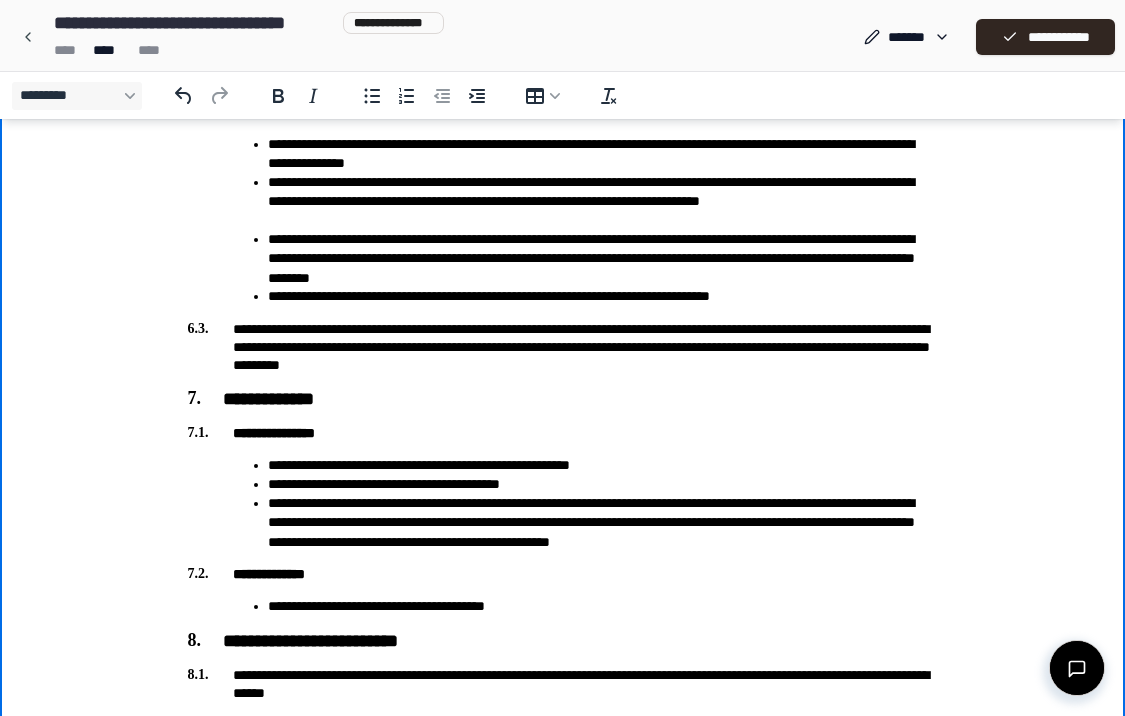 click on "**********" at bounding box center [562, -14] 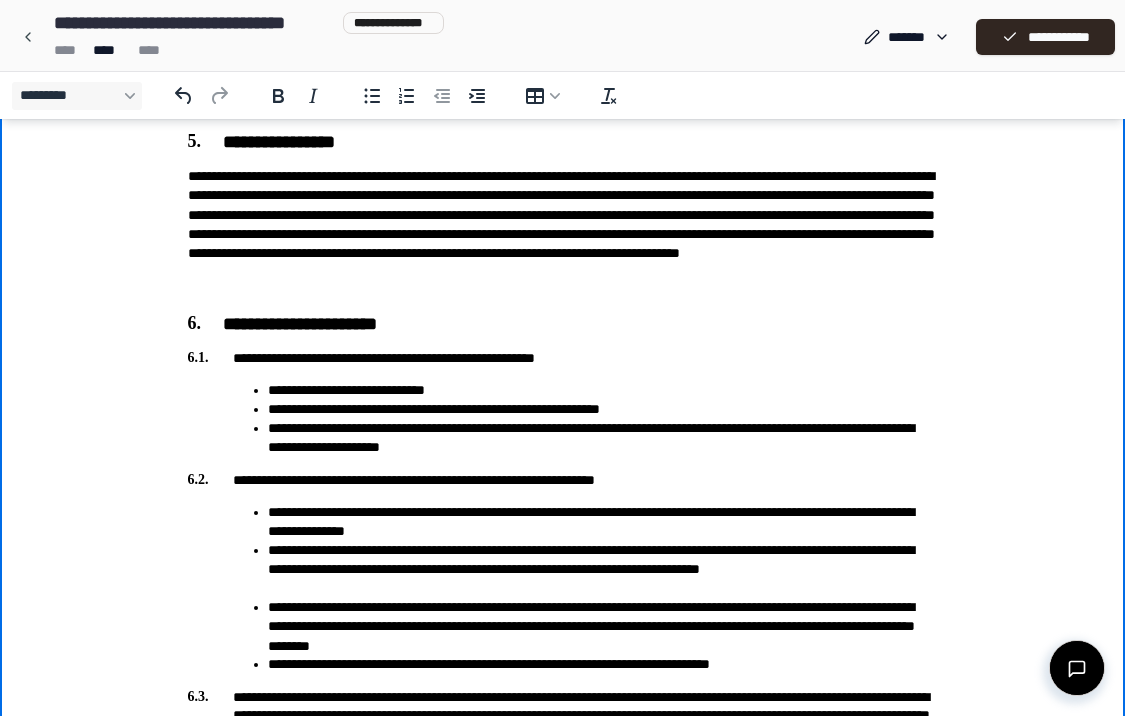 scroll, scrollTop: 1228, scrollLeft: 0, axis: vertical 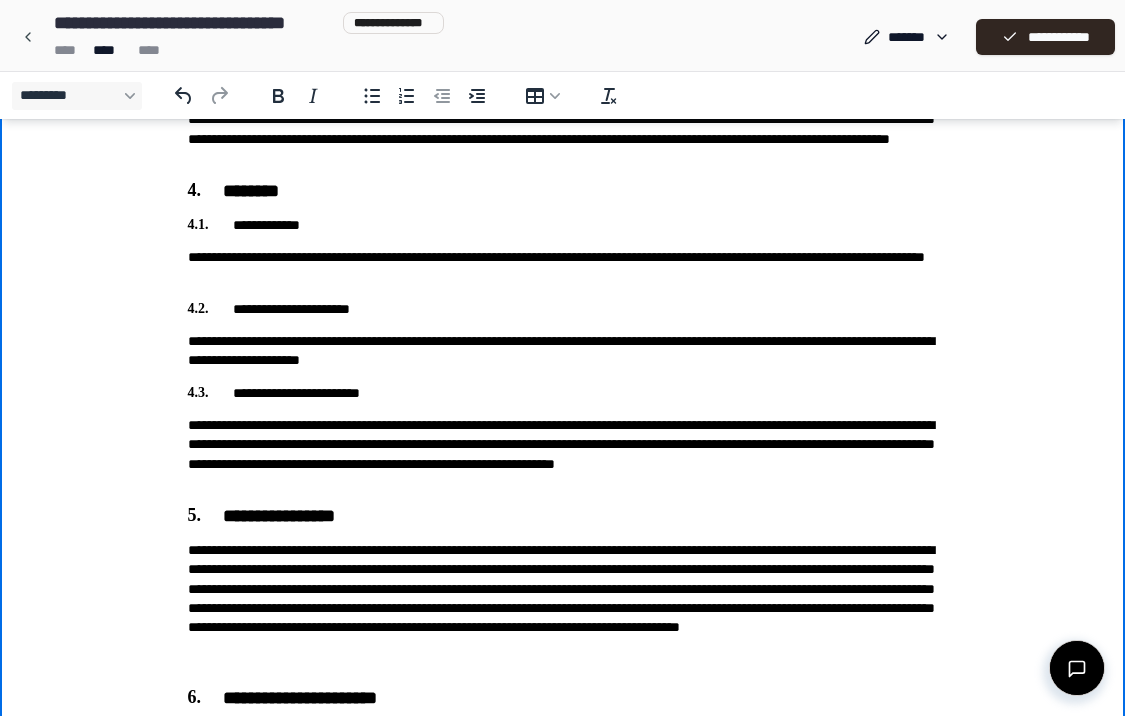 click on "********" at bounding box center (563, 191) 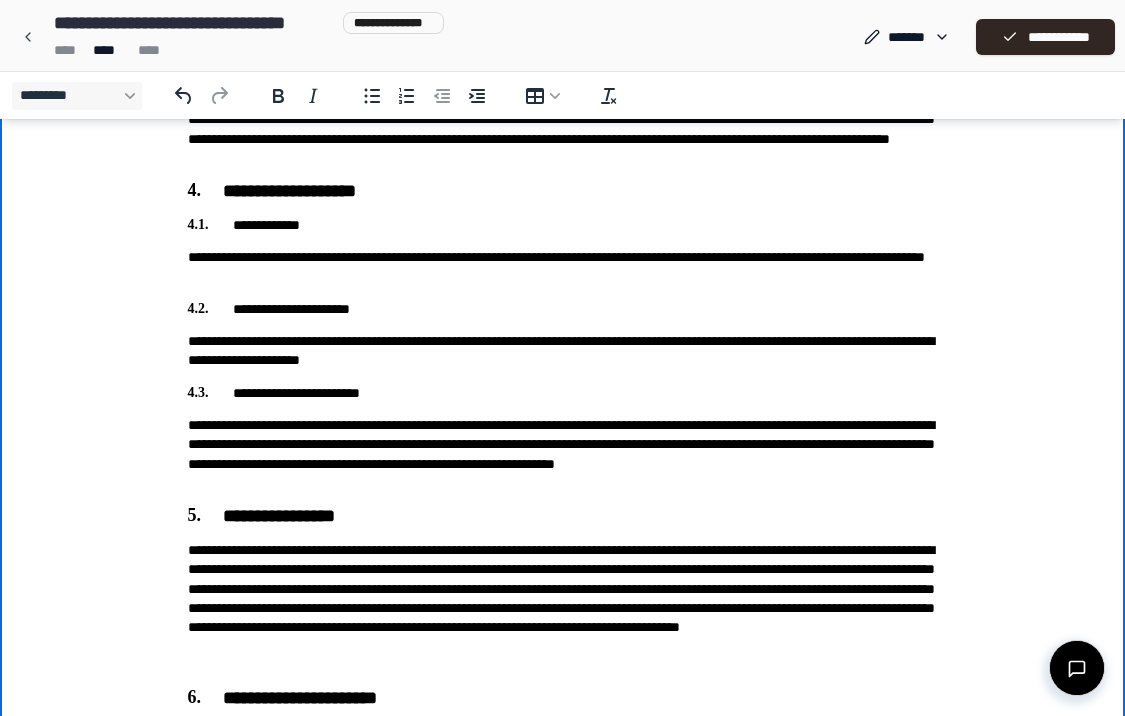 click on "**********" at bounding box center [563, 393] 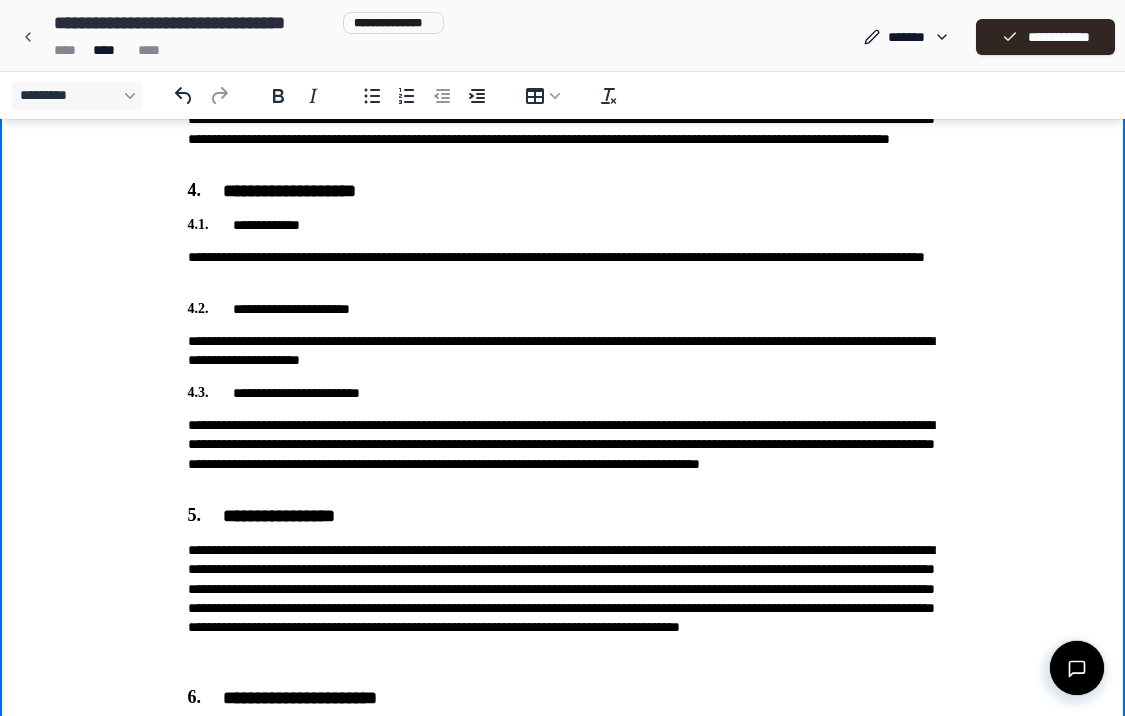 click on "**********" at bounding box center (562, 728) 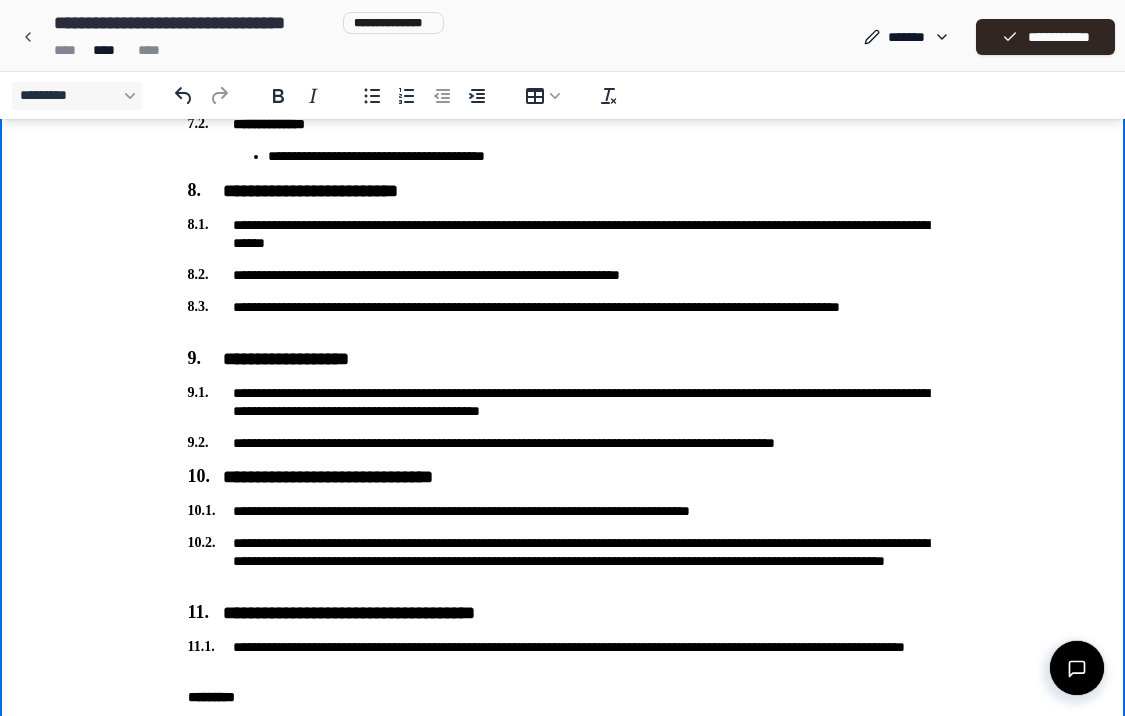 scroll, scrollTop: 2791, scrollLeft: 0, axis: vertical 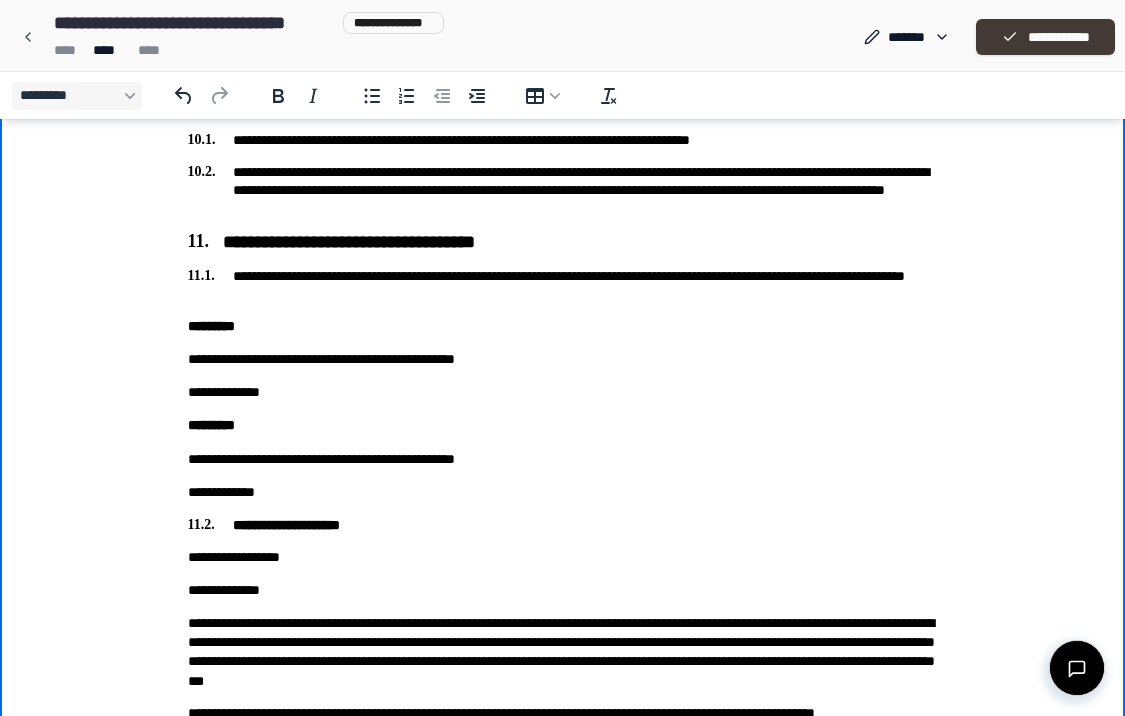 click on "**********" at bounding box center [1045, 37] 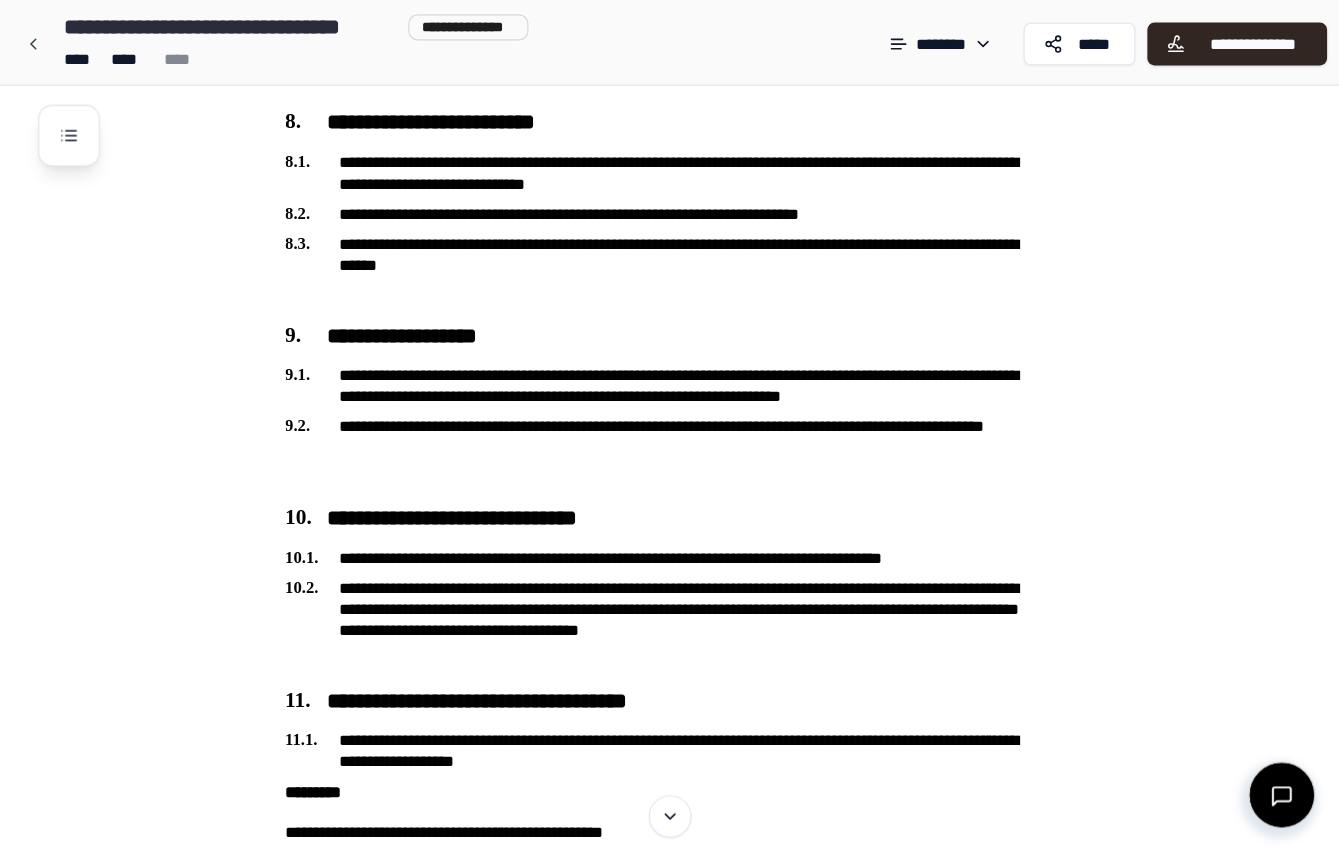 scroll, scrollTop: 2791, scrollLeft: 0, axis: vertical 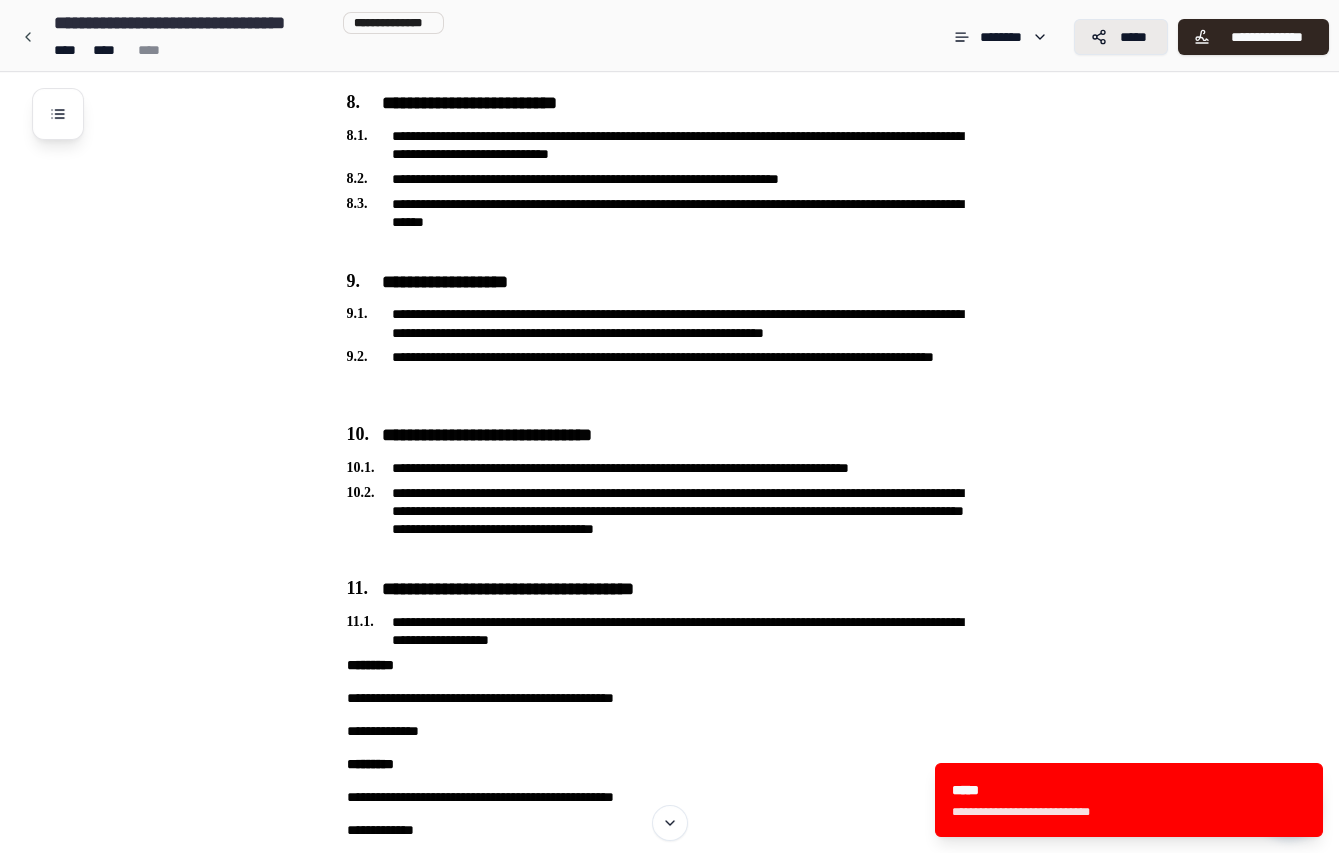 click on "*****" at bounding box center [1133, 37] 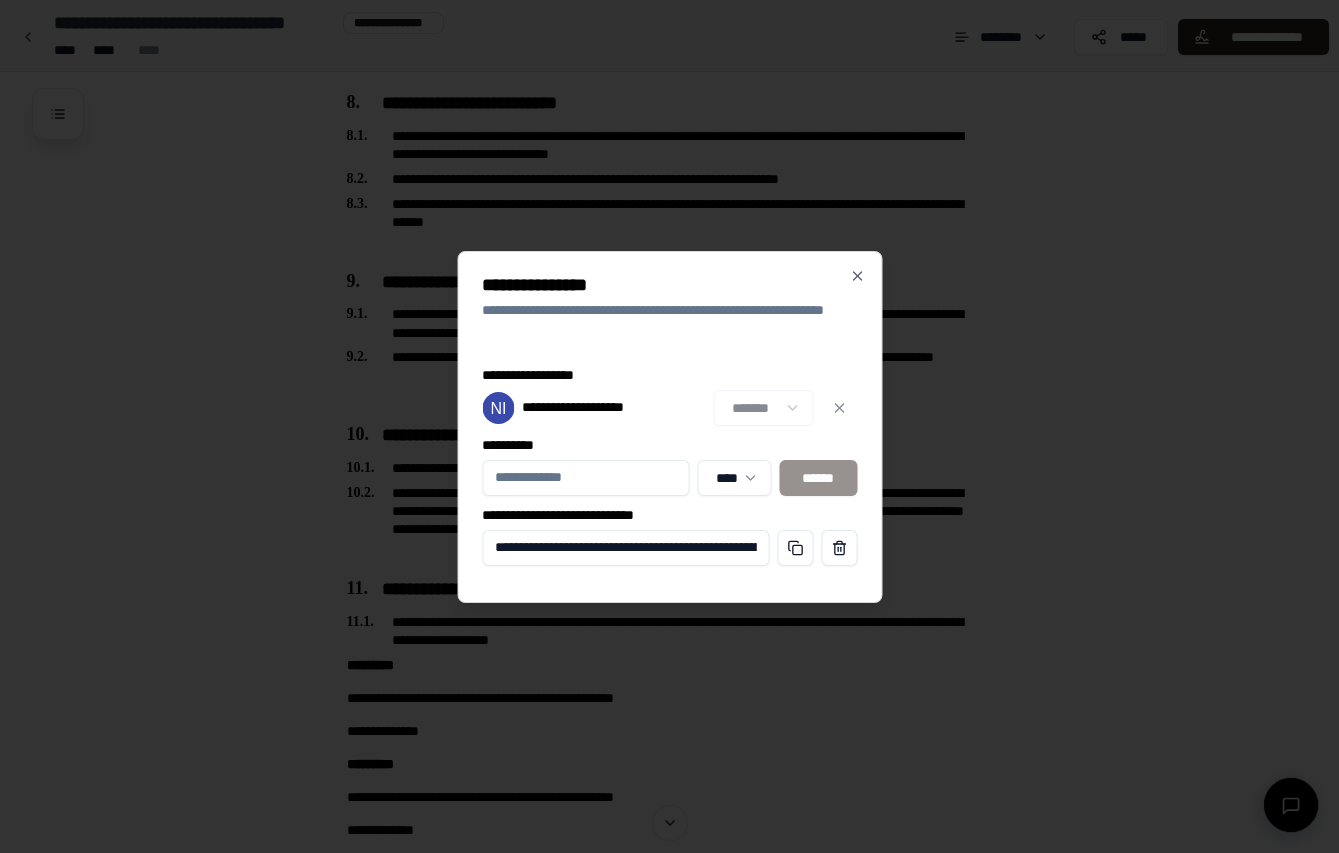 click on "**********" at bounding box center [625, 548] 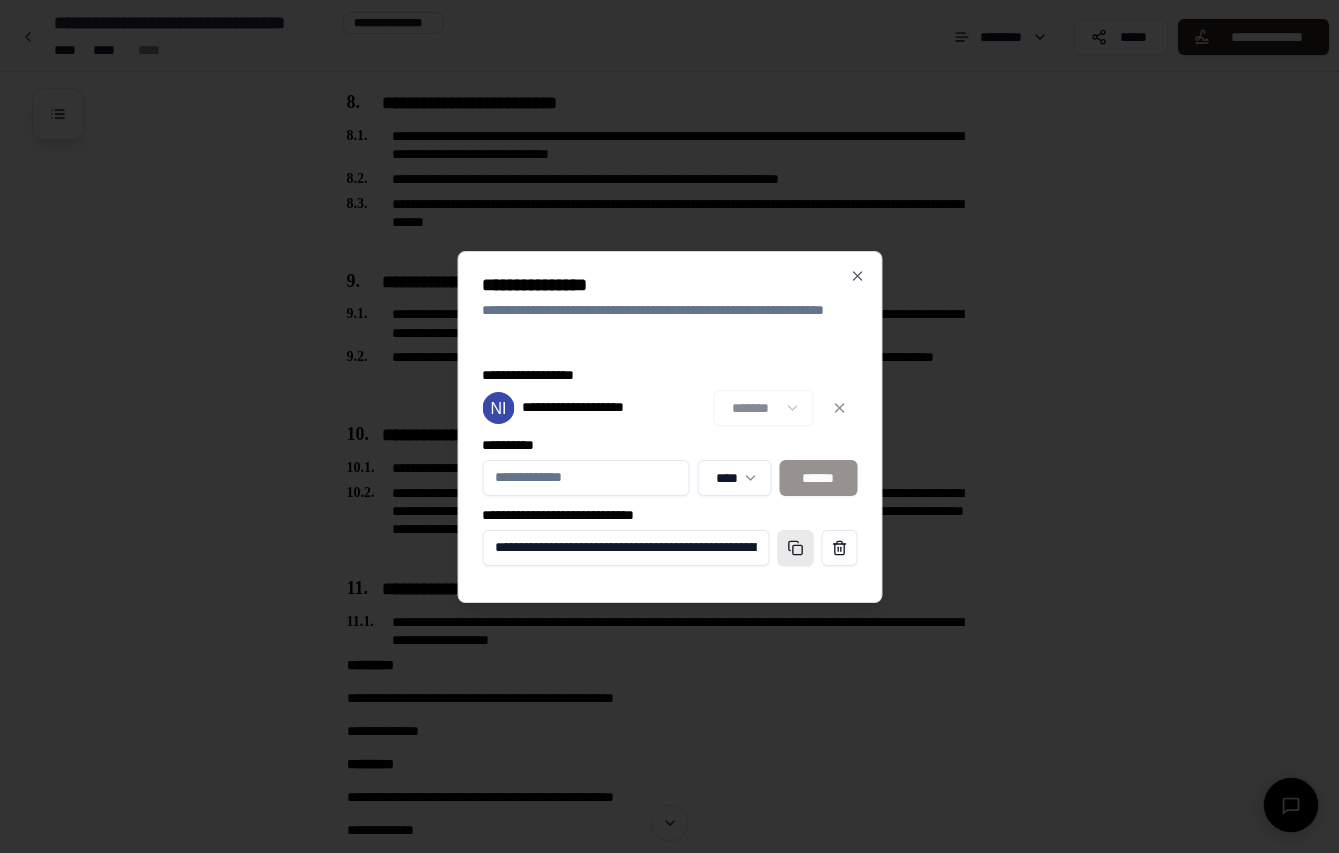 drag, startPoint x: 492, startPoint y: 542, endPoint x: 812, endPoint y: 555, distance: 320.26395 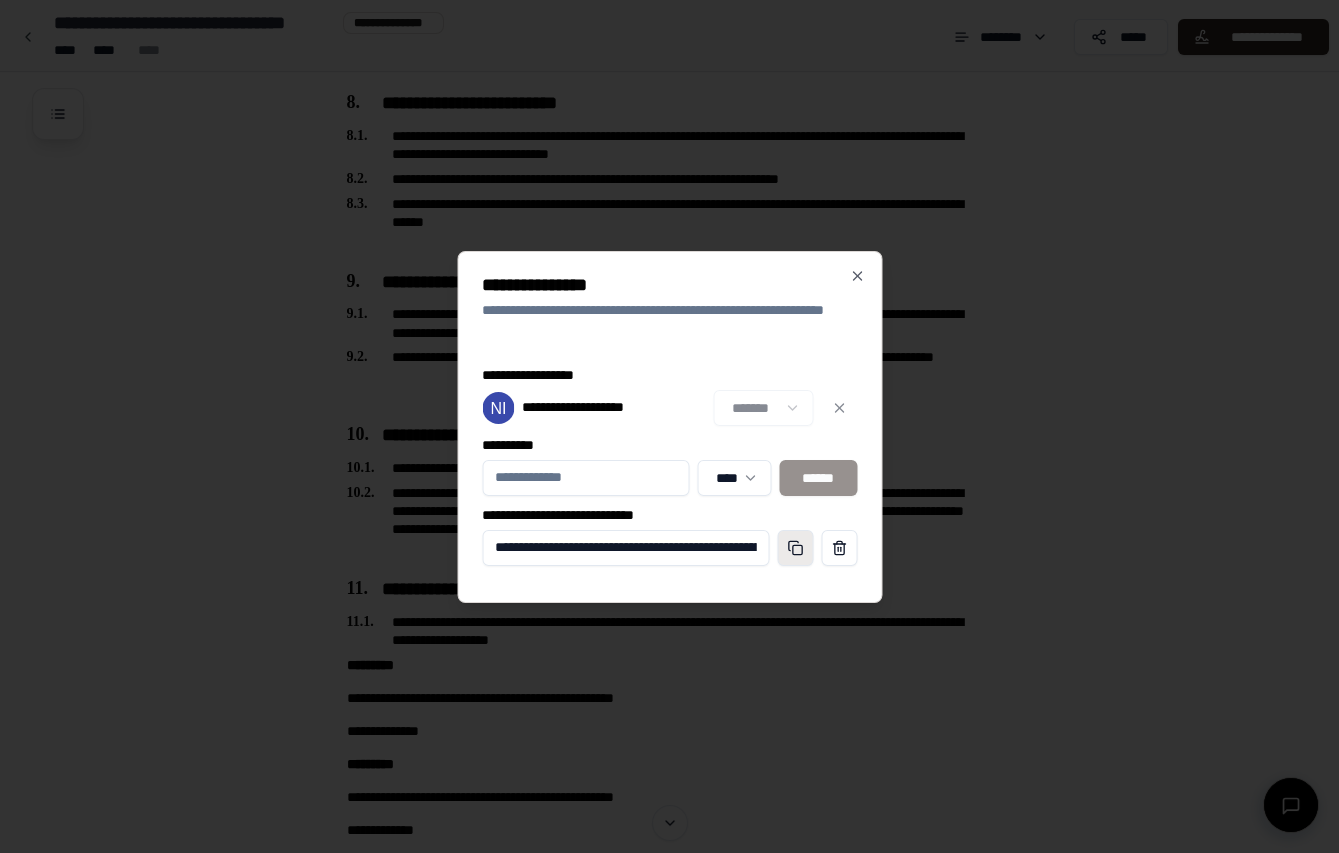 click at bounding box center [795, 548] 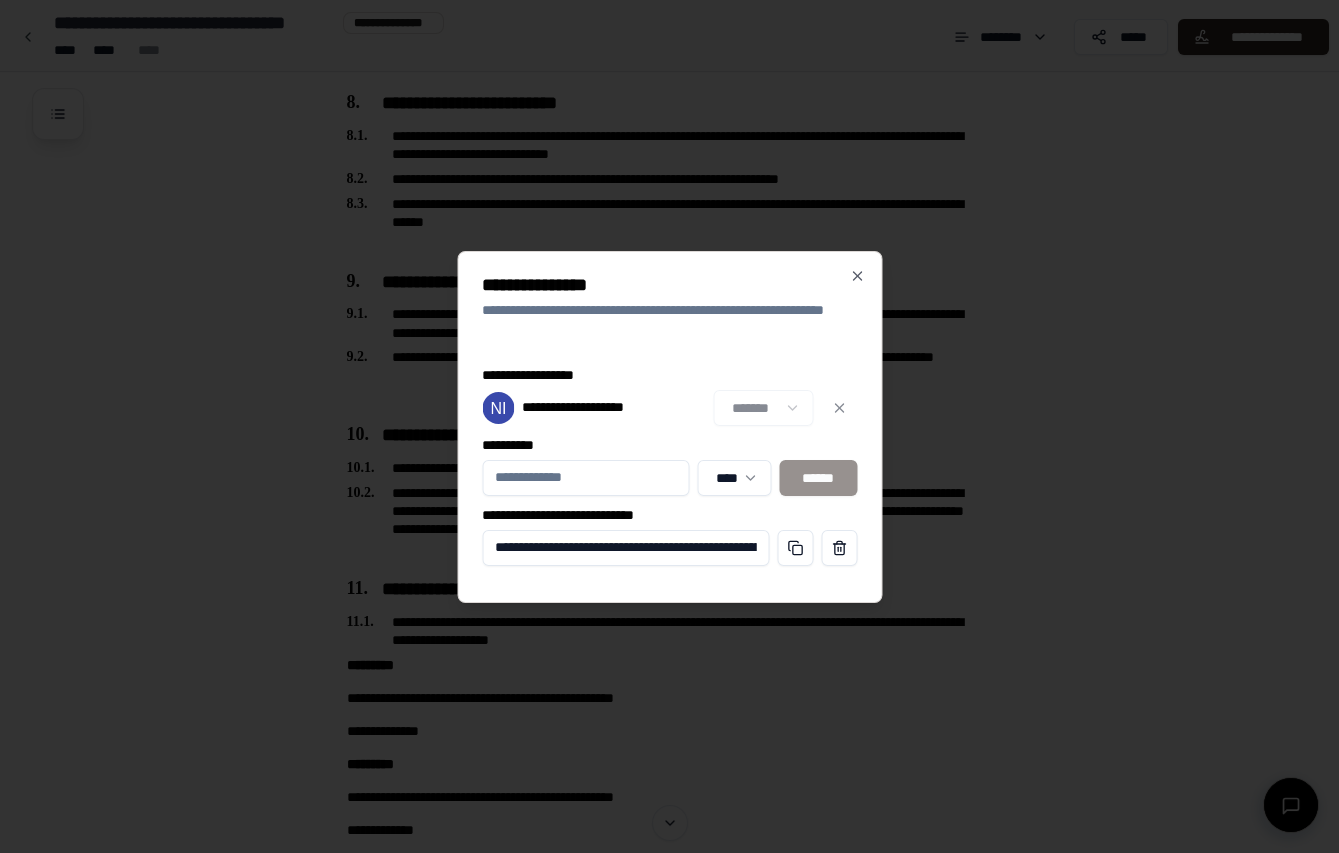 click on "**********" at bounding box center (669, 427) 